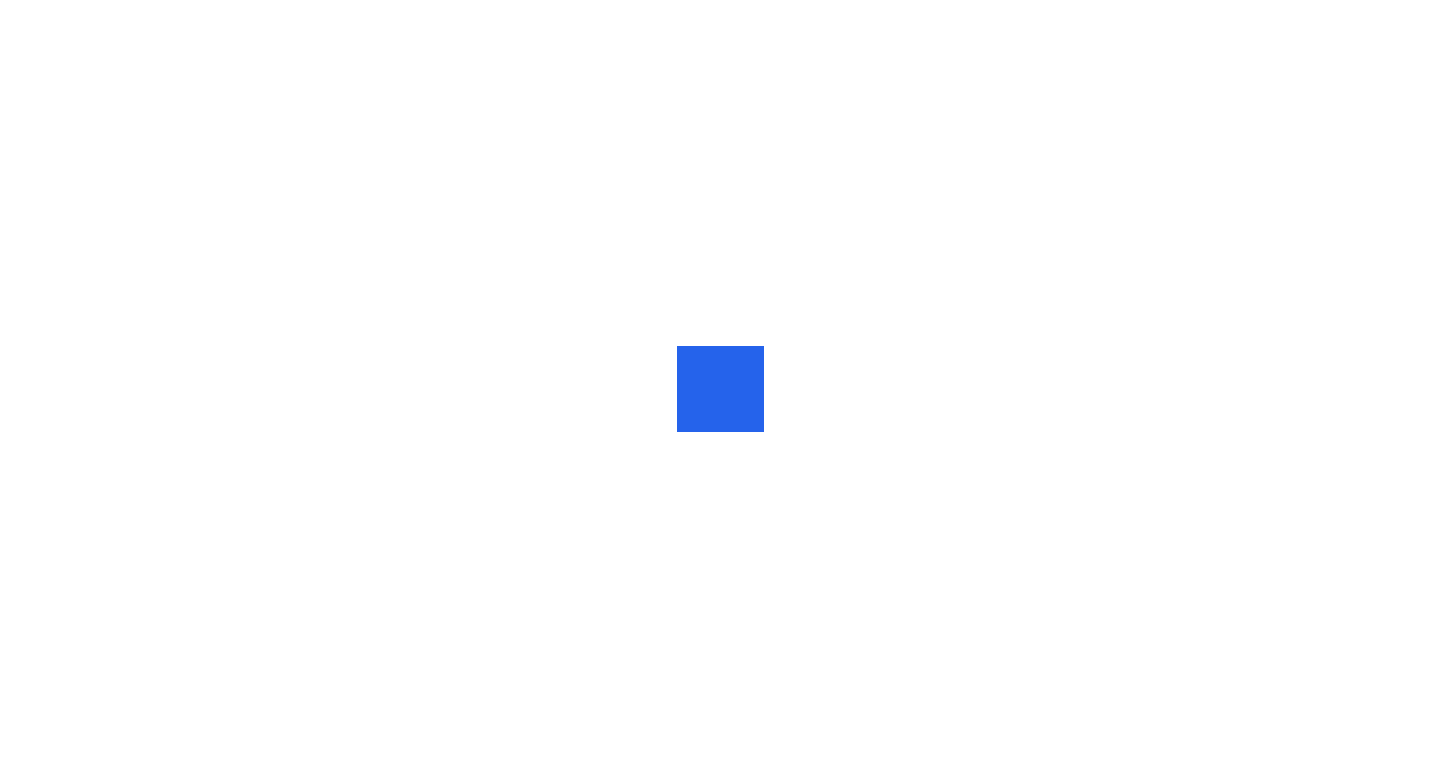 scroll, scrollTop: 0, scrollLeft: 0, axis: both 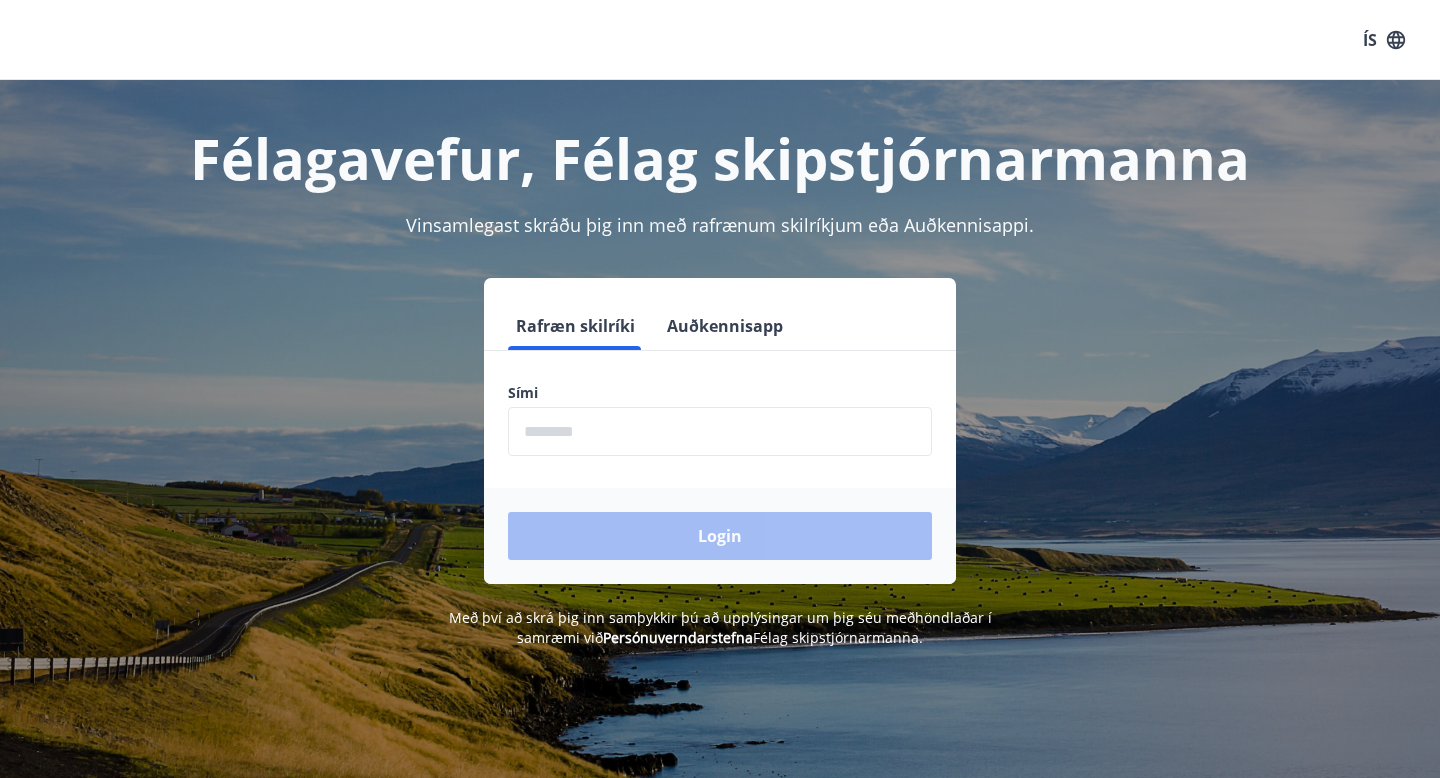 click at bounding box center [720, 431] 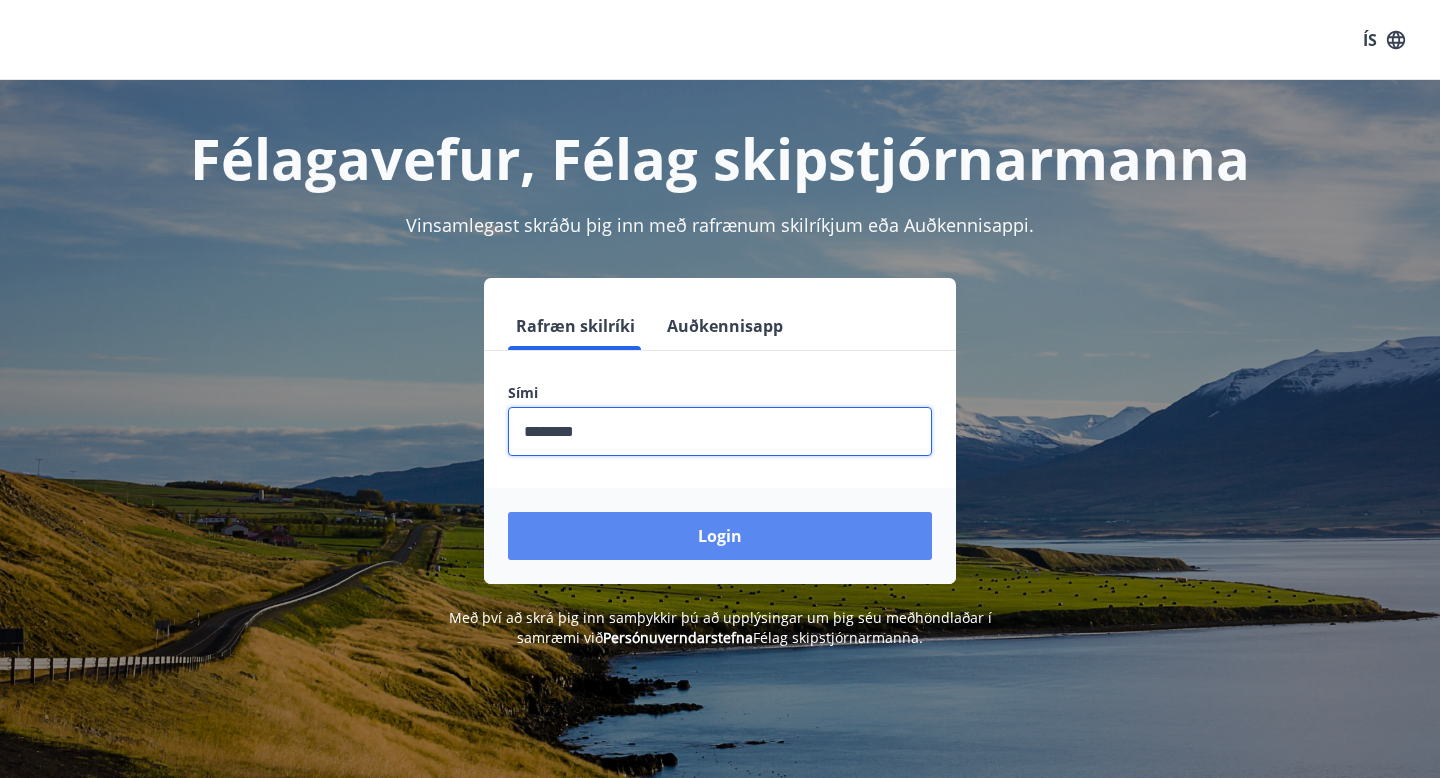 type on "********" 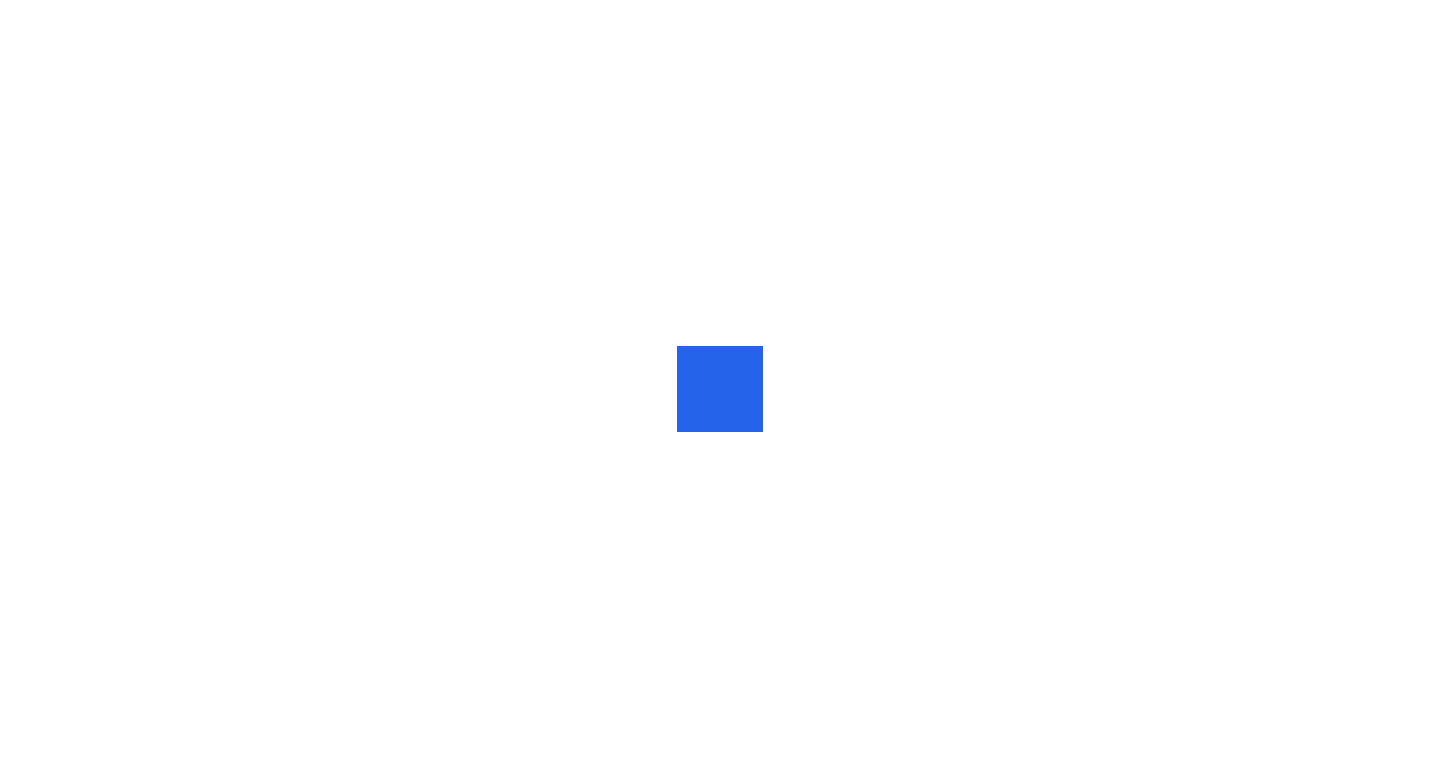 scroll, scrollTop: 0, scrollLeft: 0, axis: both 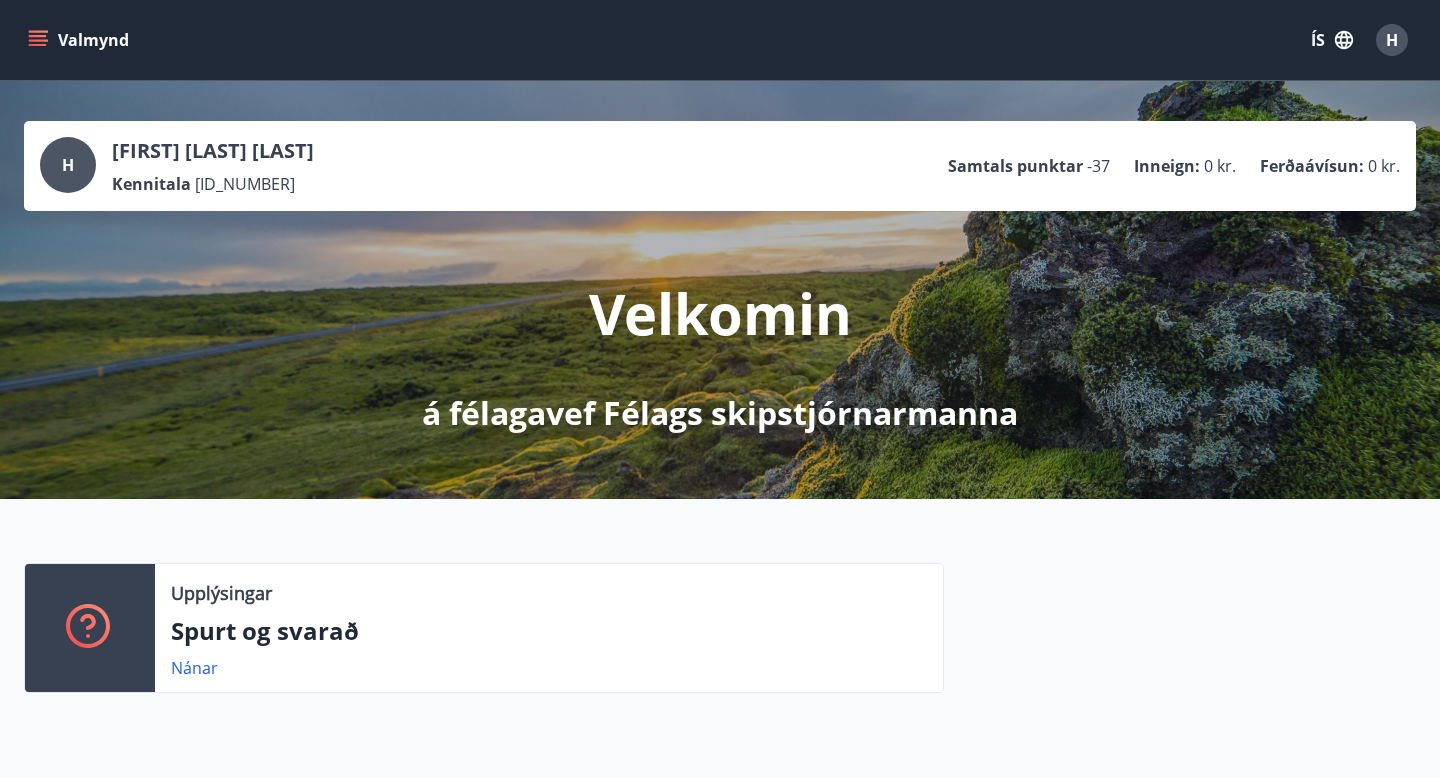 click on "Valmynd" at bounding box center [80, 40] 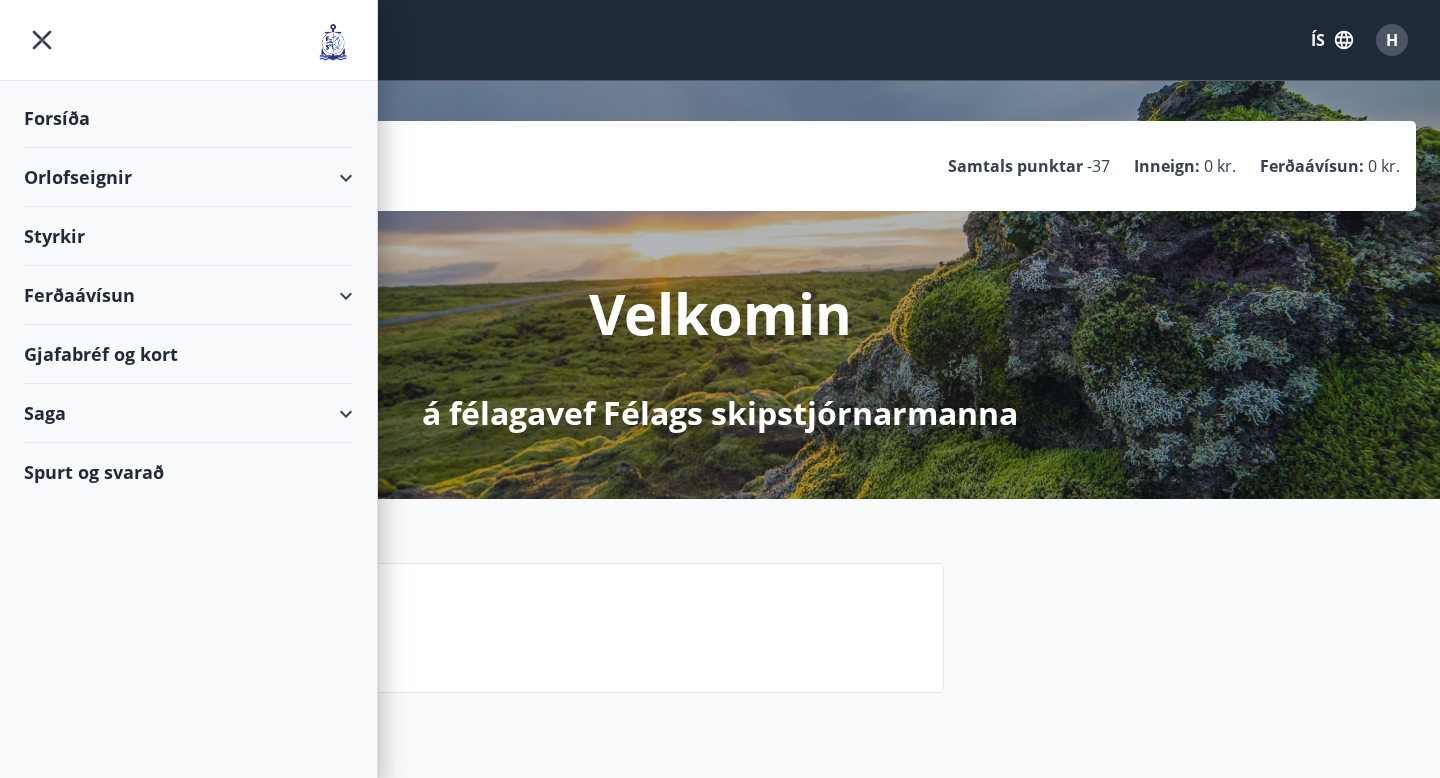 click on "Orlofseignir" at bounding box center [188, 177] 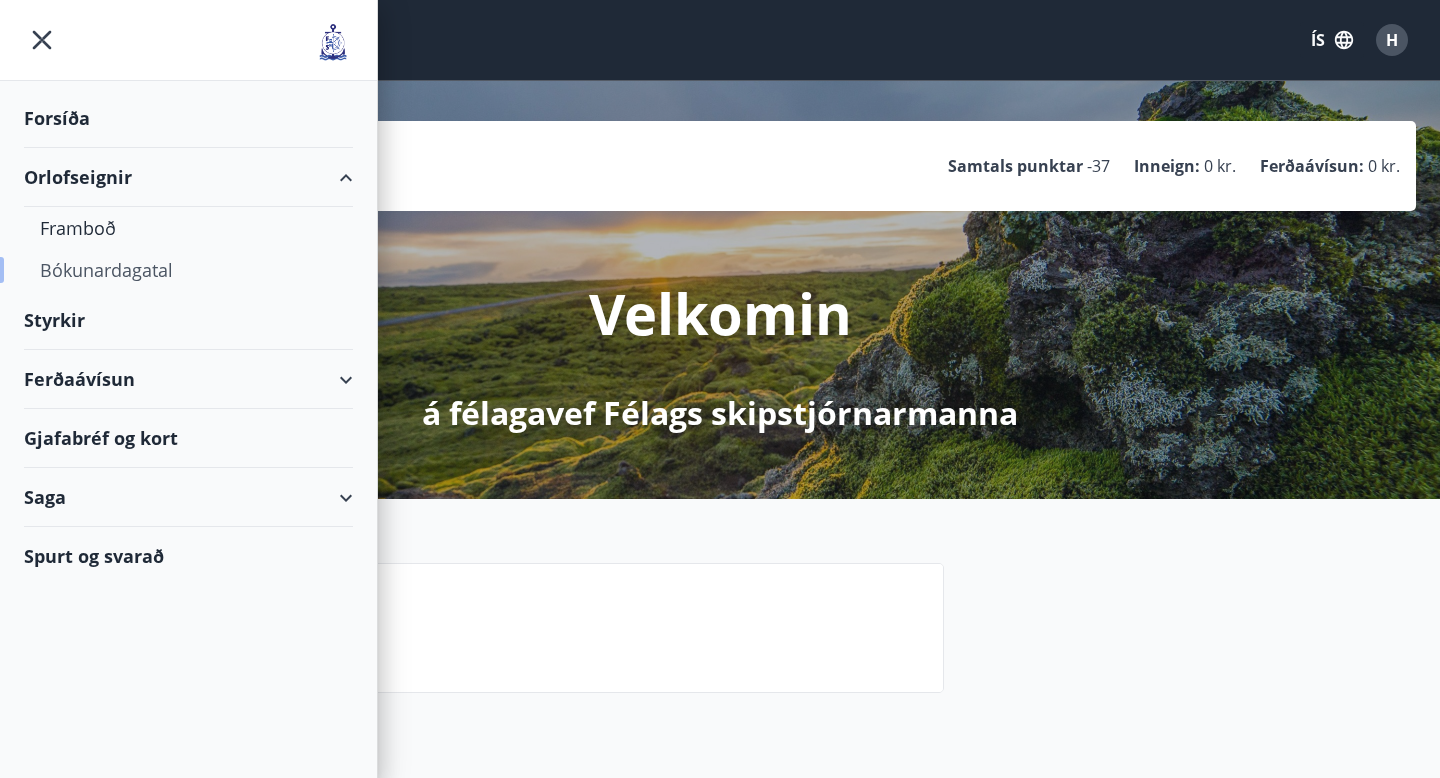 click on "Bókunardagatal" at bounding box center (188, 270) 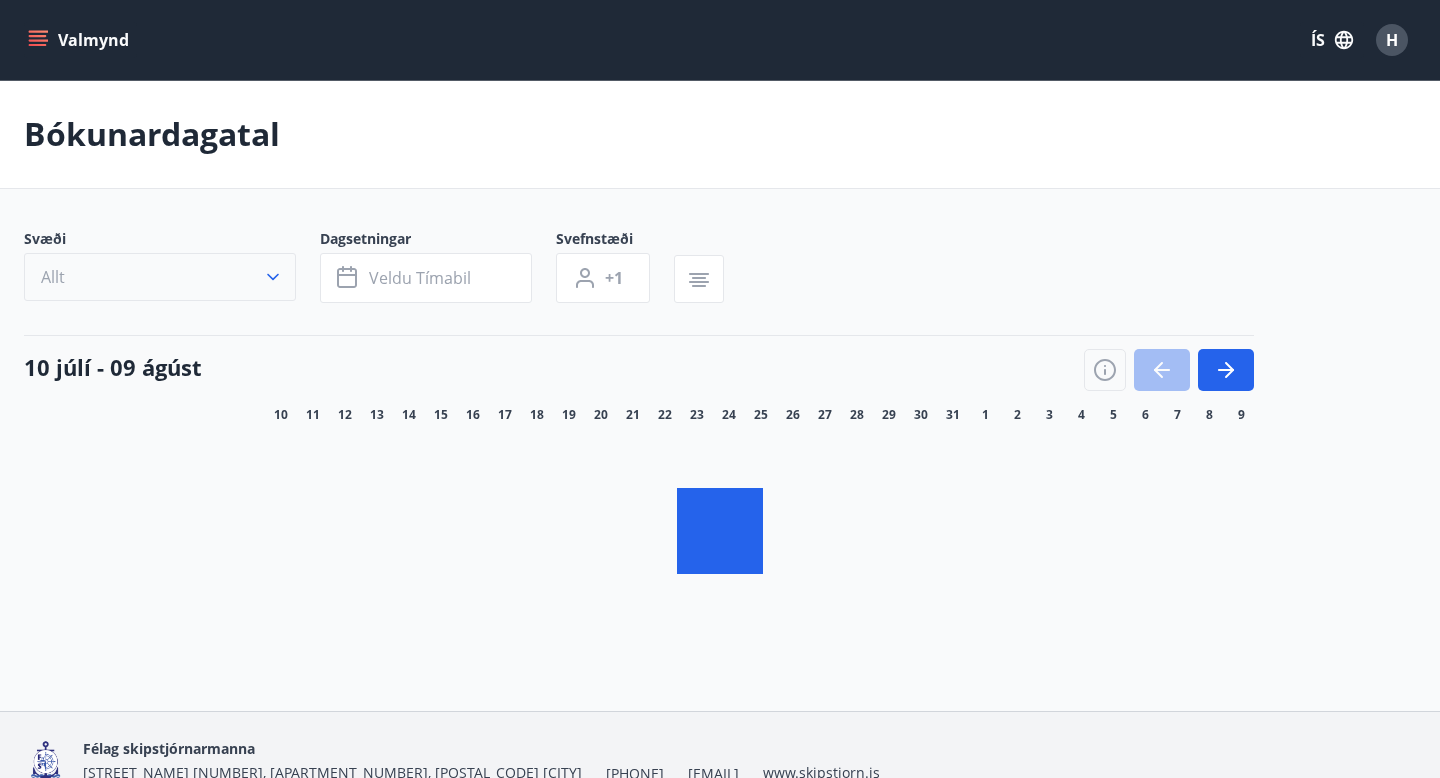 click 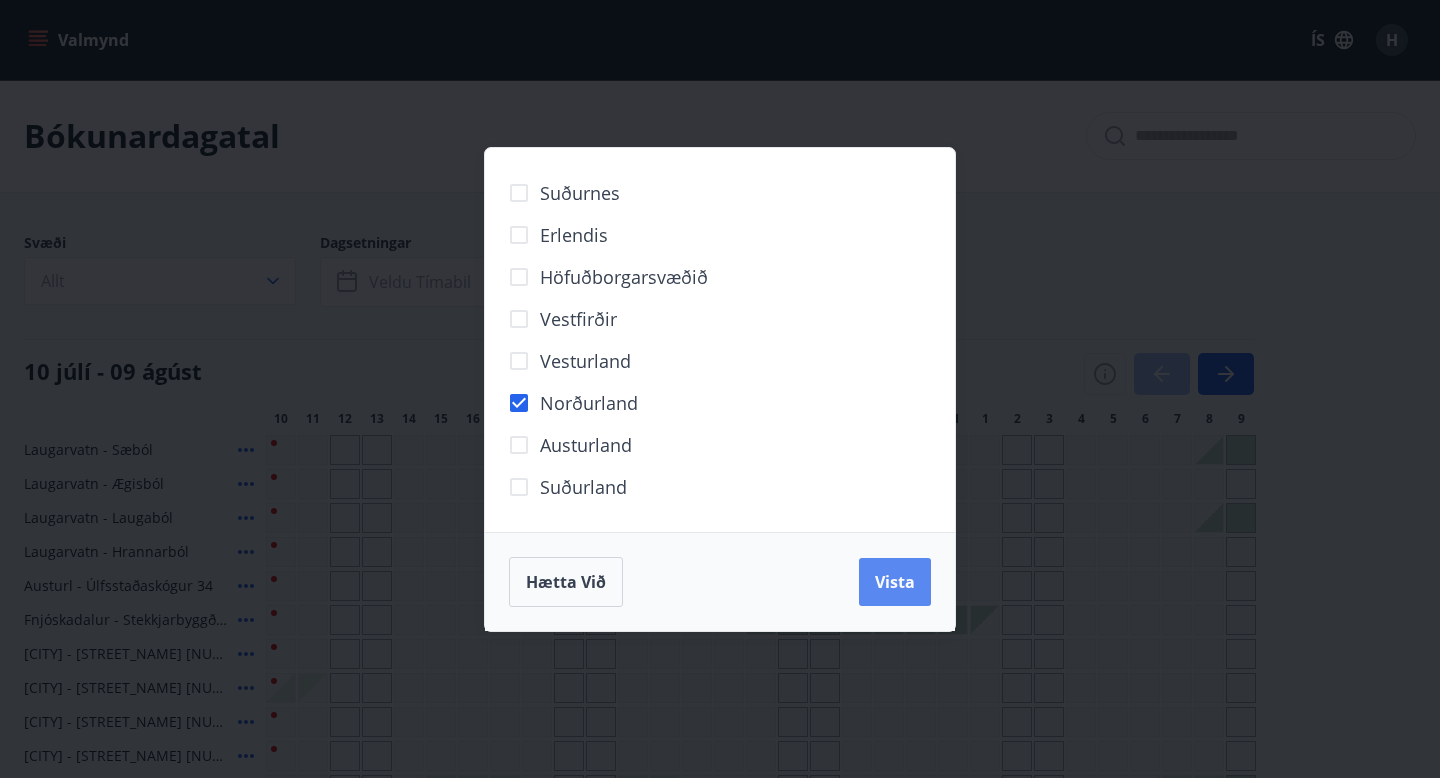 click on "Vista" at bounding box center (895, 582) 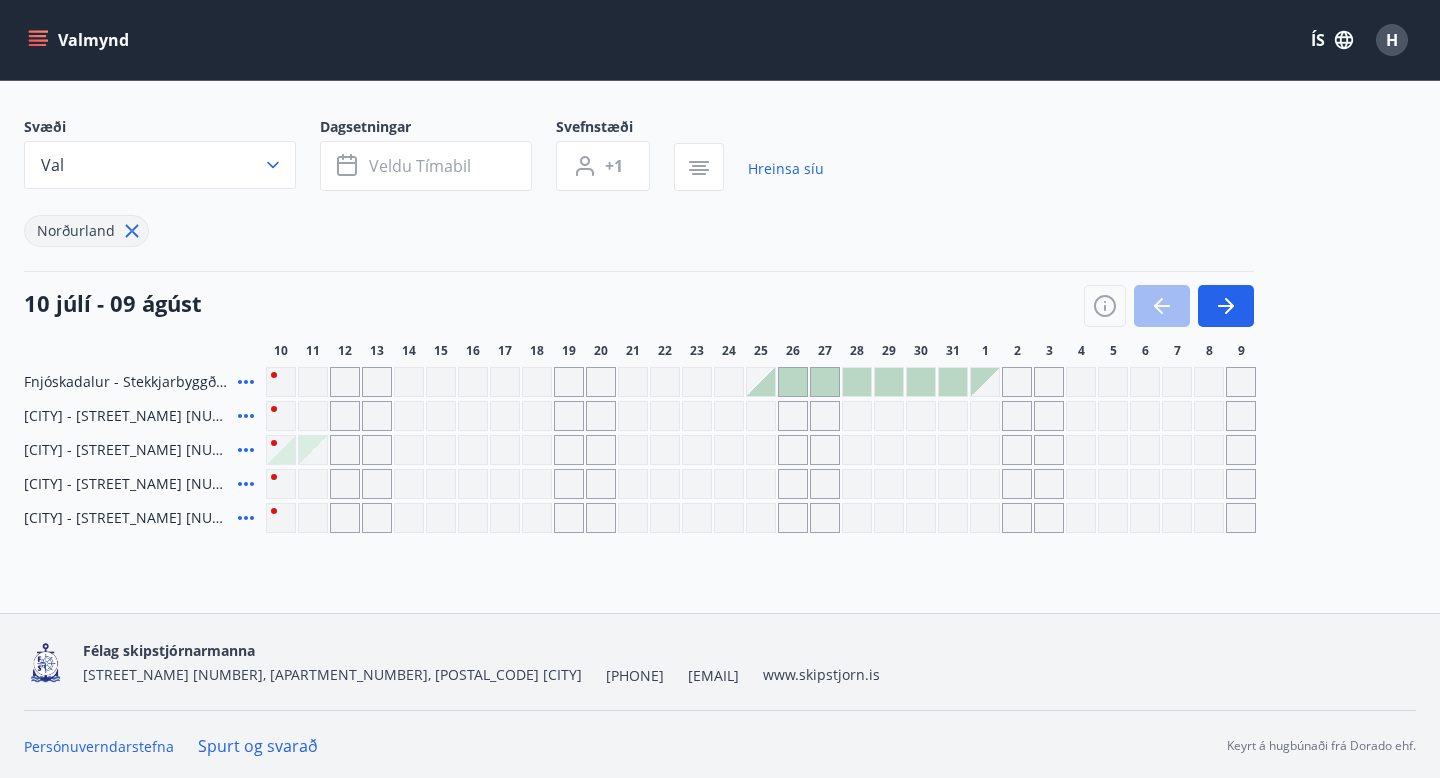 scroll, scrollTop: 119, scrollLeft: 0, axis: vertical 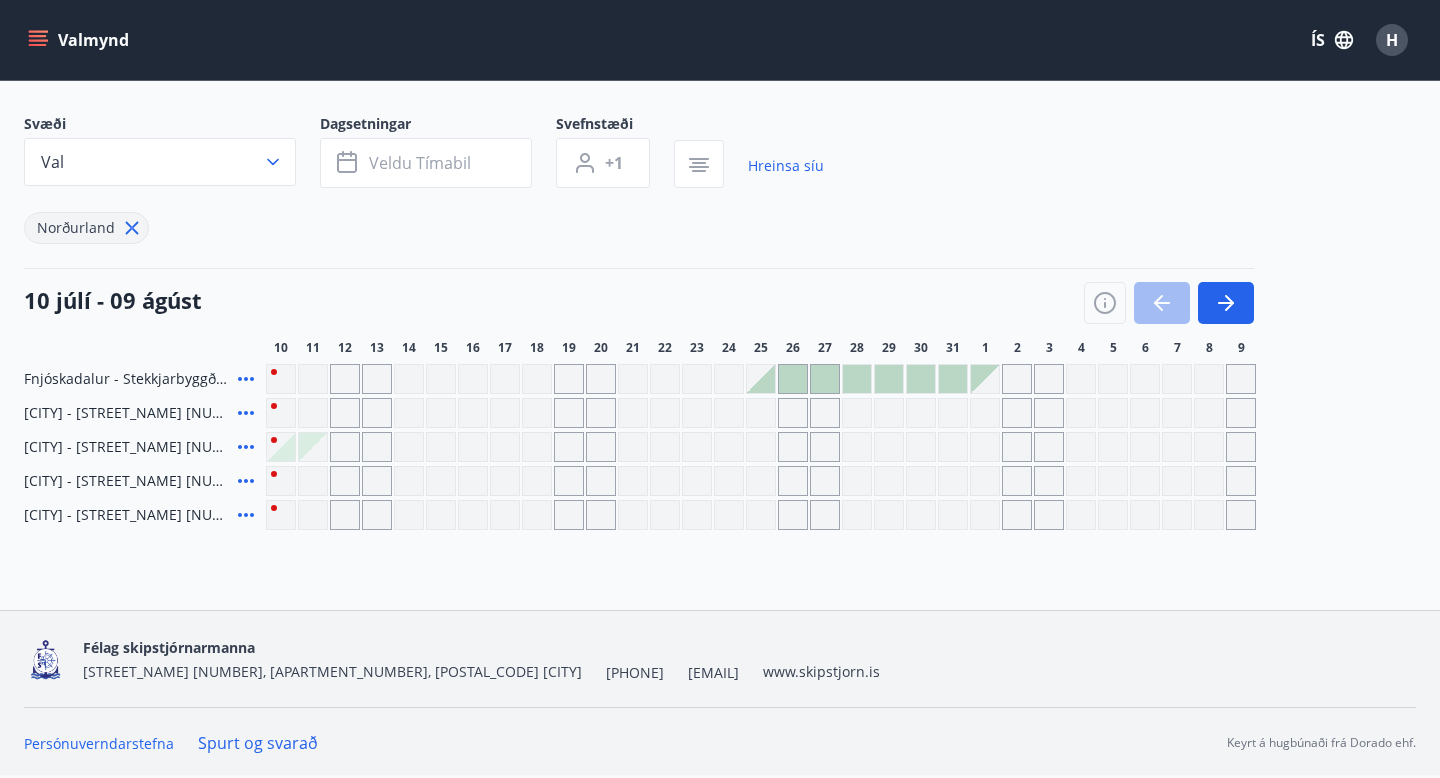 click 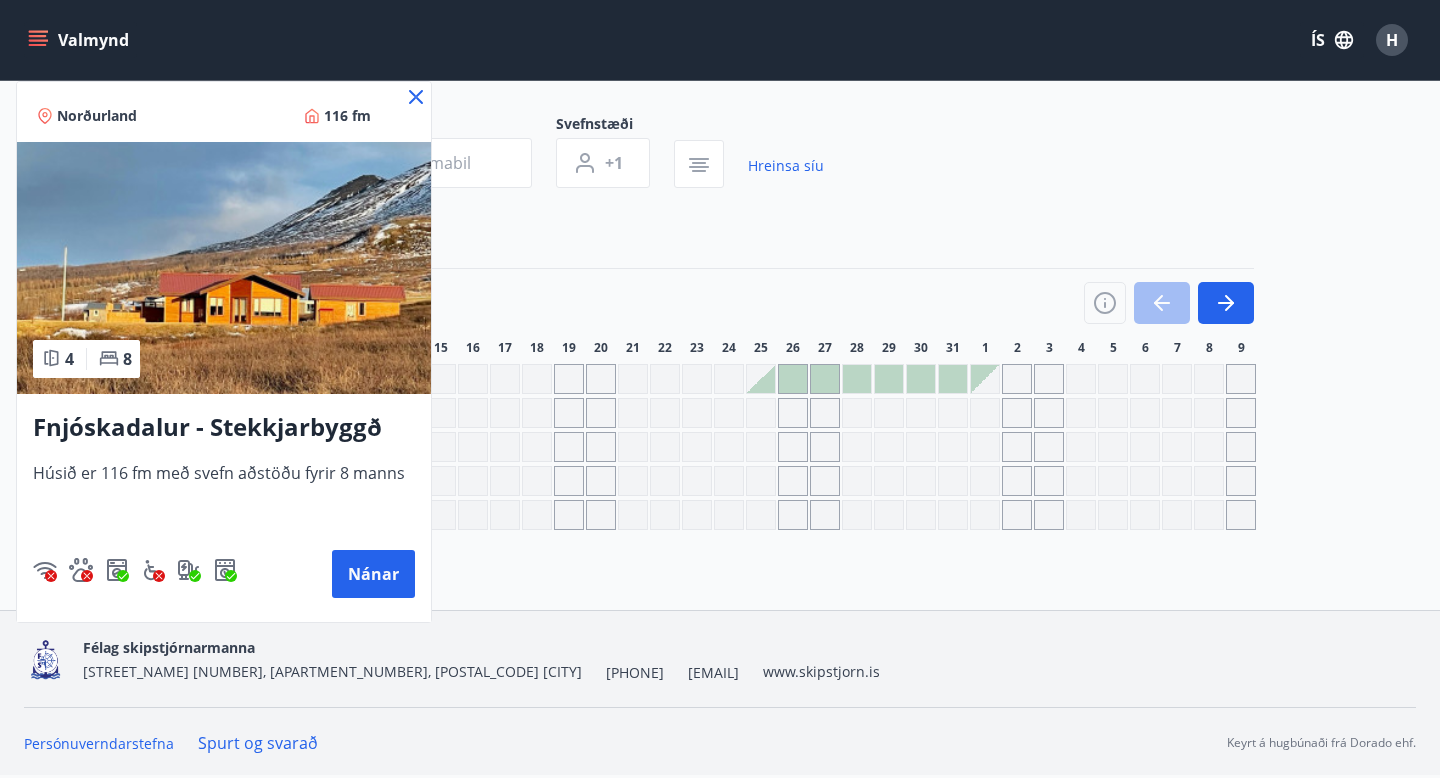click 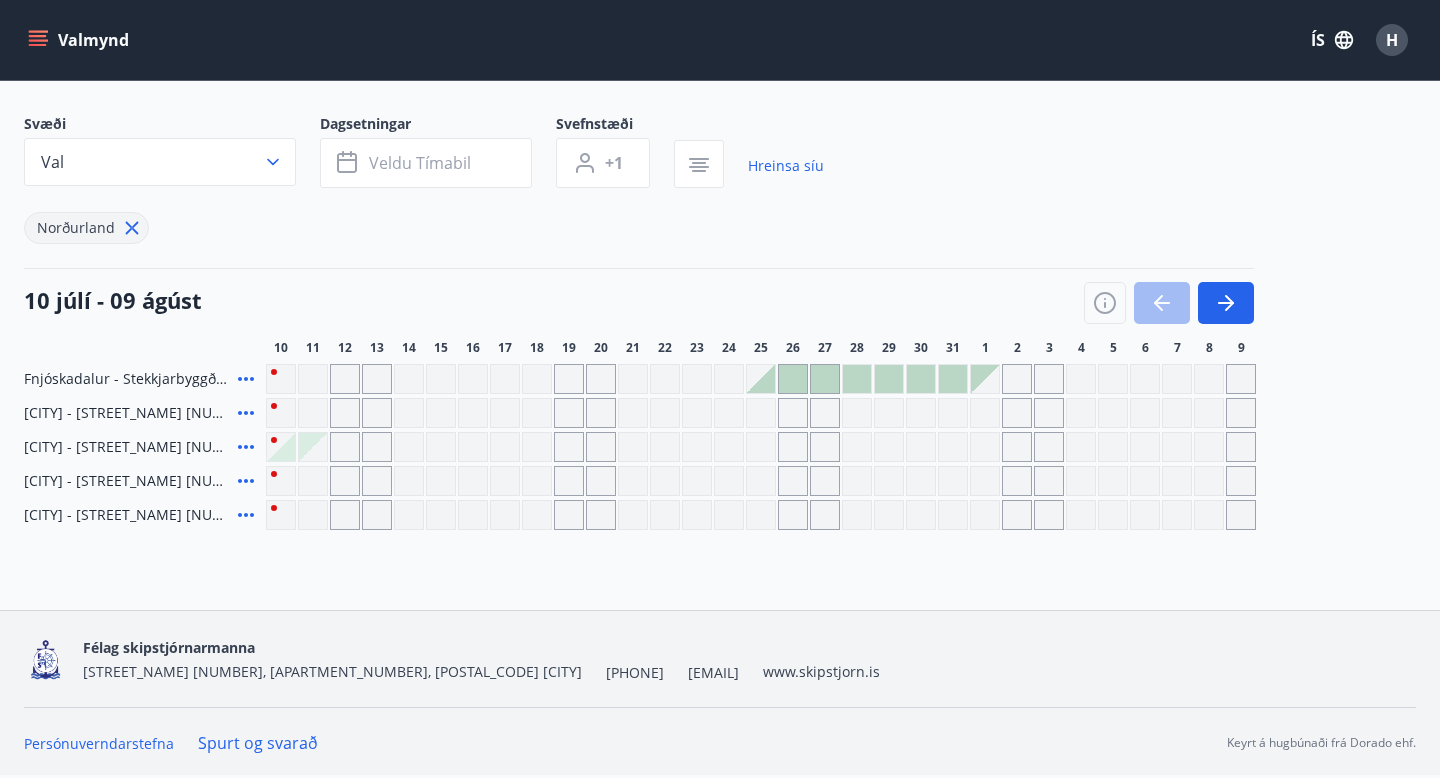 click at bounding box center (761, 379) 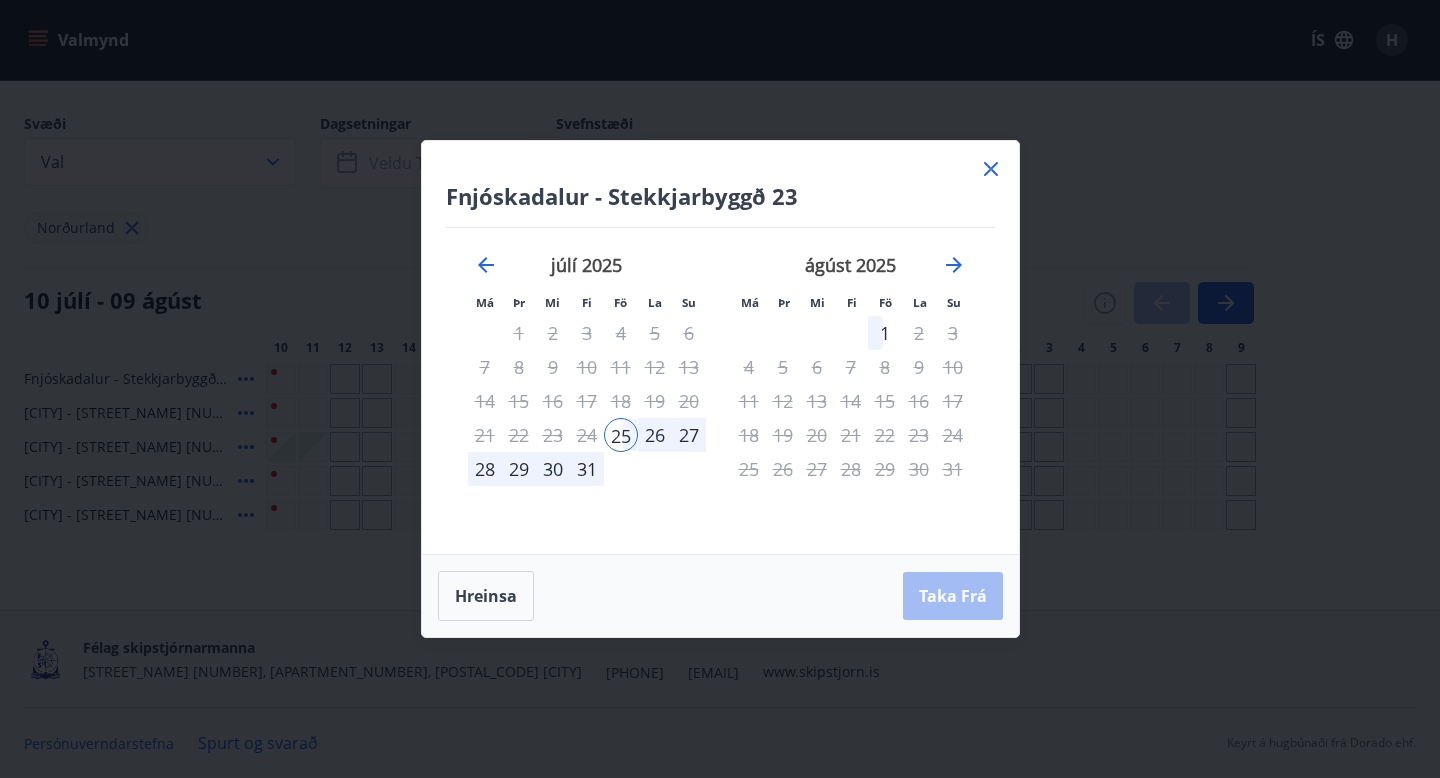 click 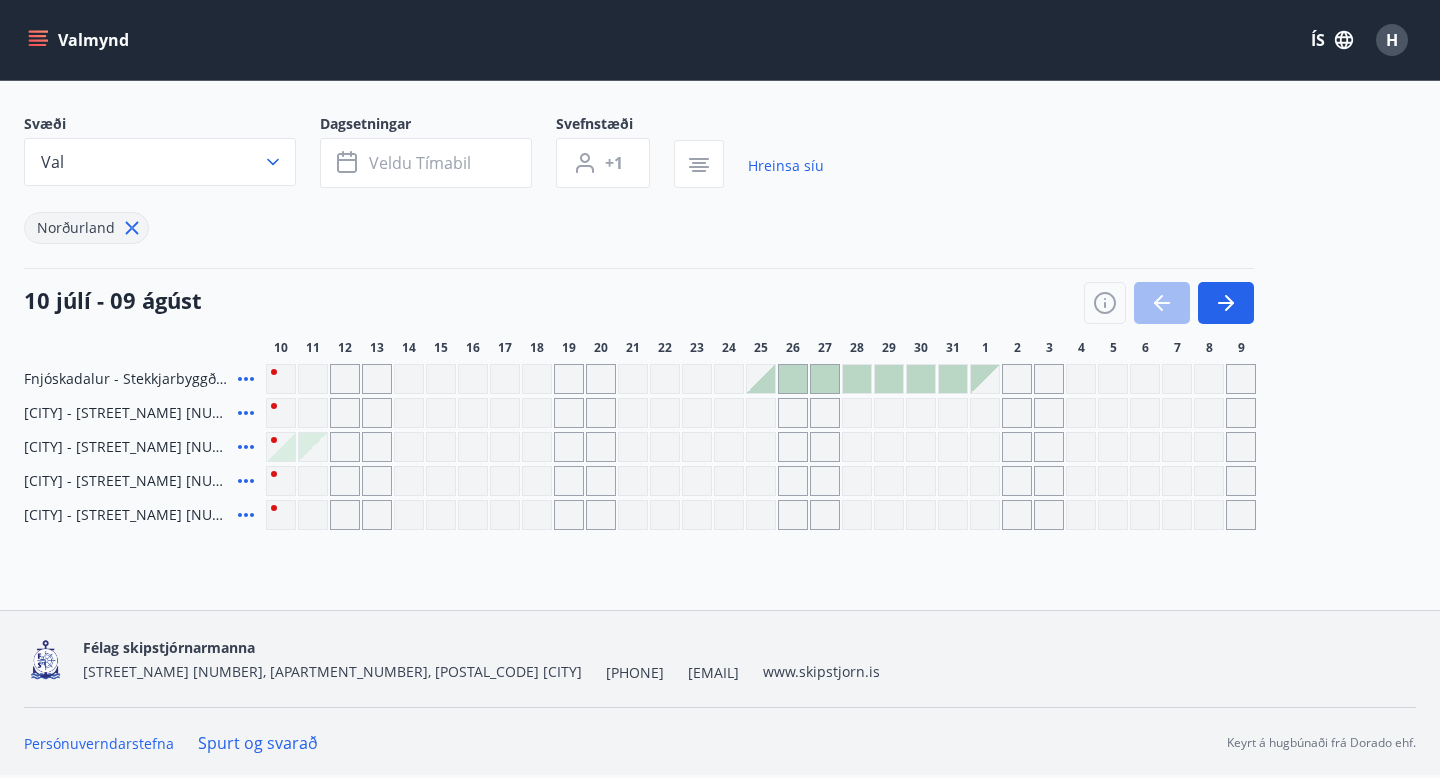 click 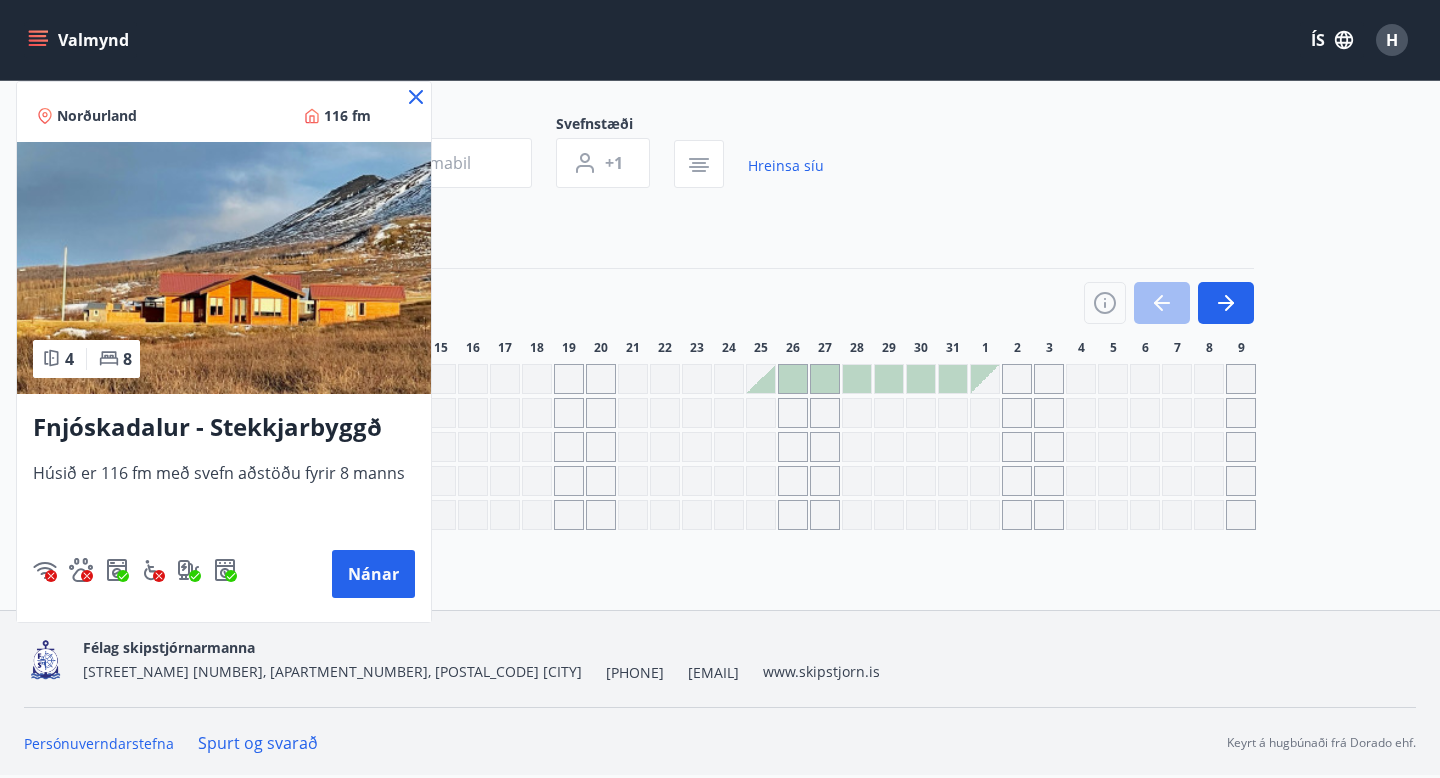 click at bounding box center [224, 268] 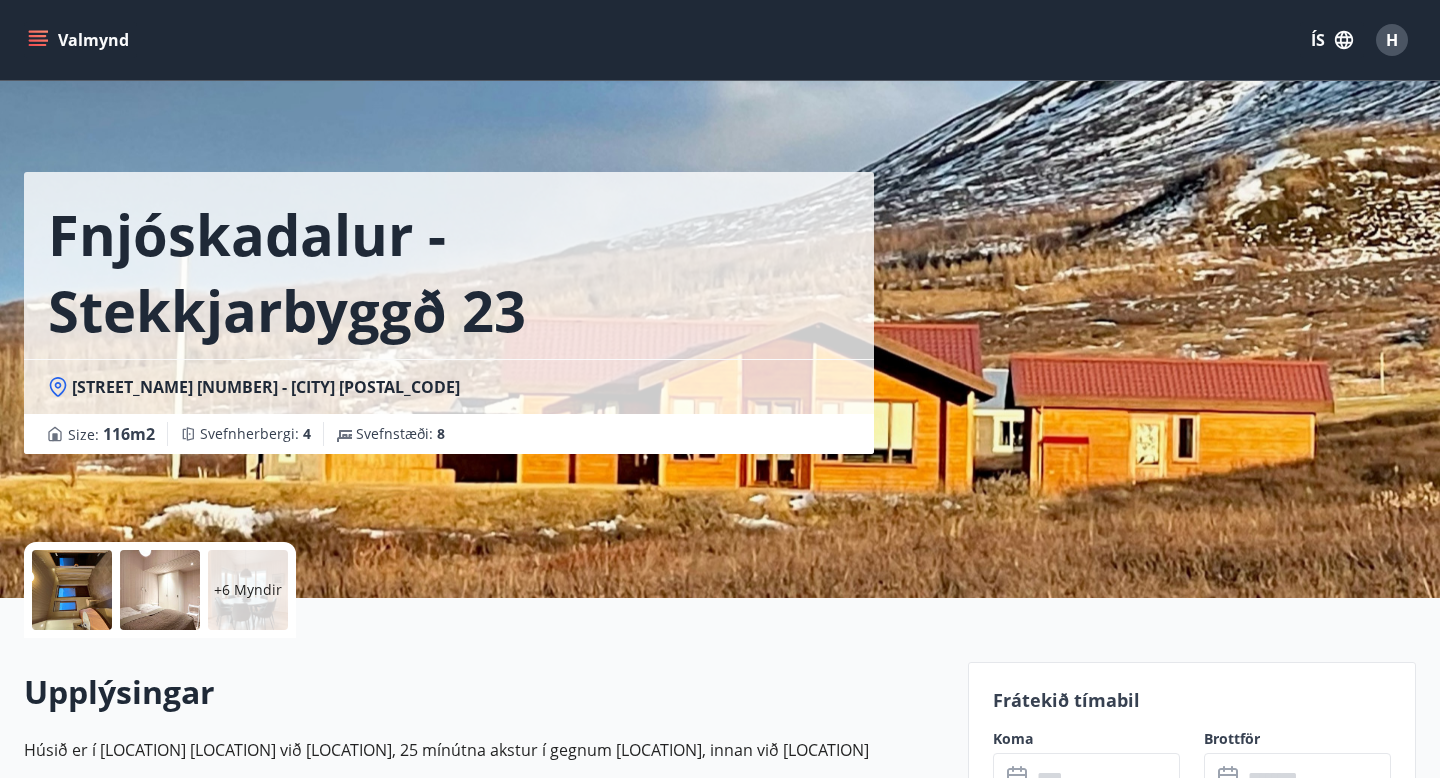 scroll, scrollTop: 0, scrollLeft: 0, axis: both 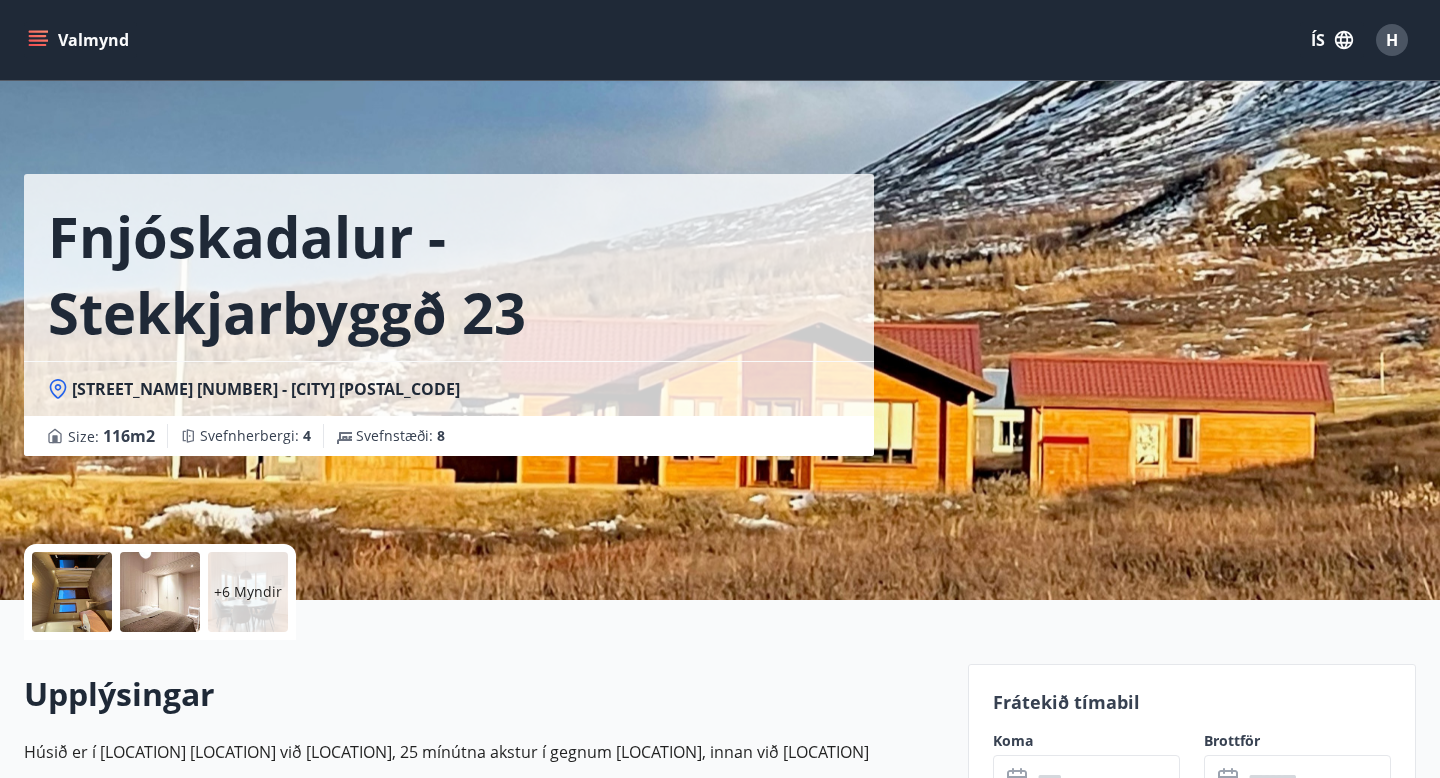 click at bounding box center (72, 592) 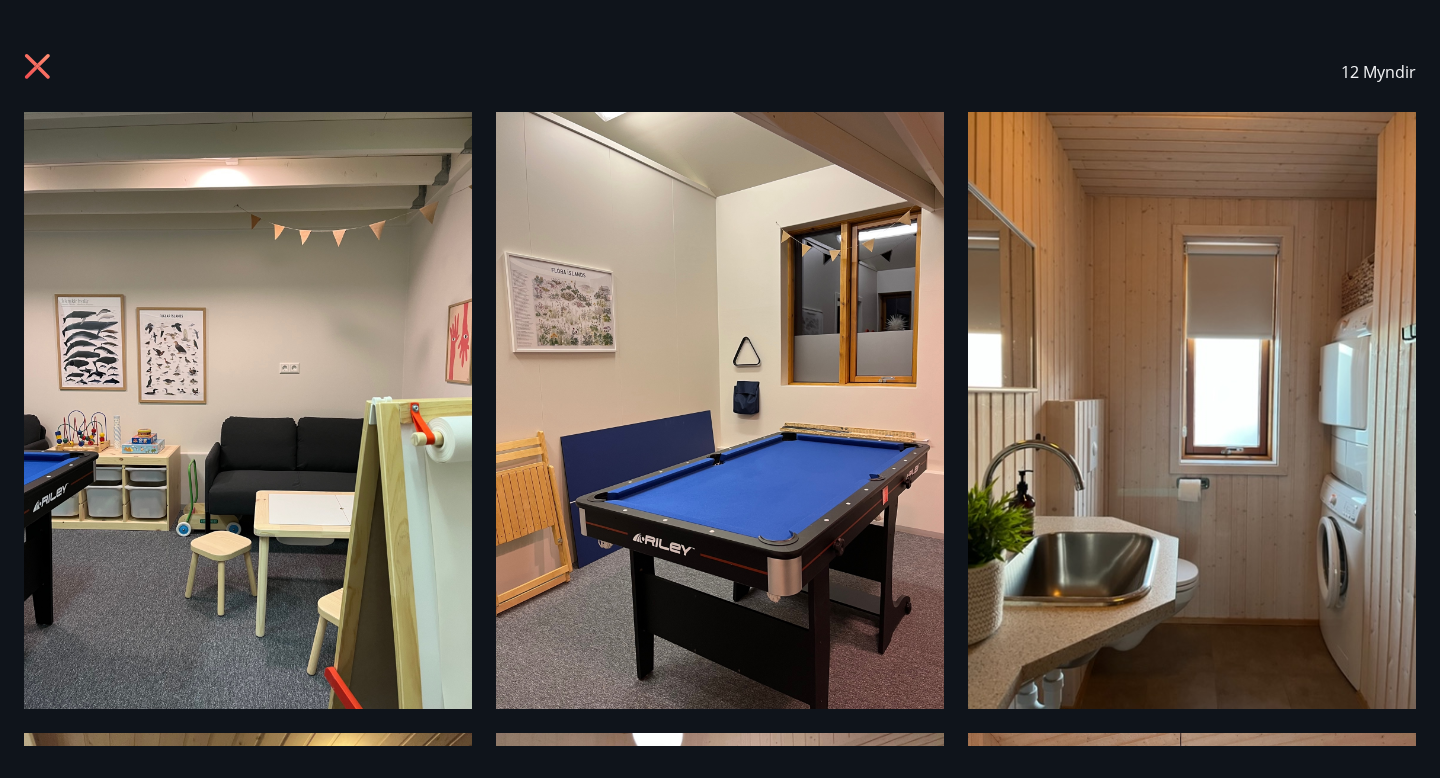 scroll, scrollTop: 0, scrollLeft: 0, axis: both 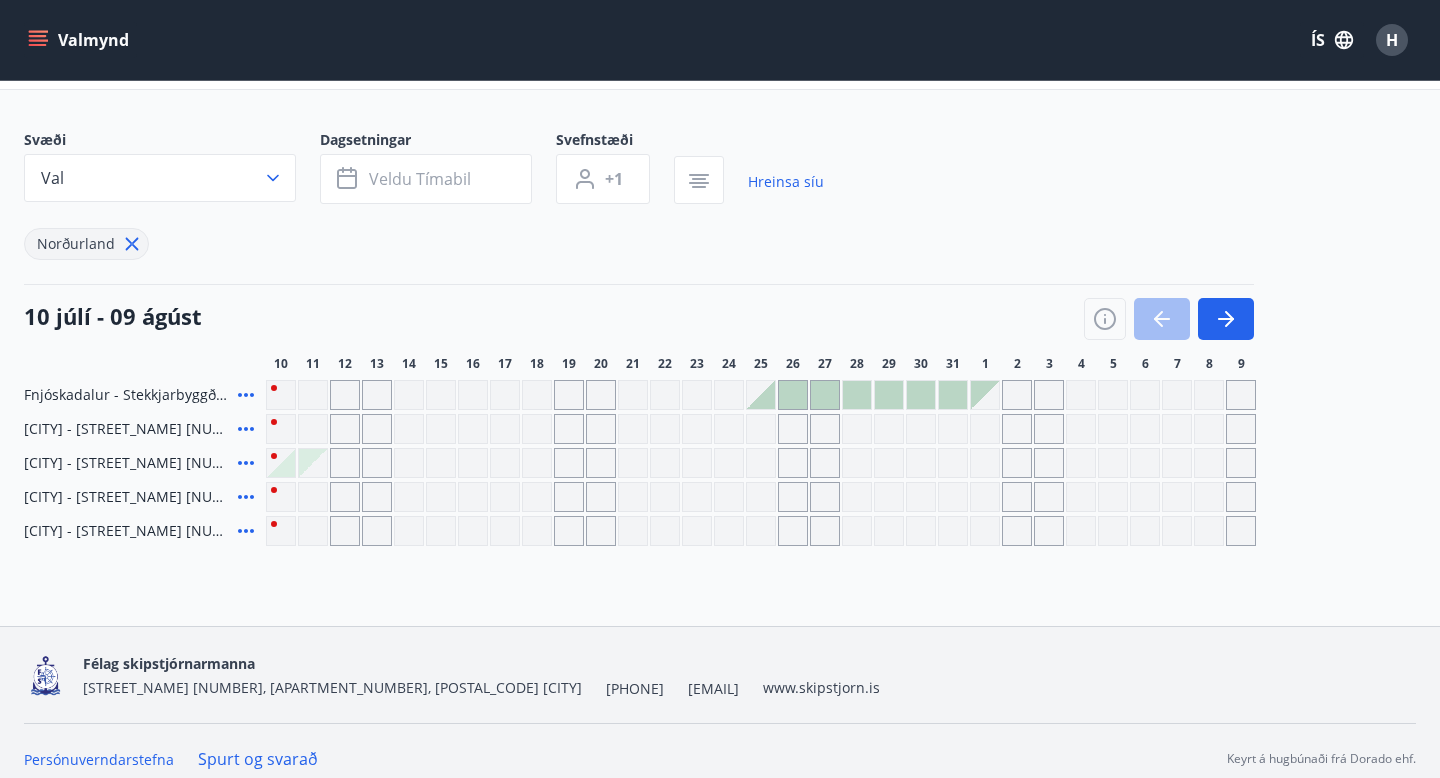 click at bounding box center (761, 395) 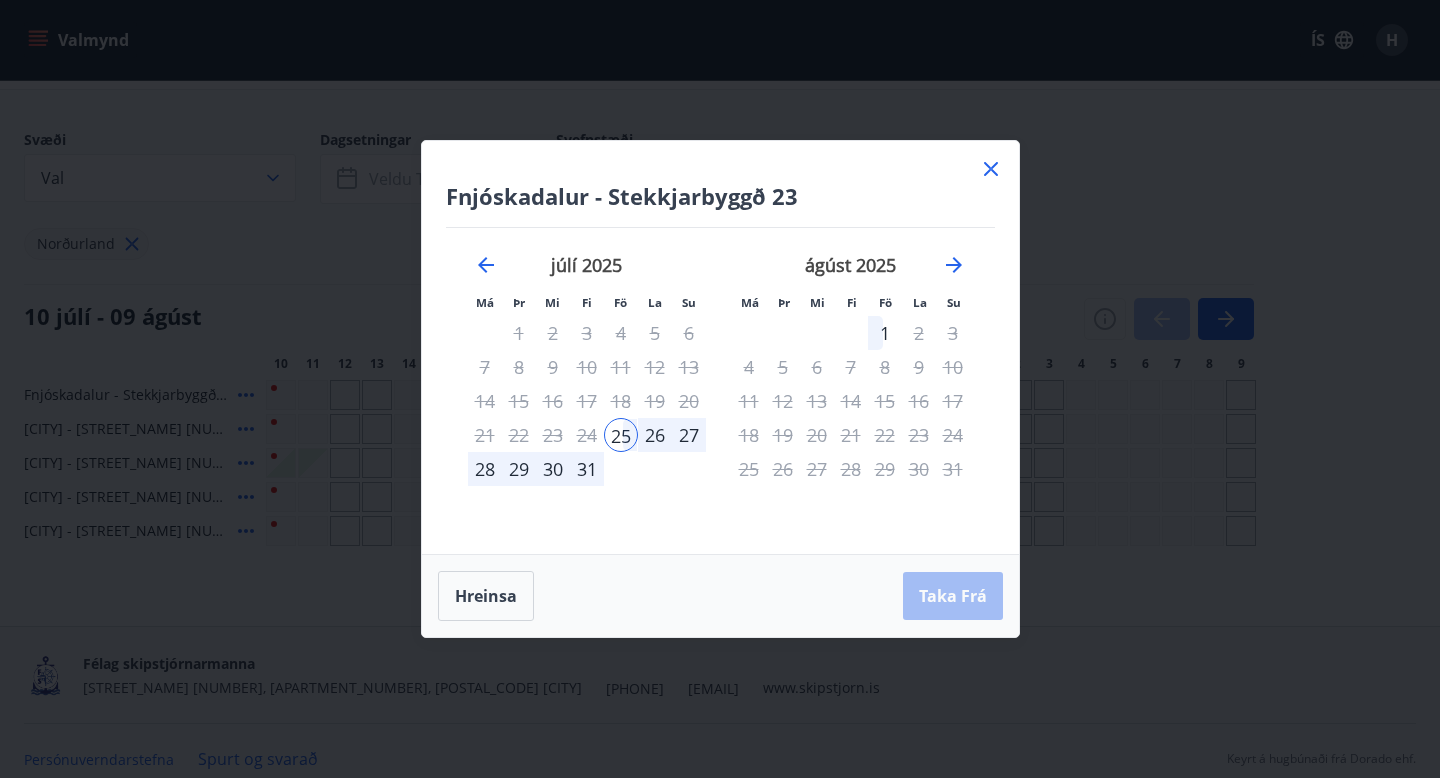 click on "27" at bounding box center [689, 435] 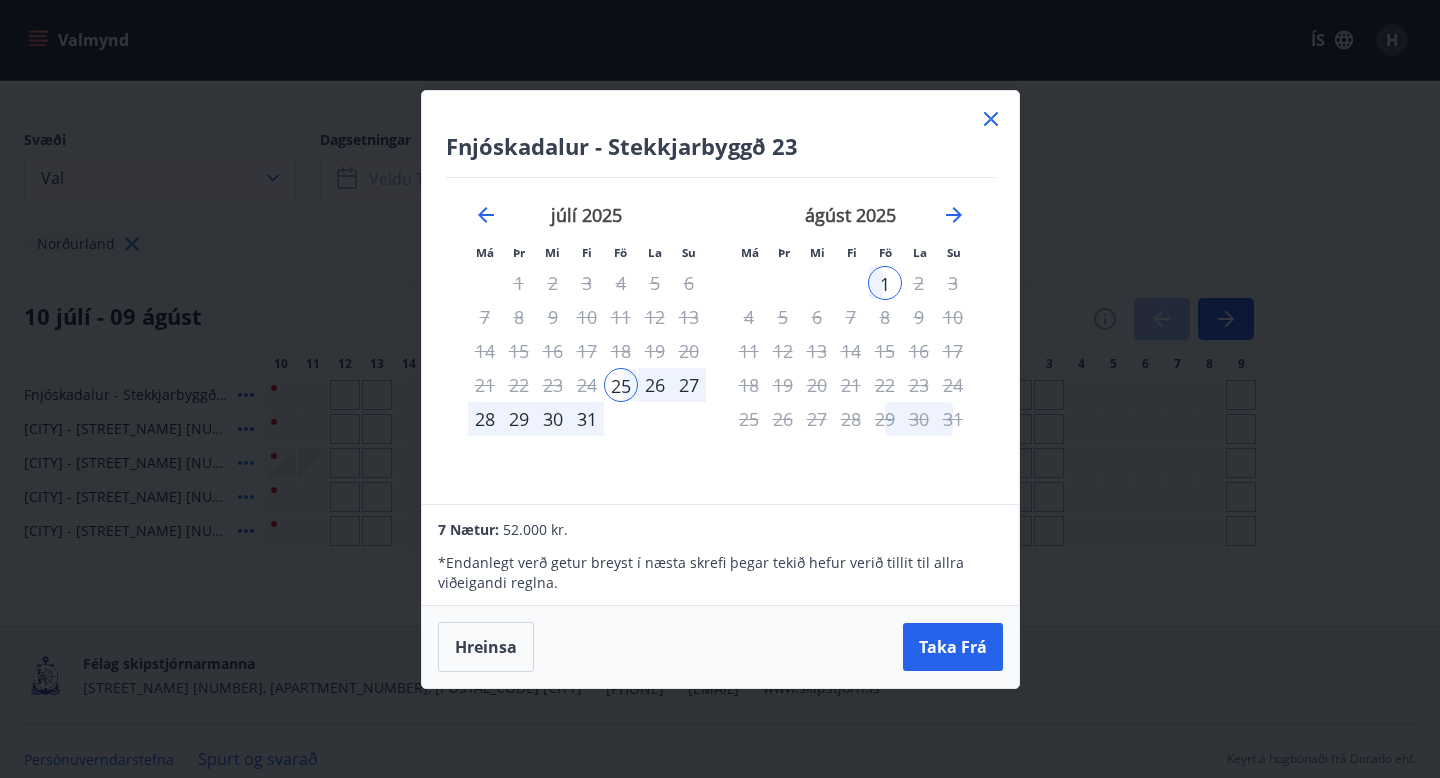 click on "31" at bounding box center [587, 419] 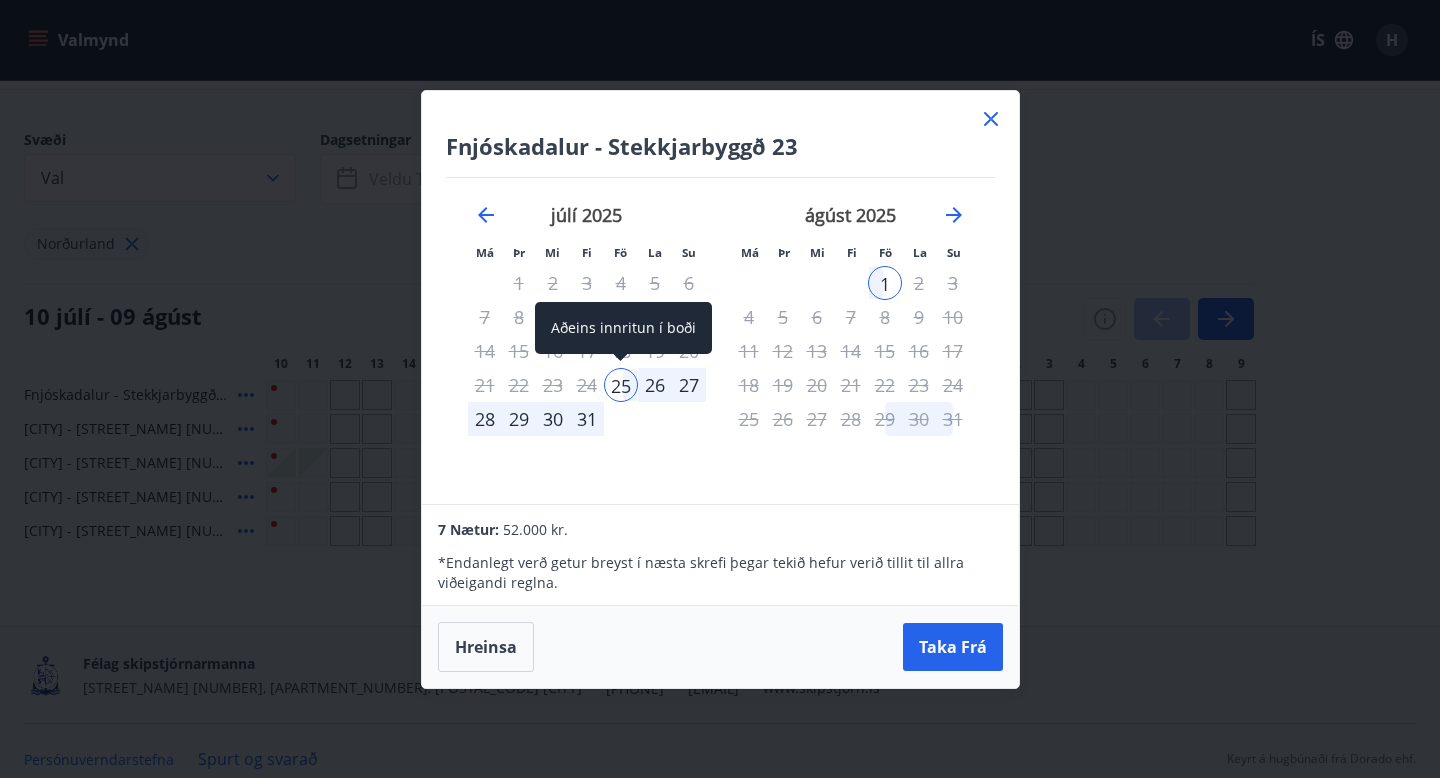 click on "25" at bounding box center [621, 385] 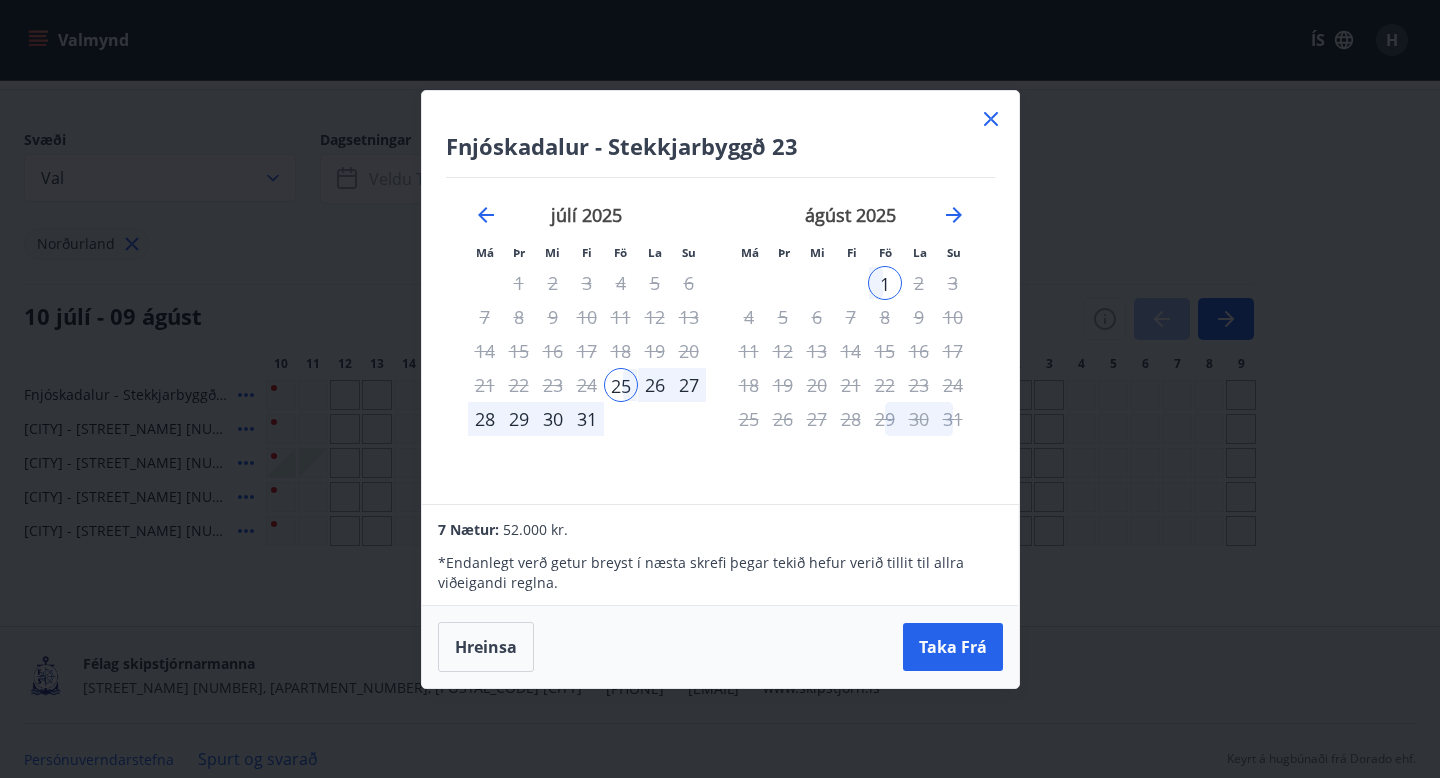 click on "31" at bounding box center (587, 419) 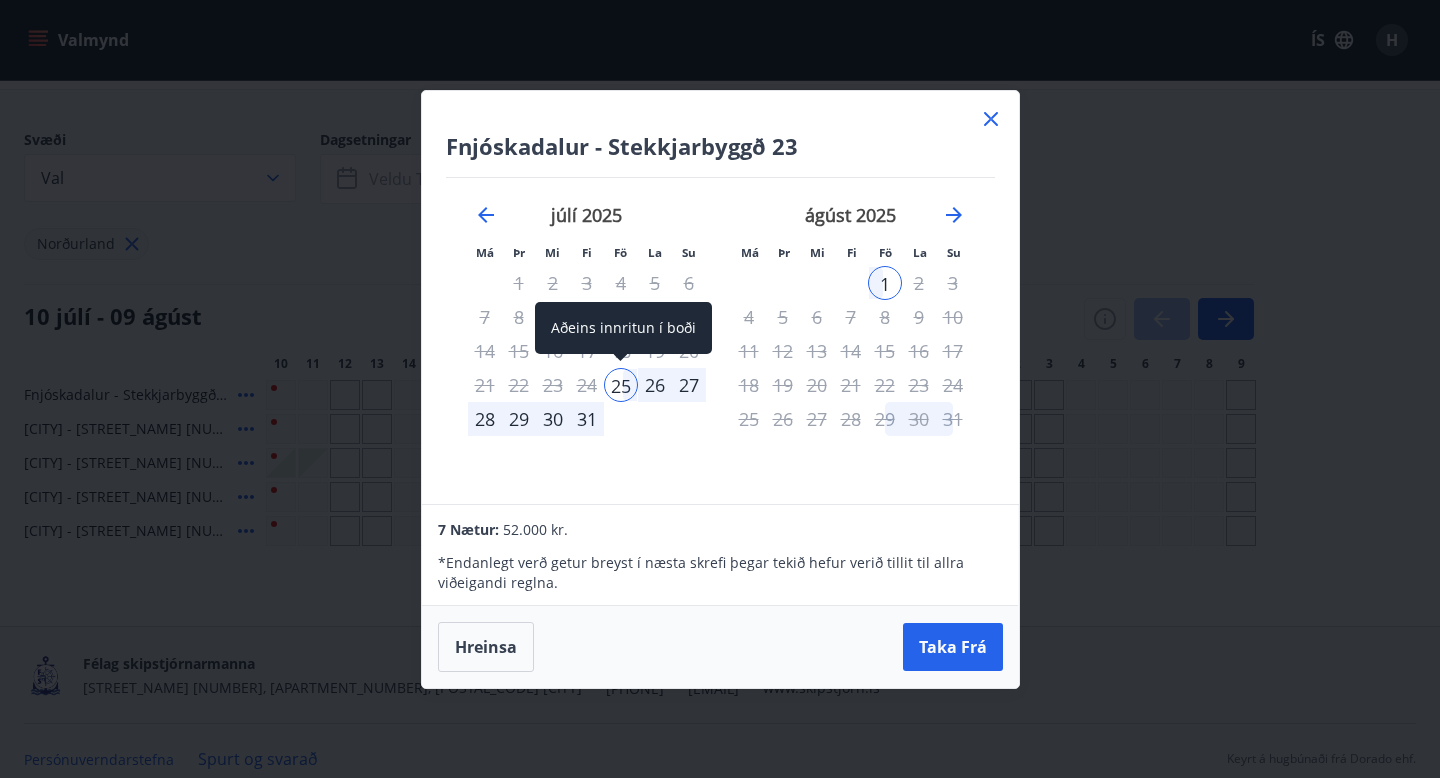 click on "25" at bounding box center (621, 385) 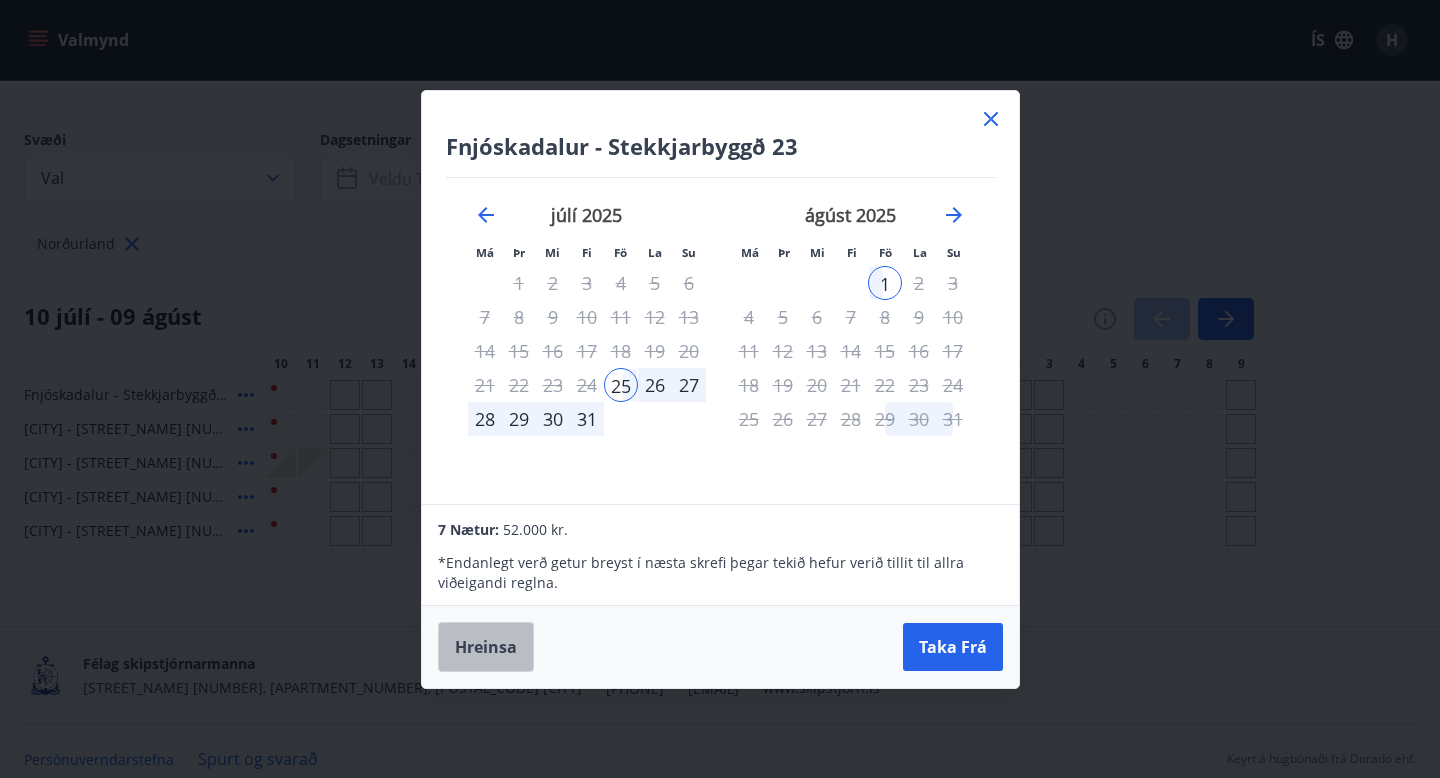 click on "Hreinsa" at bounding box center (486, 647) 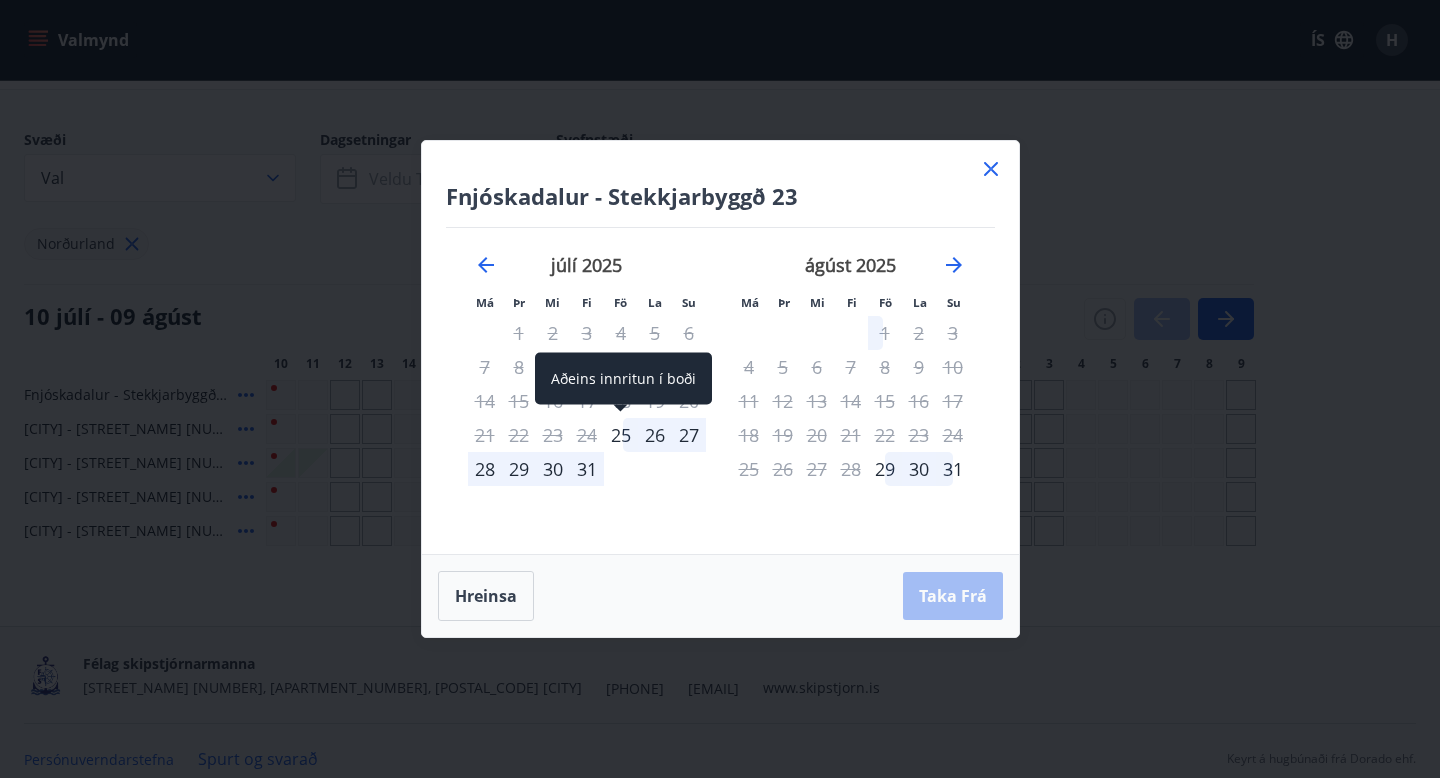 click on "25" at bounding box center [621, 435] 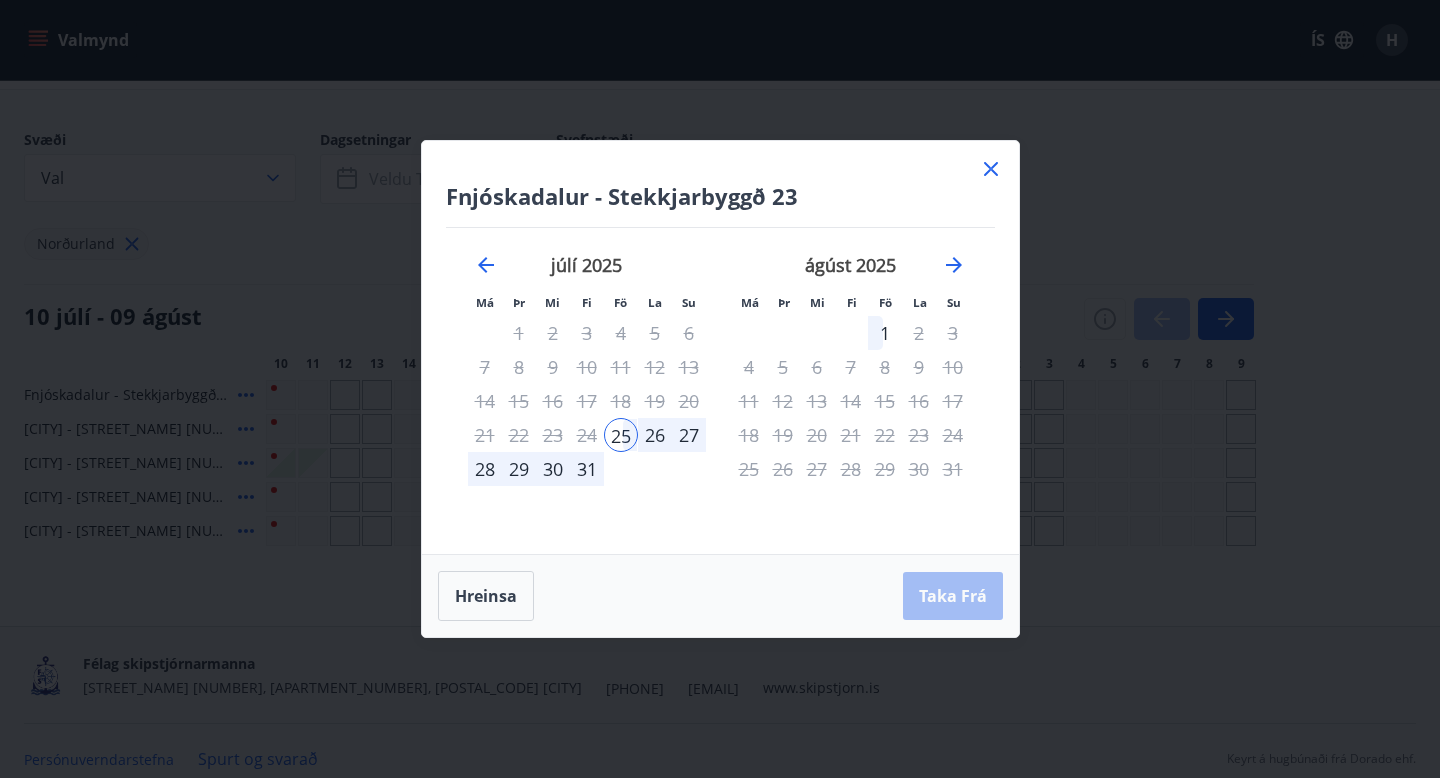 click on "31" at bounding box center (587, 469) 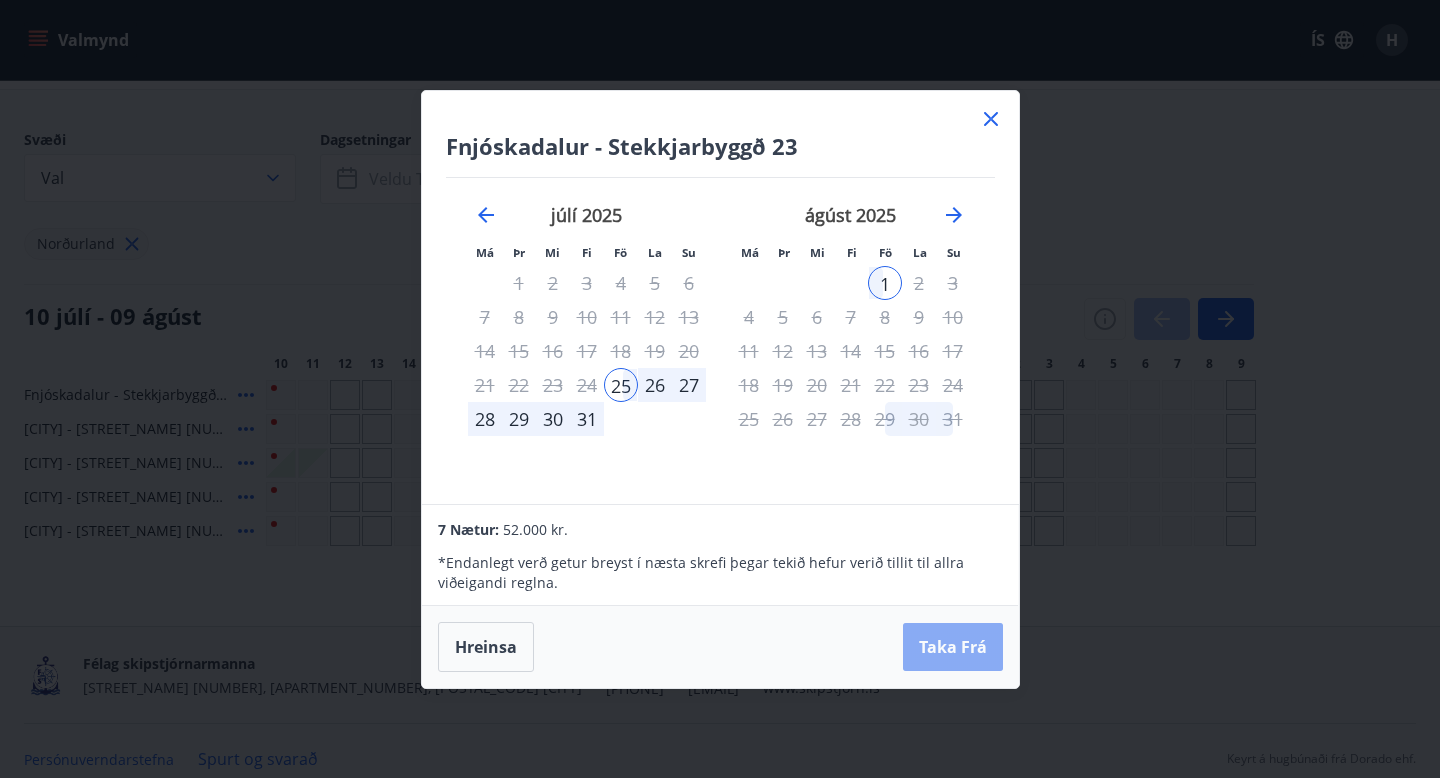click on "Taka Frá" at bounding box center [953, 647] 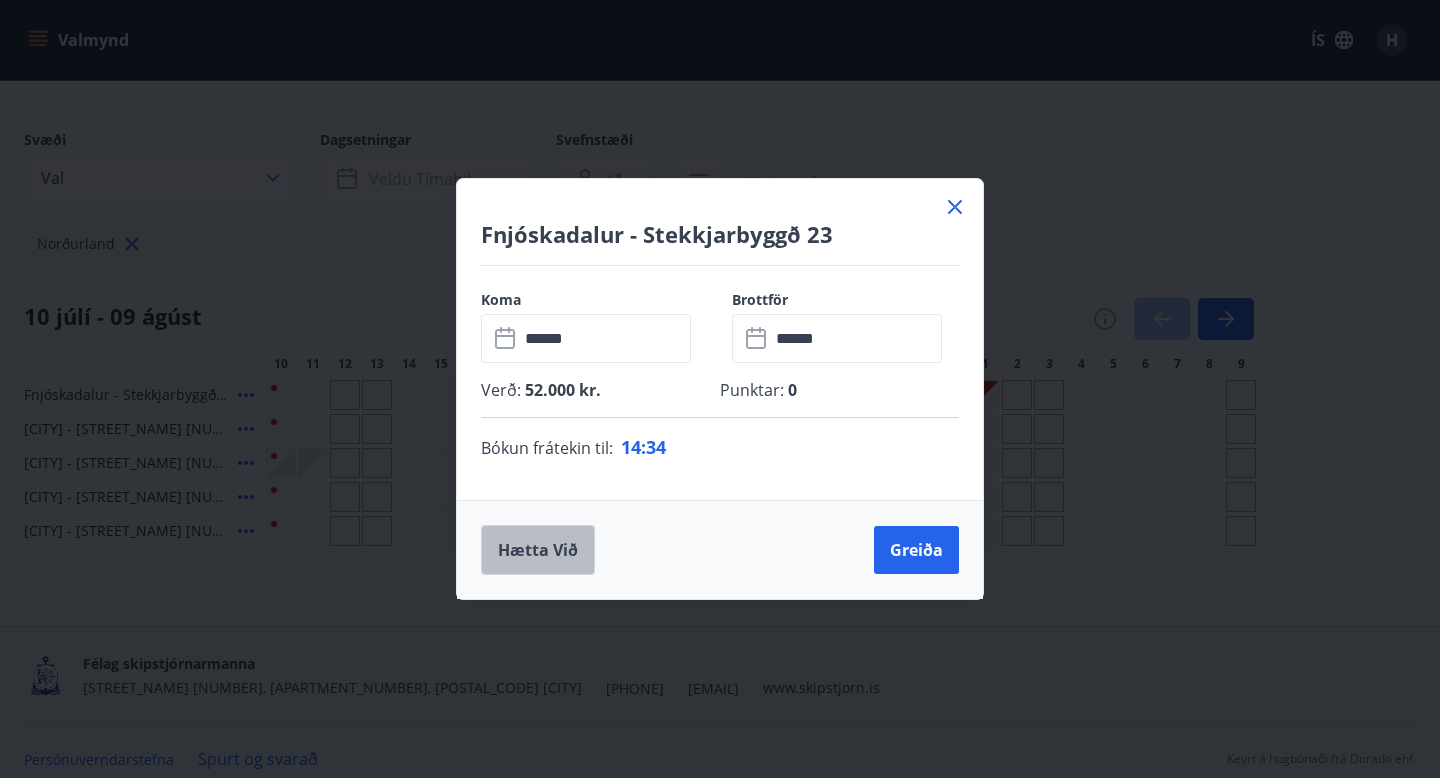 click on "Hætta við" at bounding box center (538, 550) 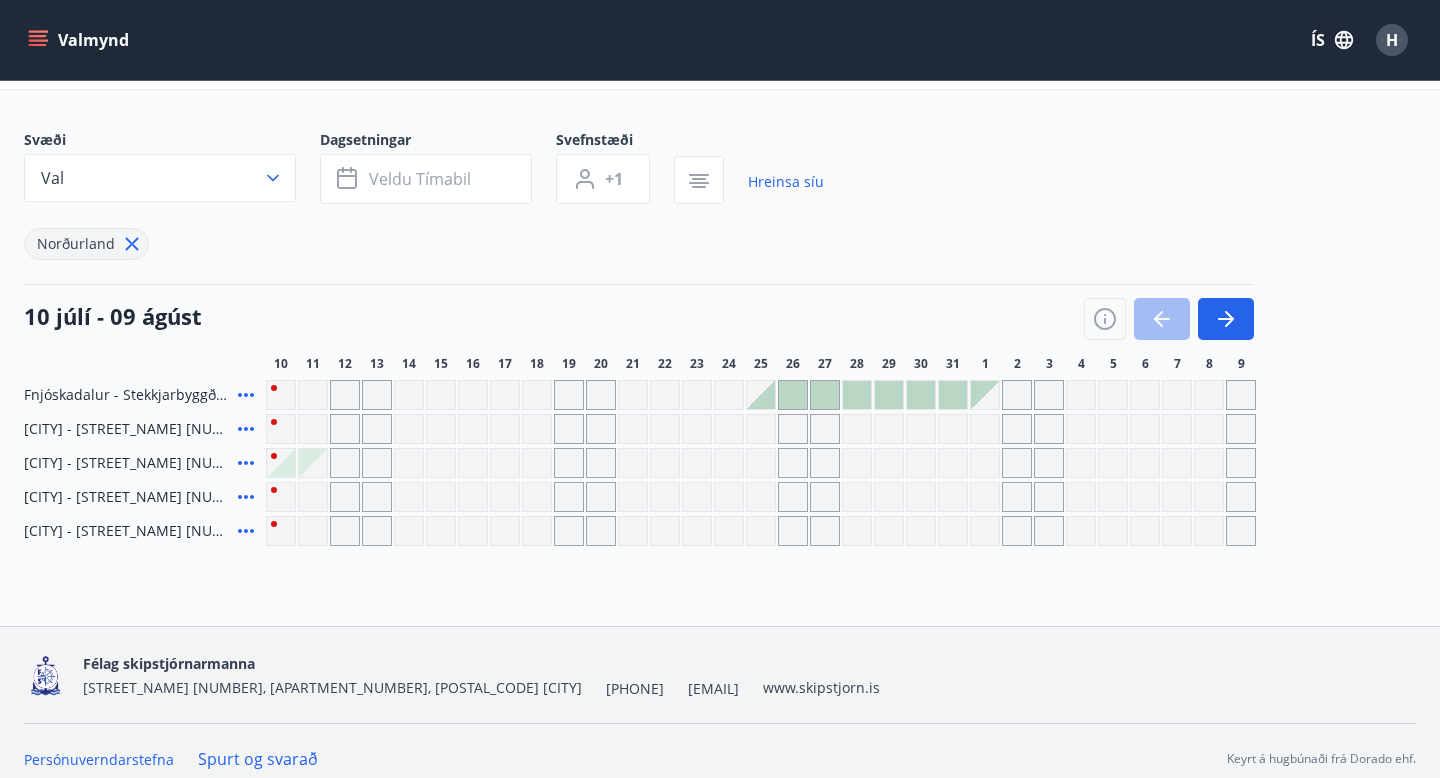click 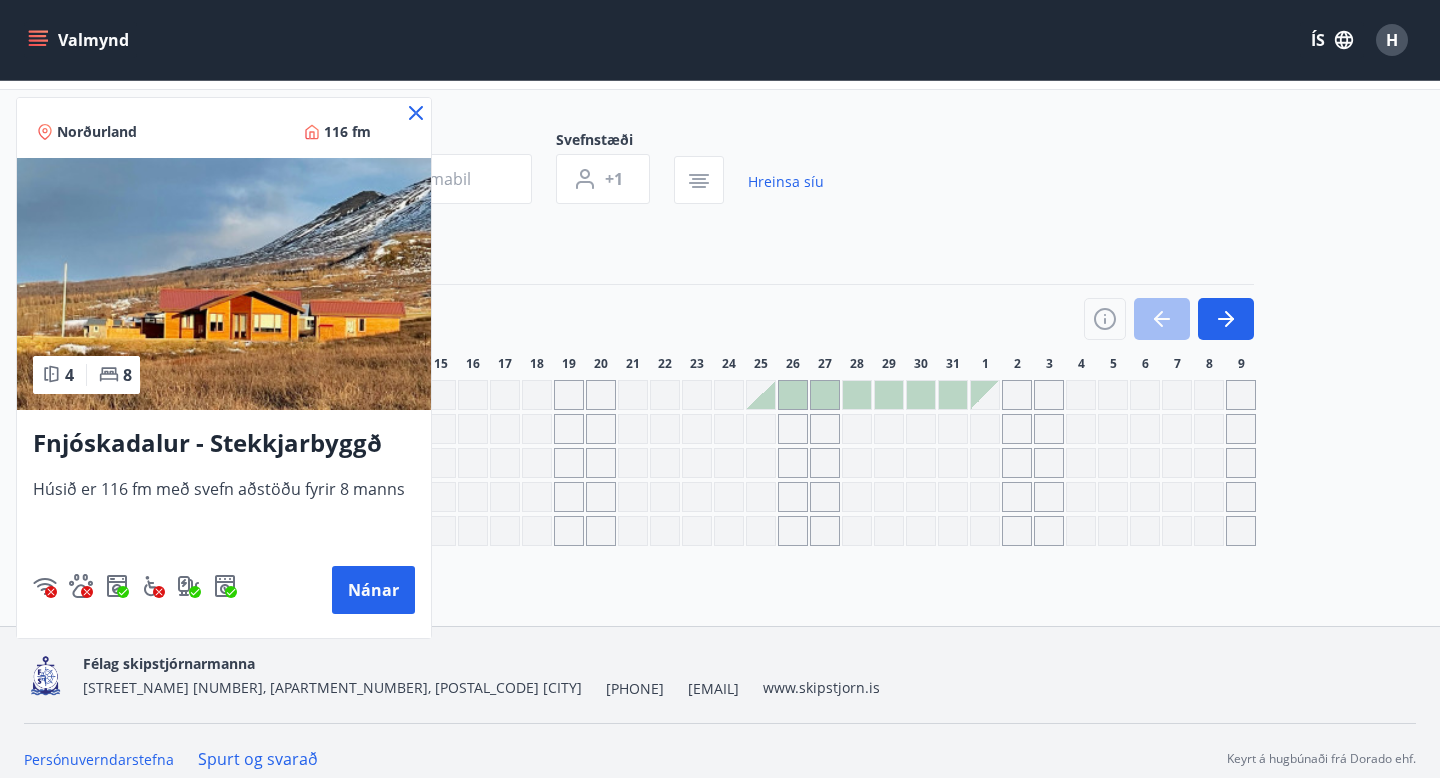 click at bounding box center [224, 284] 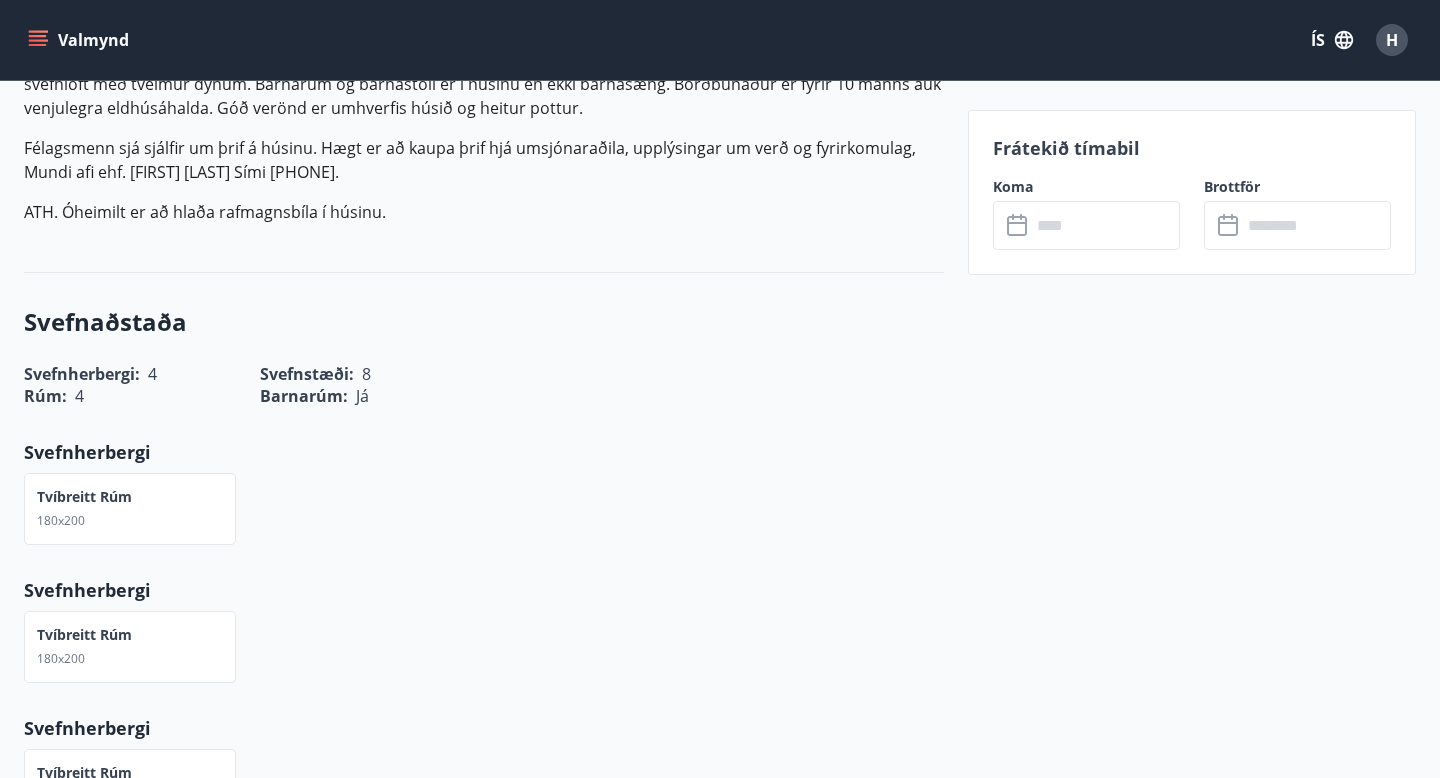 scroll, scrollTop: 759, scrollLeft: 0, axis: vertical 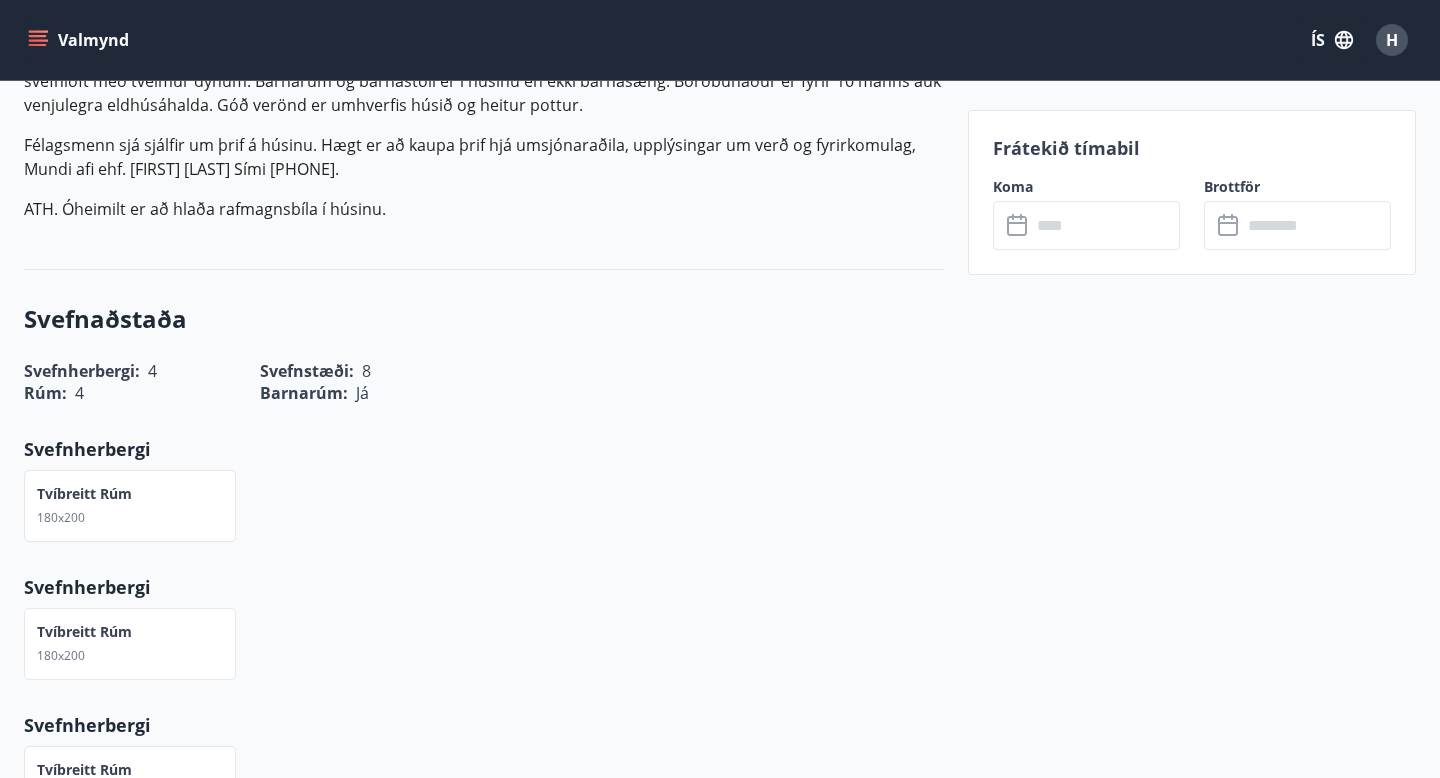 click at bounding box center (1105, 225) 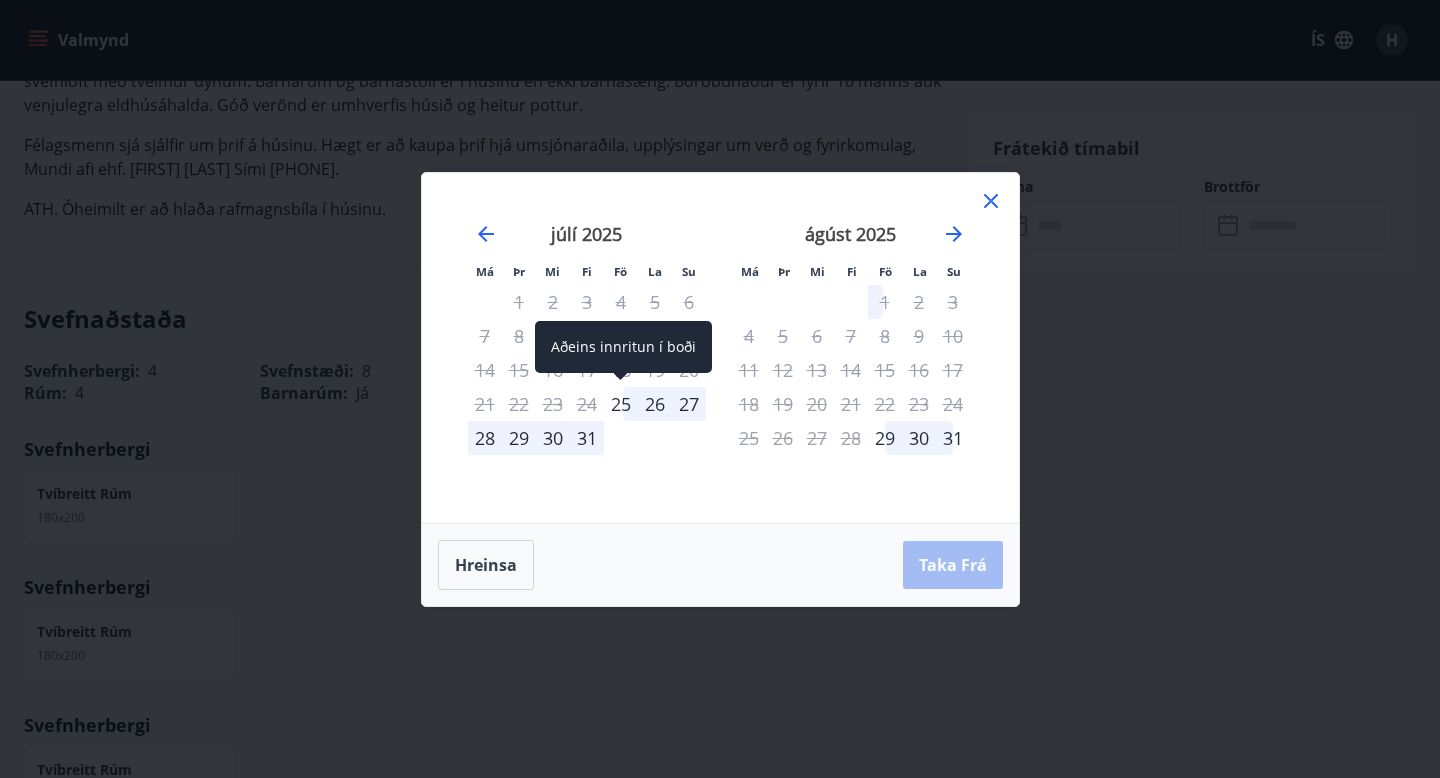 click on "25" at bounding box center [621, 404] 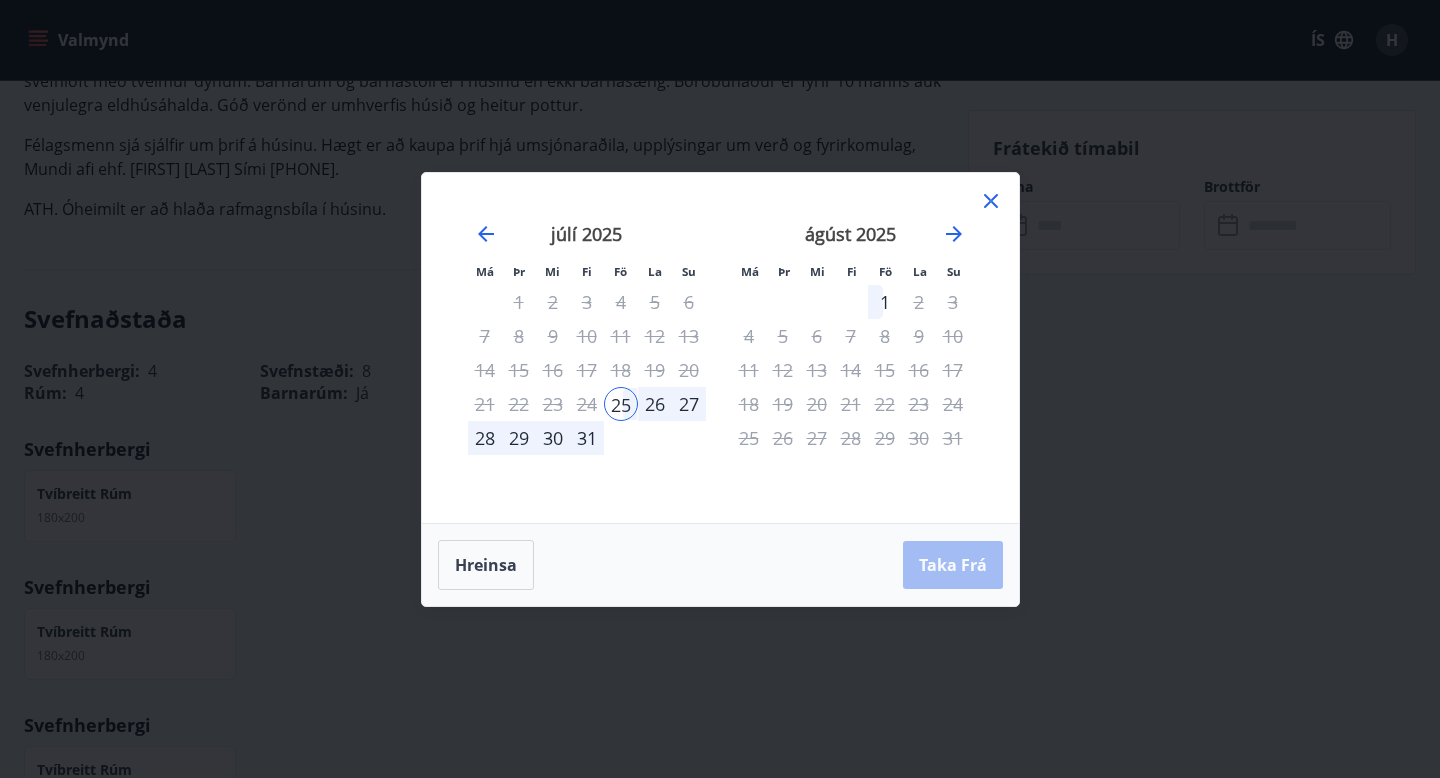 click on "31" at bounding box center [587, 438] 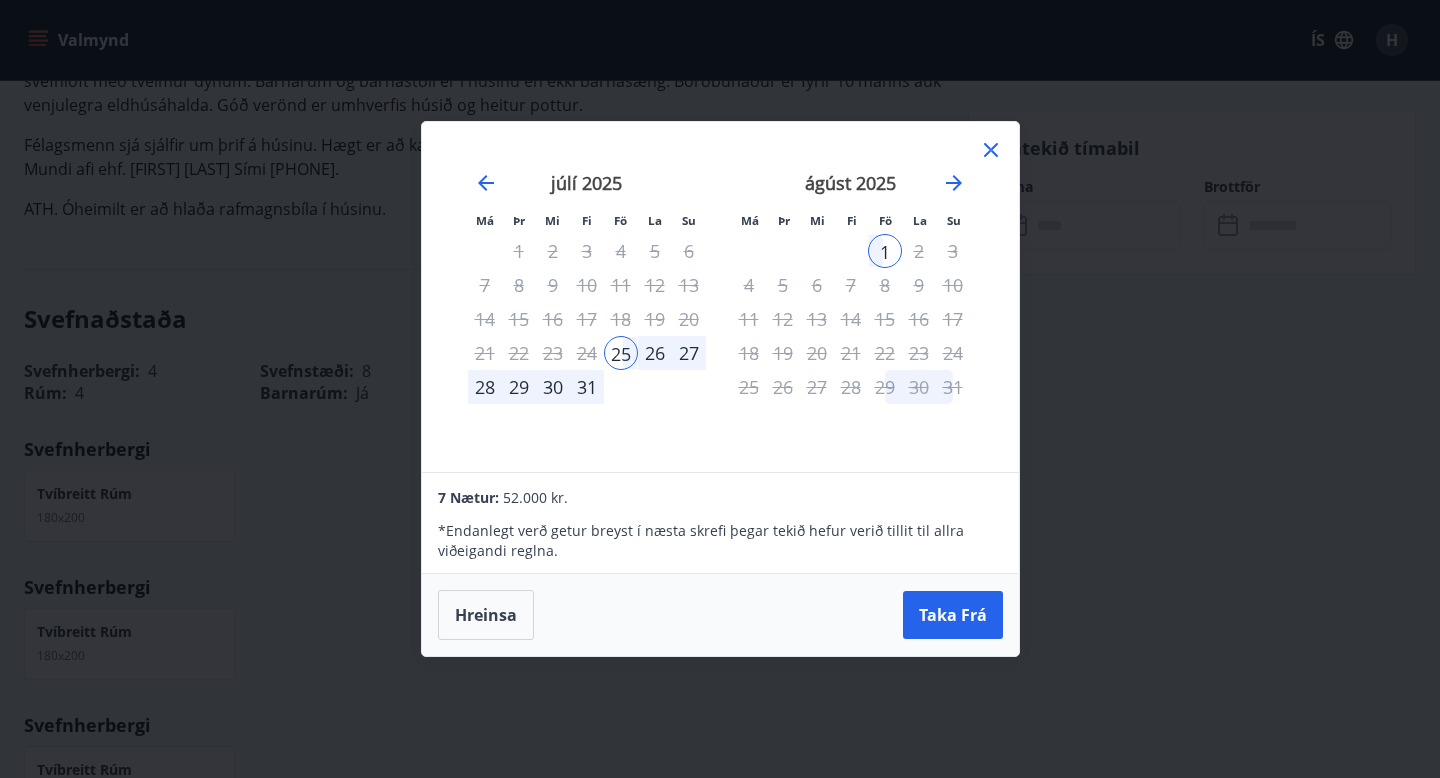click 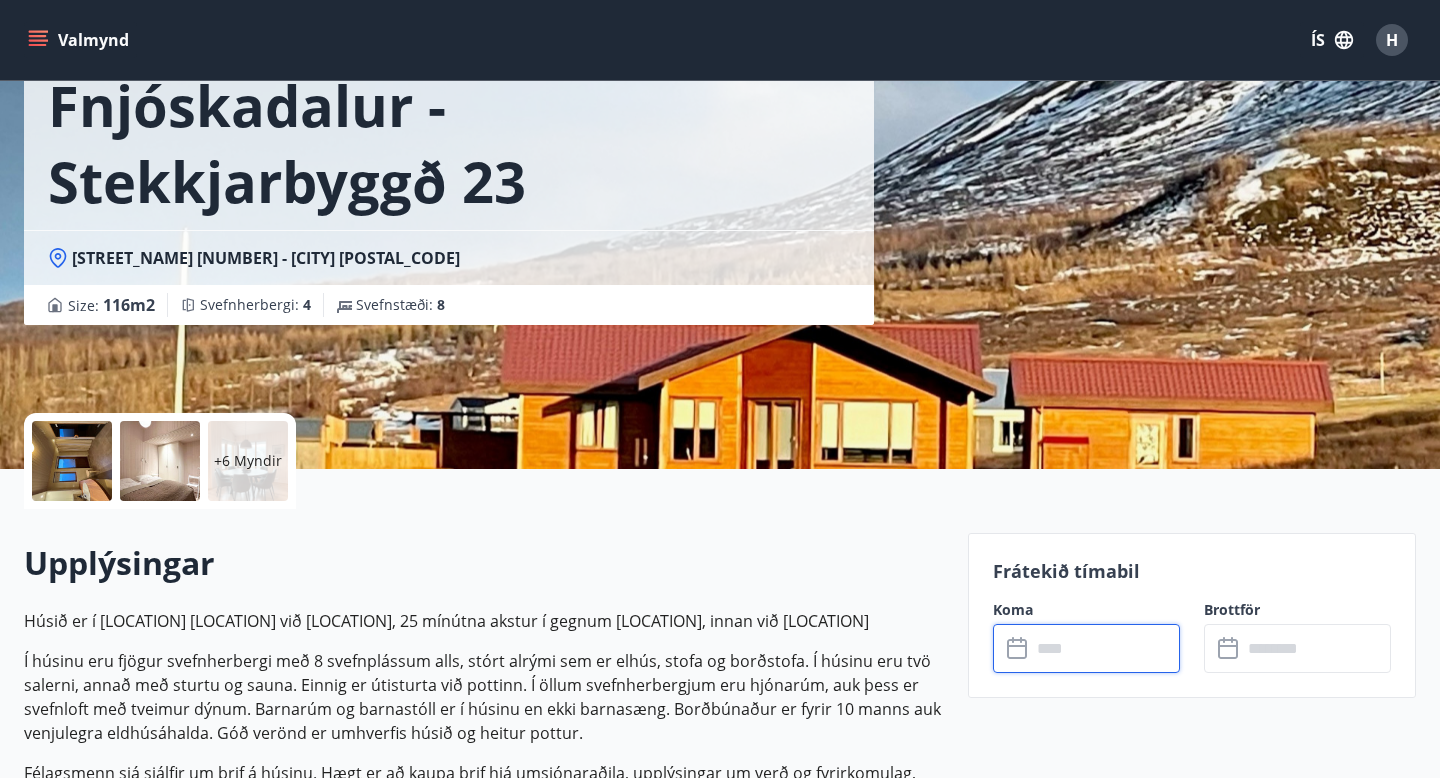 scroll, scrollTop: 129, scrollLeft: 0, axis: vertical 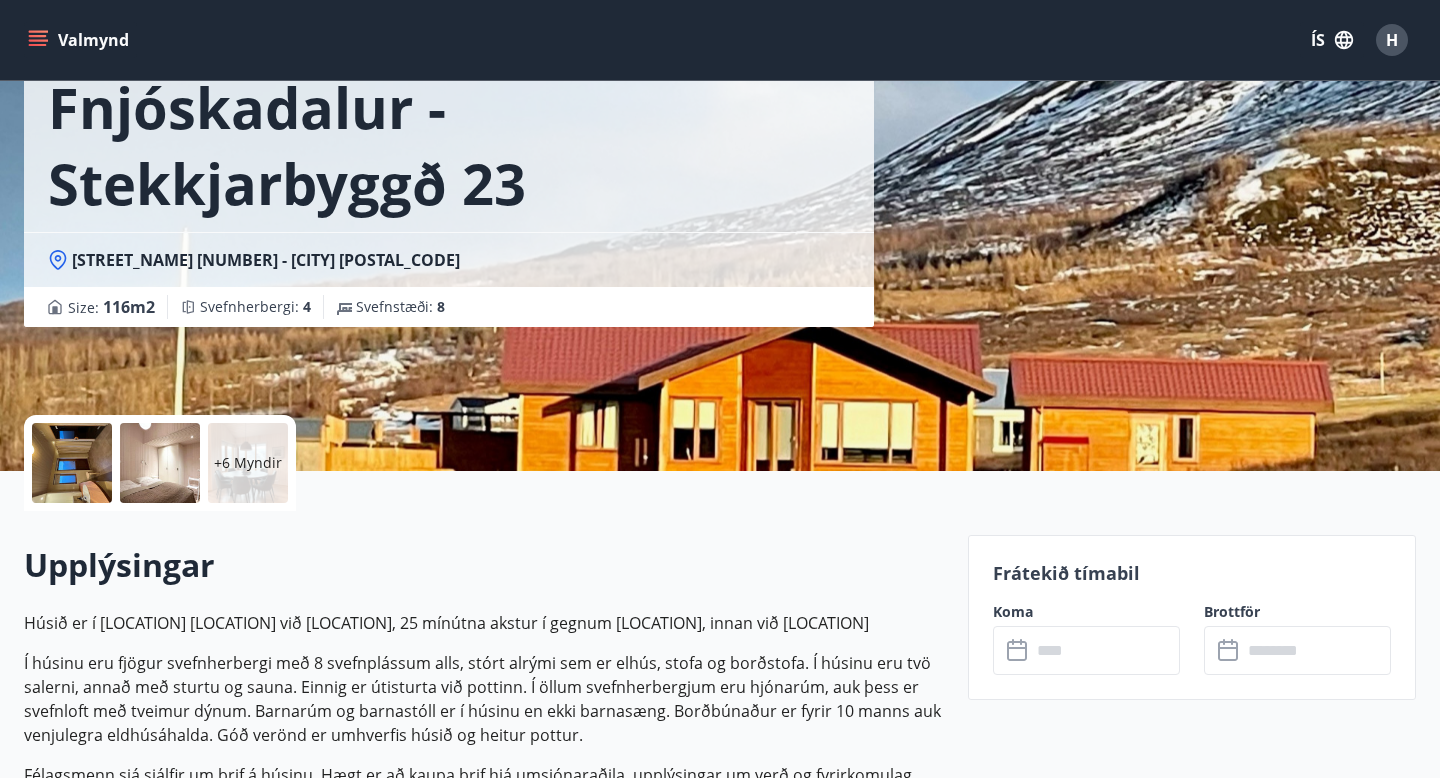 click on "+6 Myndir" at bounding box center (248, 463) 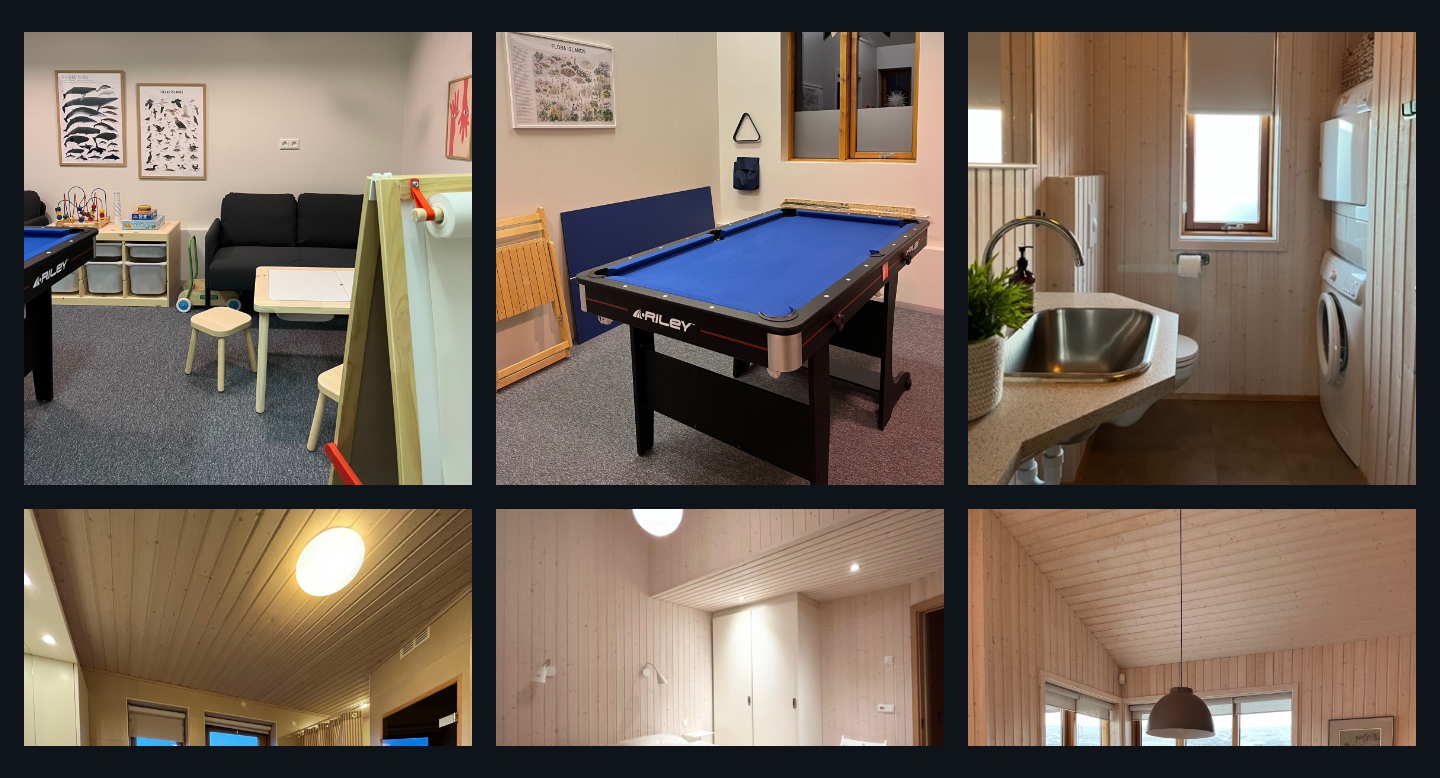 scroll, scrollTop: 0, scrollLeft: 0, axis: both 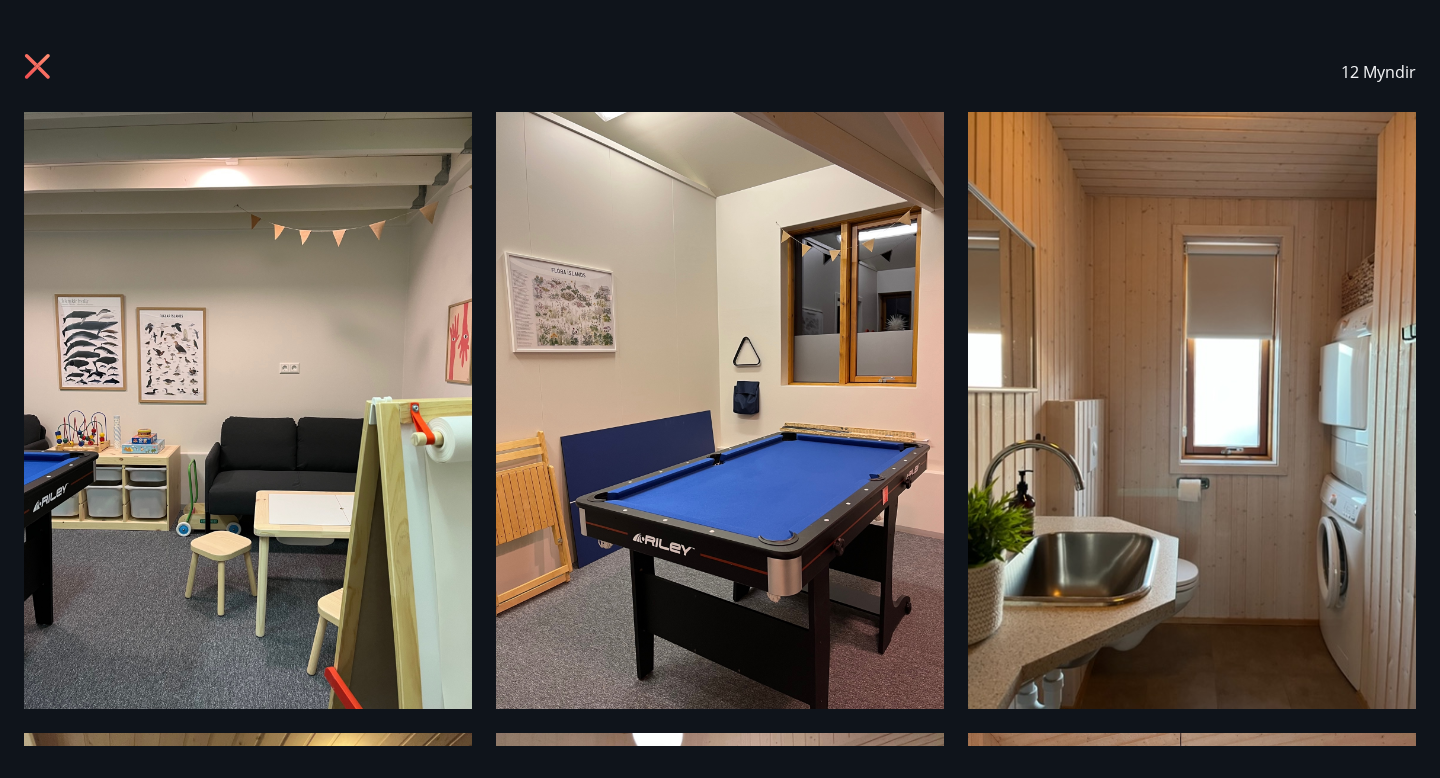 click 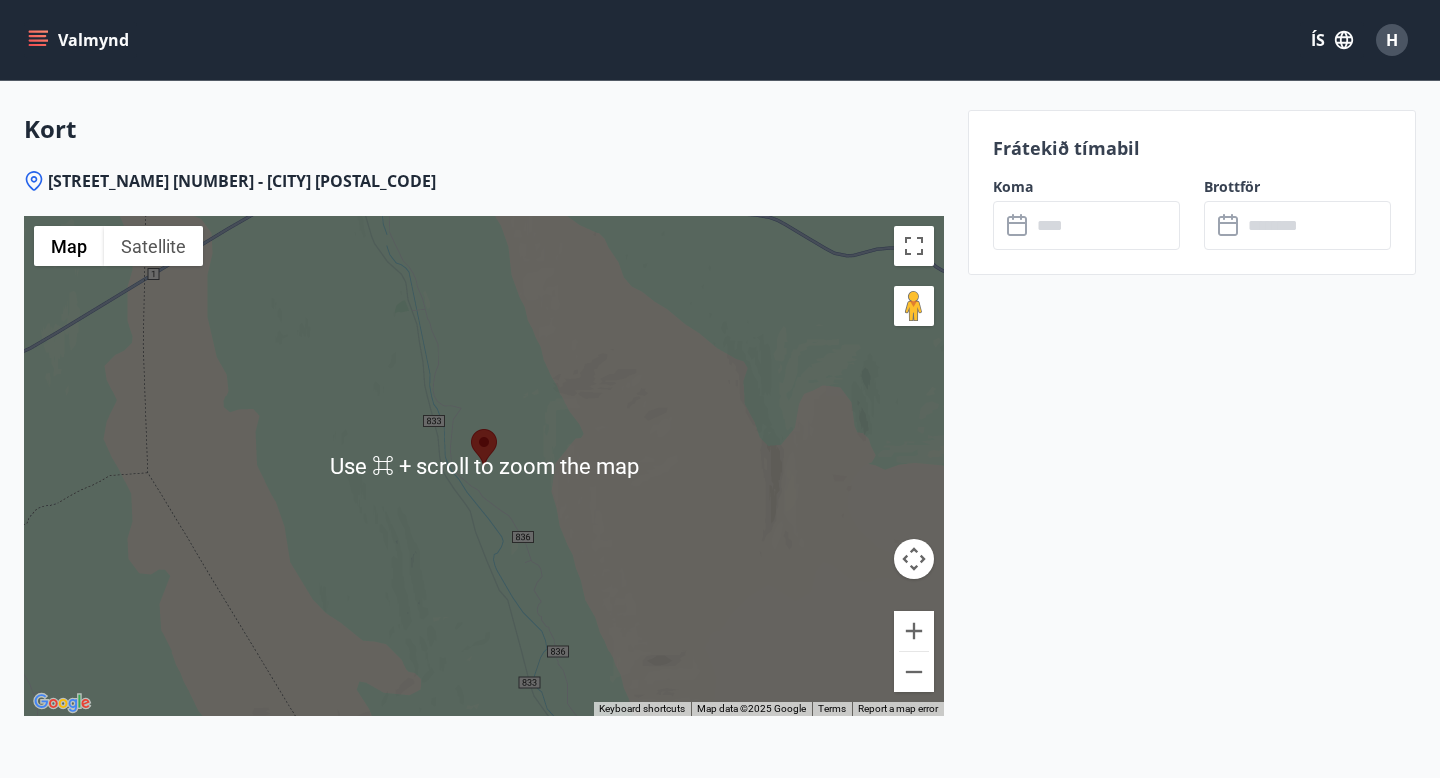 scroll, scrollTop: 3123, scrollLeft: 0, axis: vertical 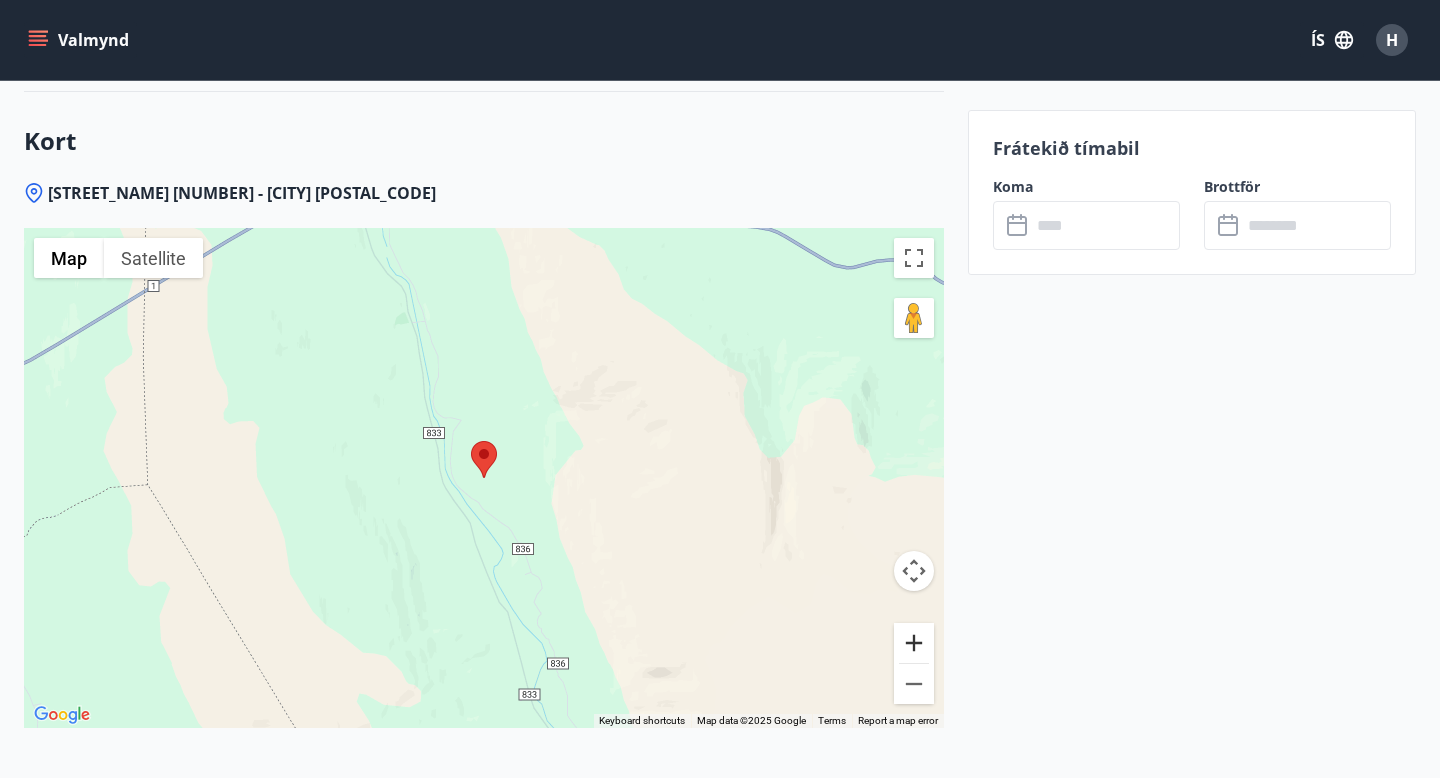 click at bounding box center (914, 643) 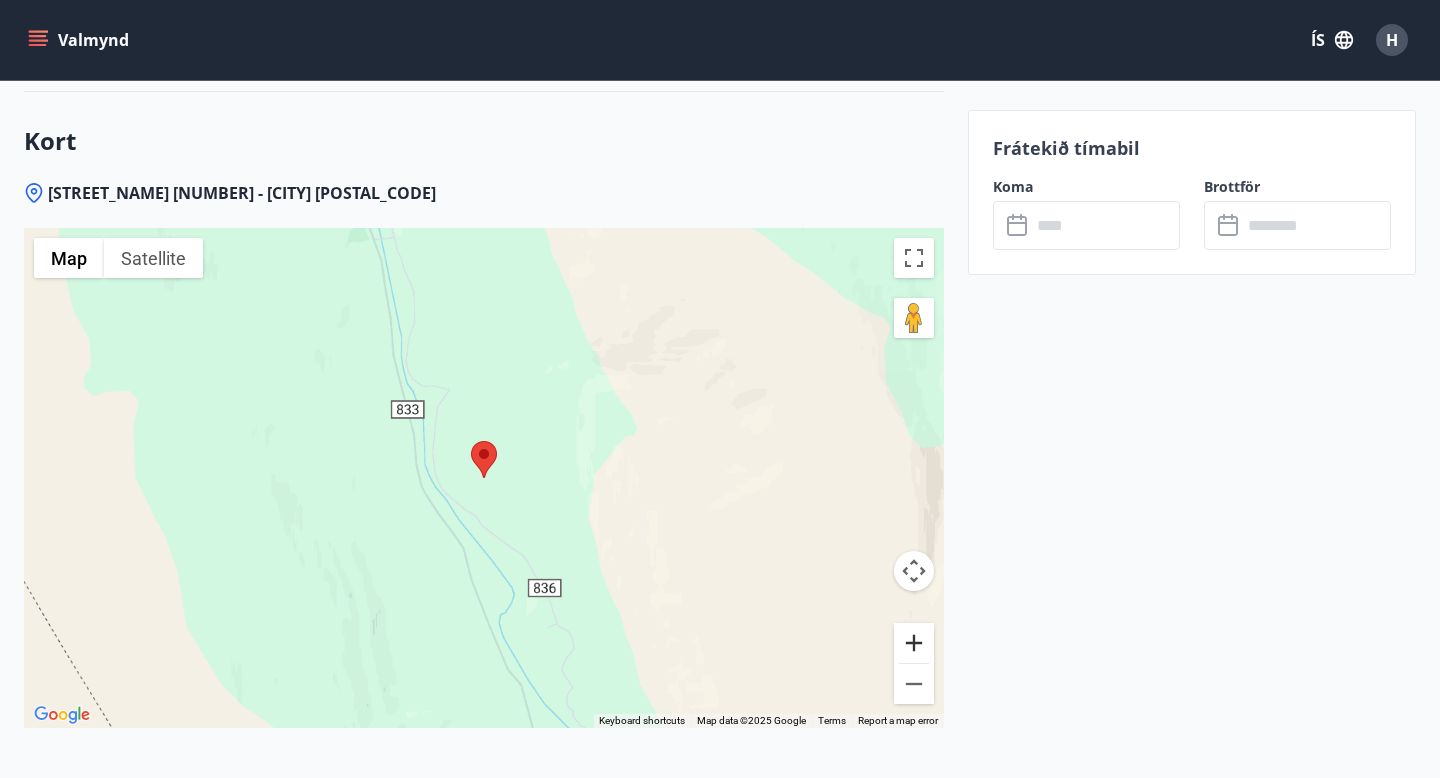 click at bounding box center (914, 643) 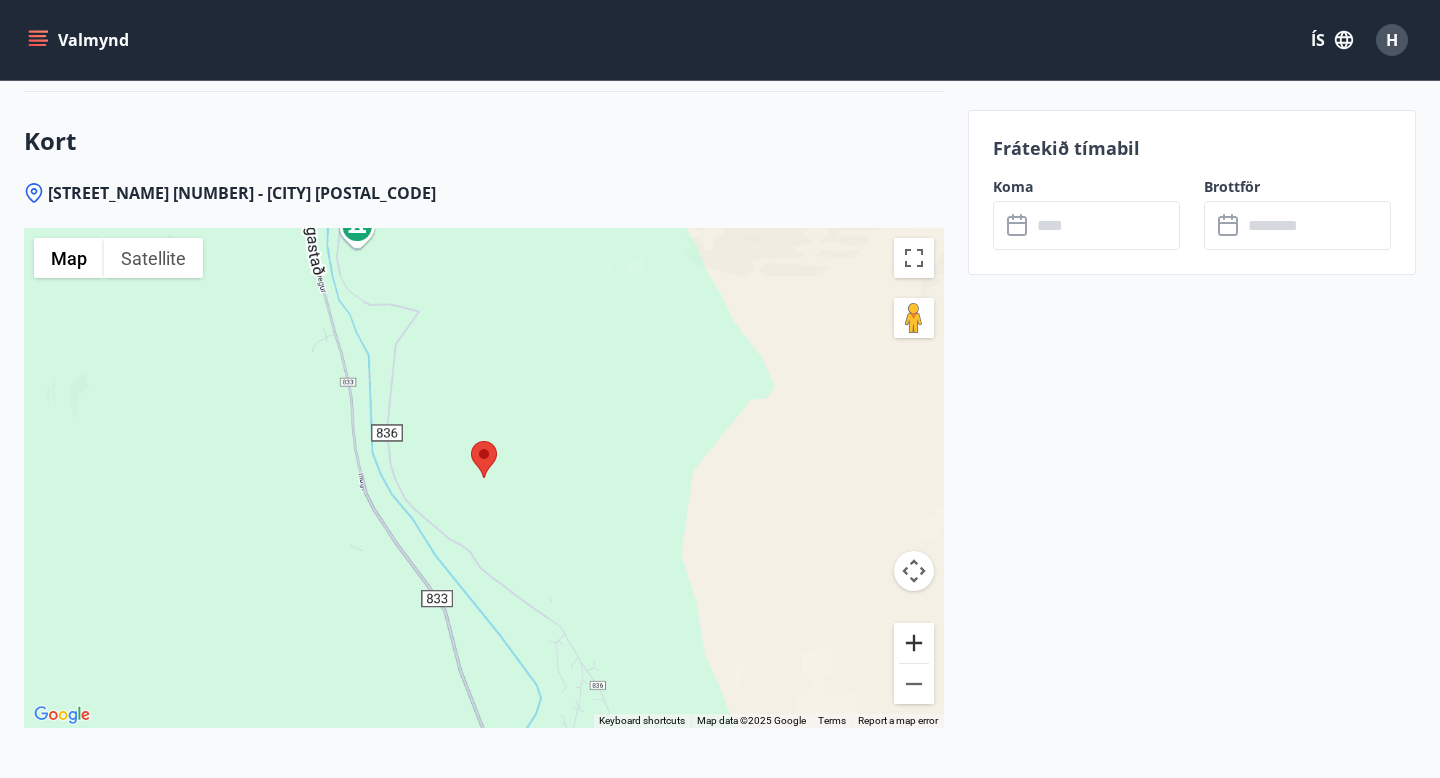 click at bounding box center [914, 643] 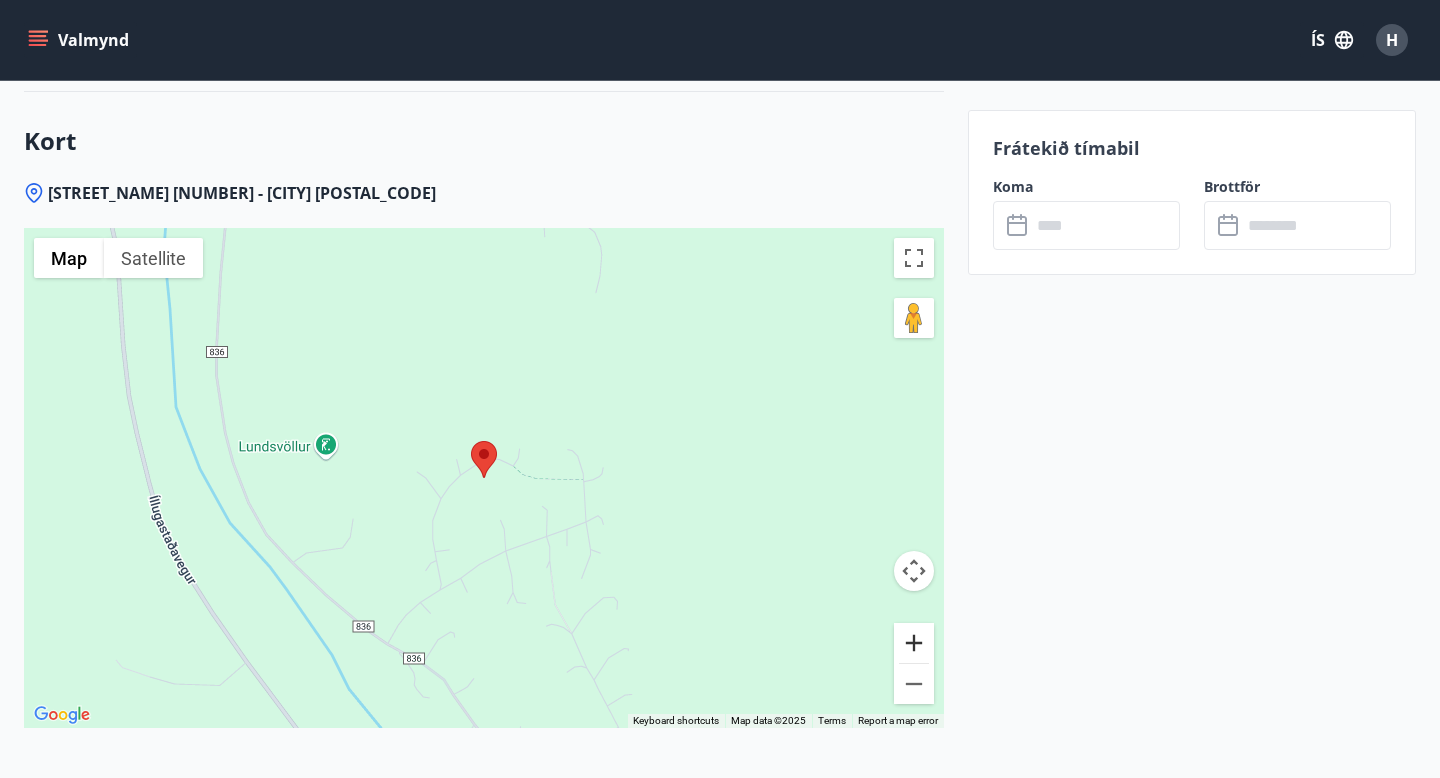 click at bounding box center [914, 643] 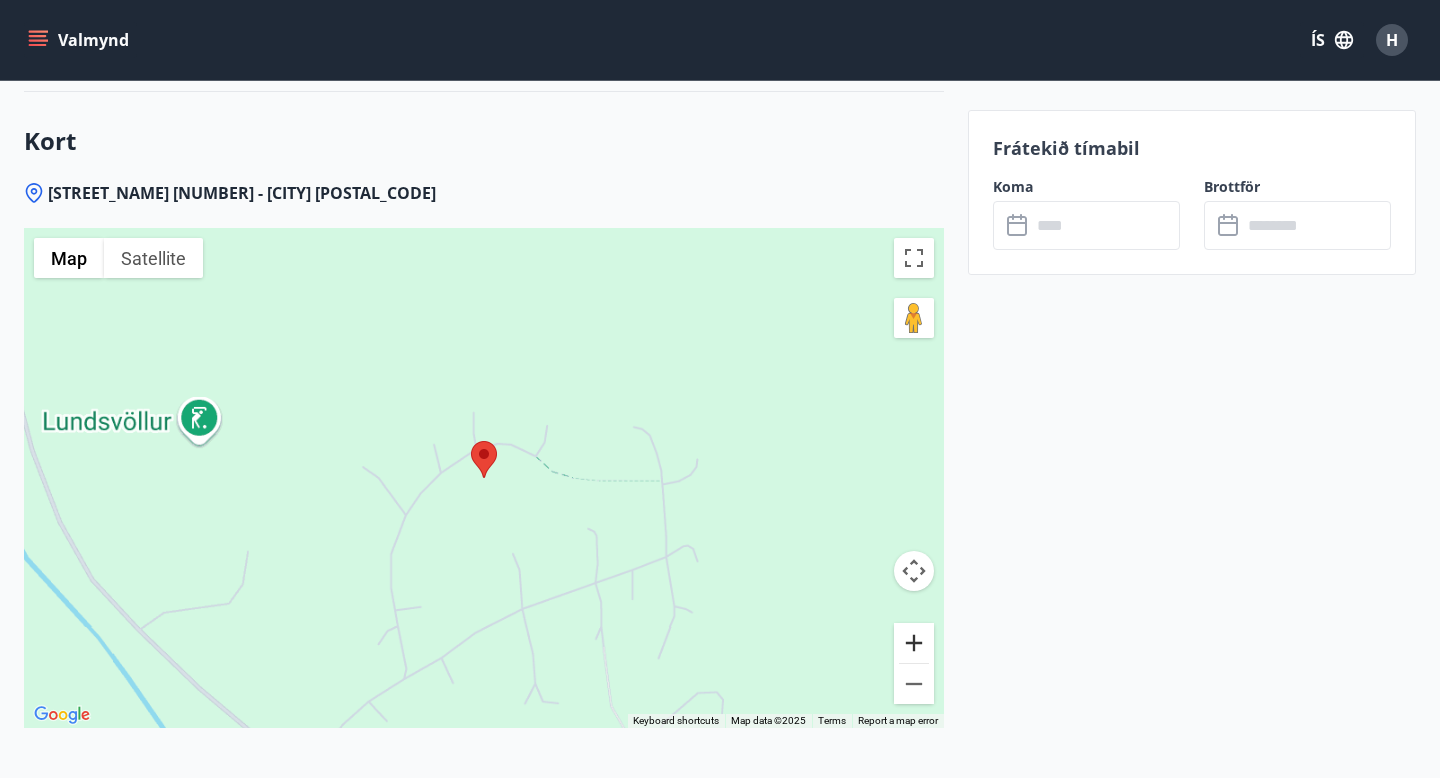 click at bounding box center [914, 643] 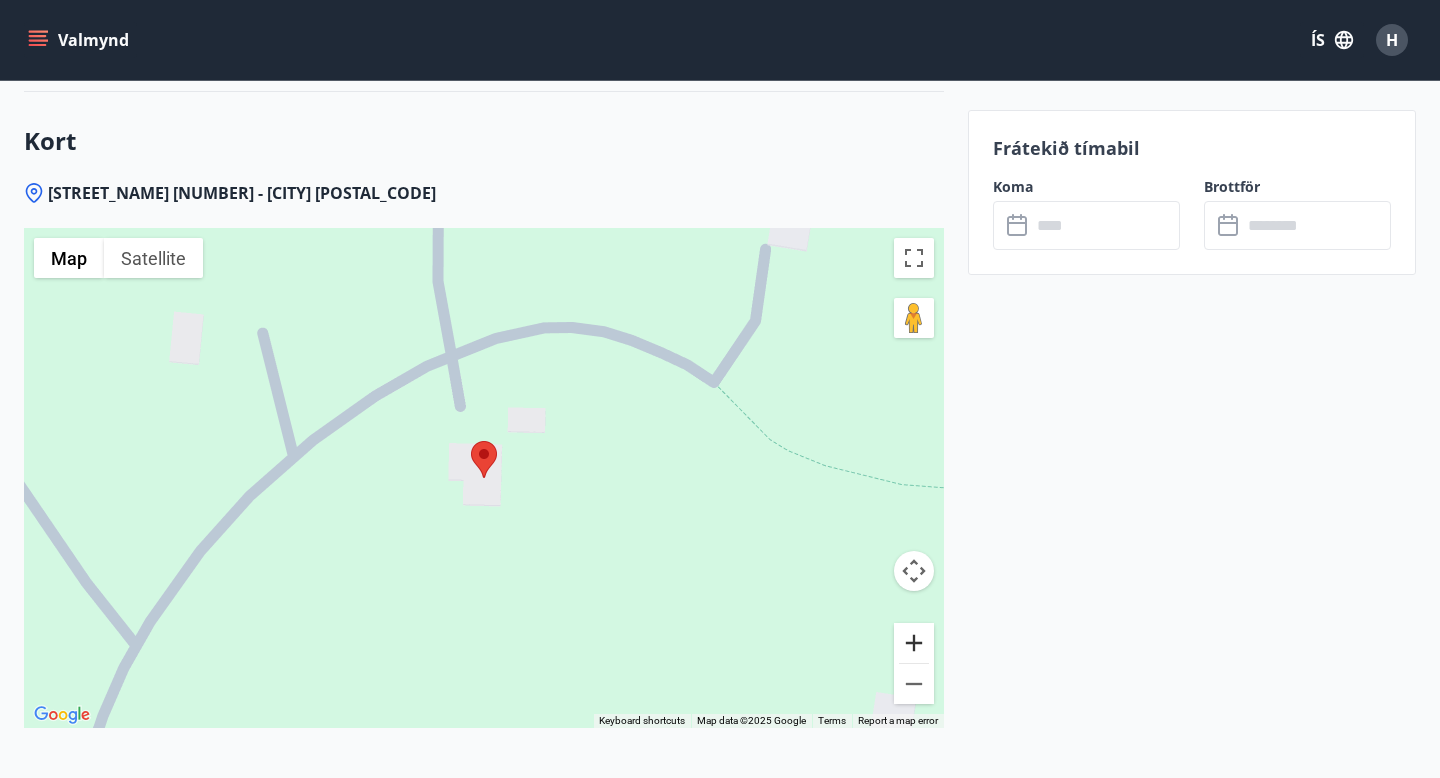 click at bounding box center [914, 643] 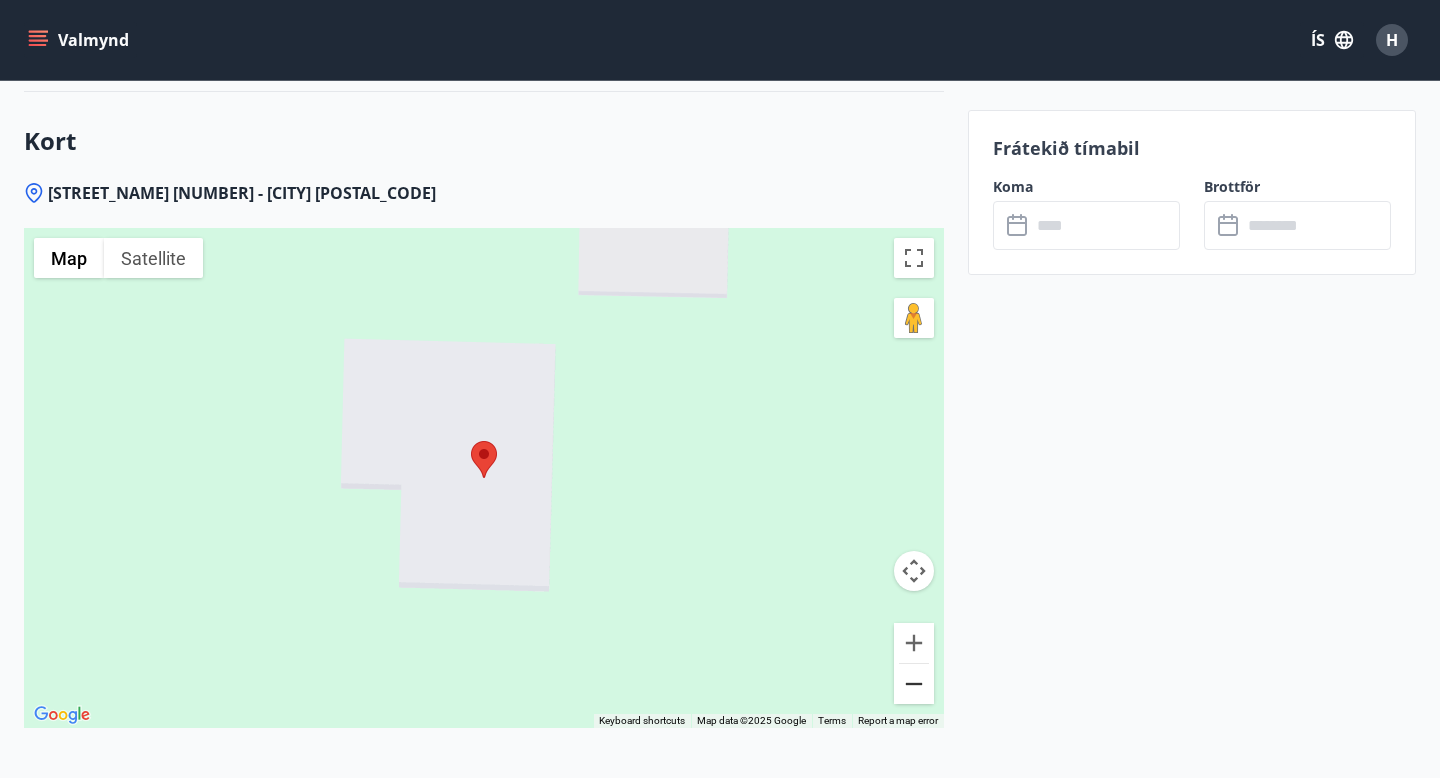 click at bounding box center [914, 684] 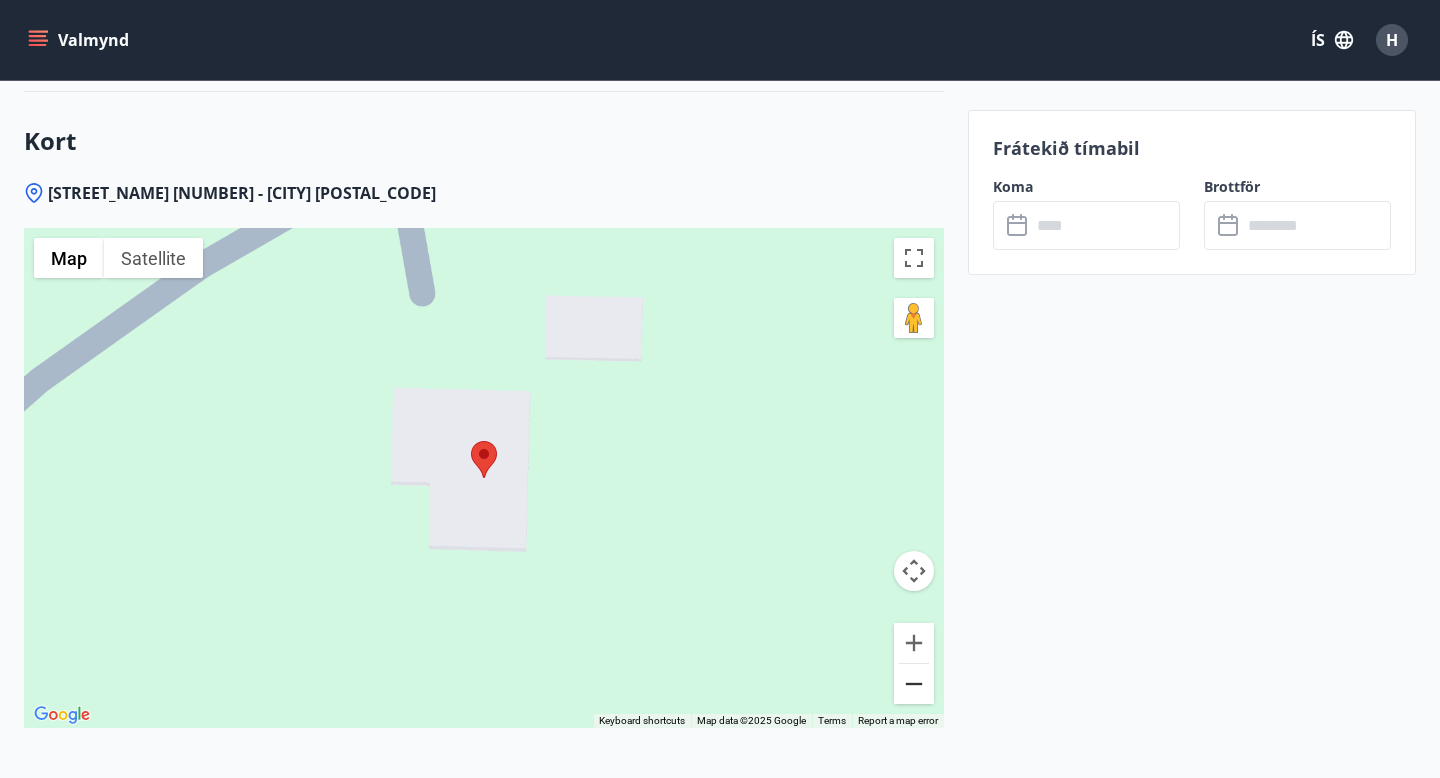 click at bounding box center (914, 684) 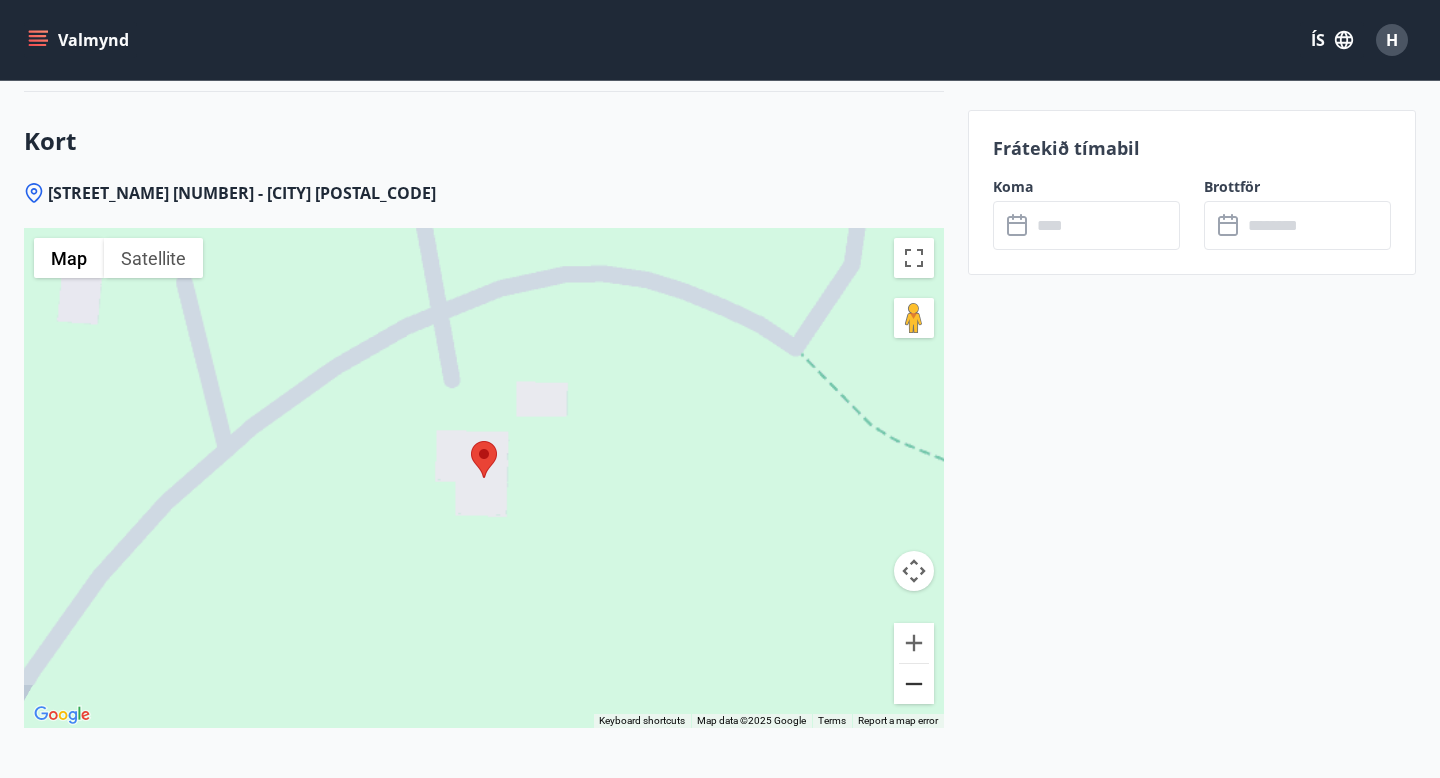 click at bounding box center [914, 684] 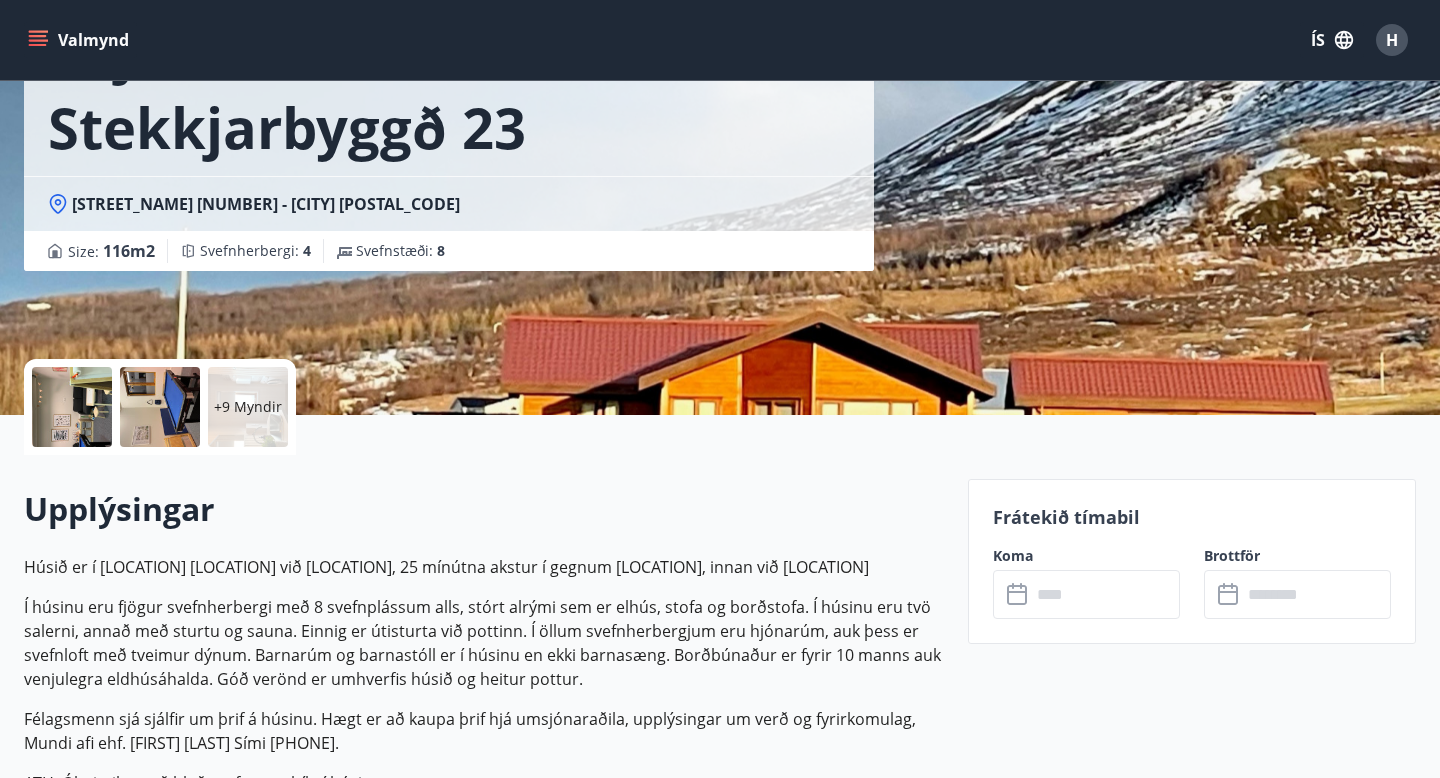 scroll, scrollTop: 119, scrollLeft: 0, axis: vertical 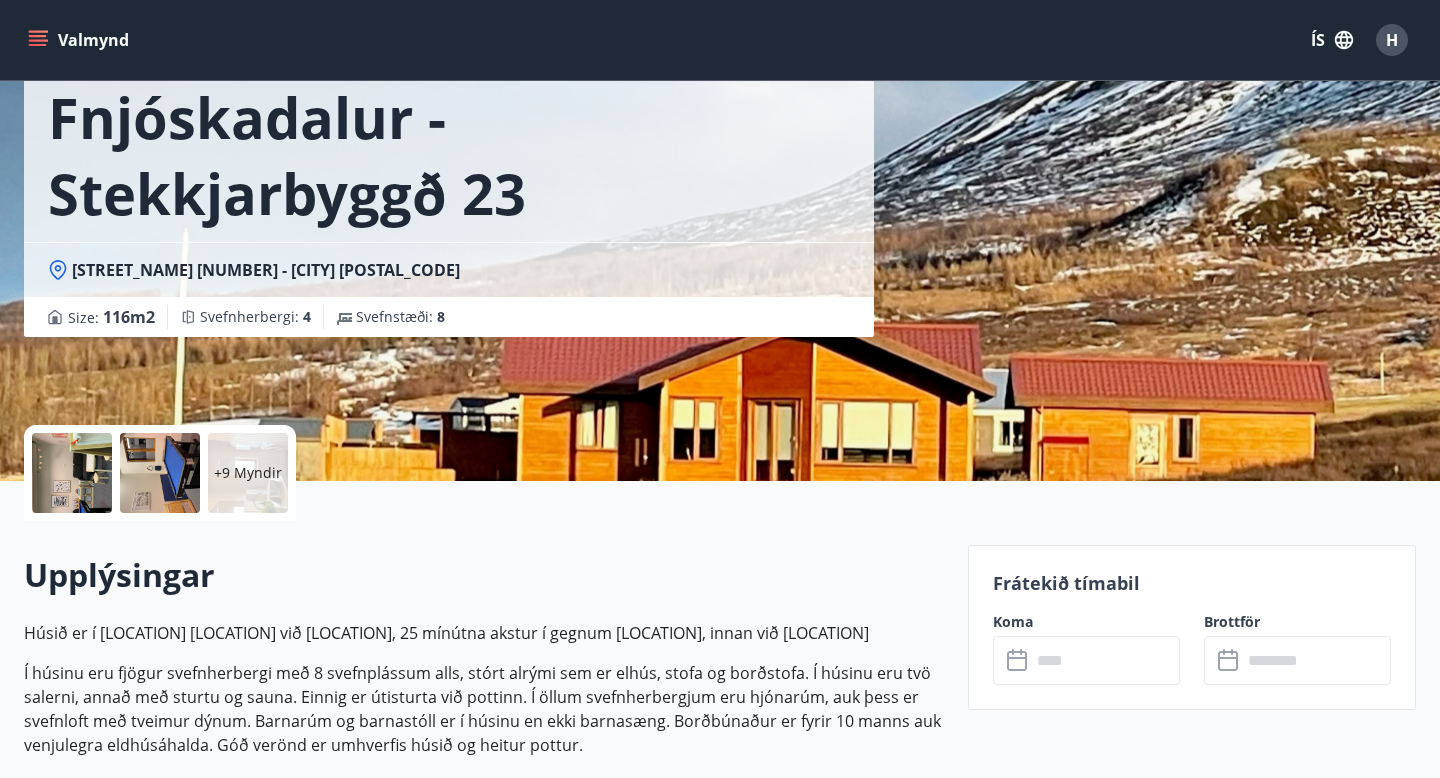 click 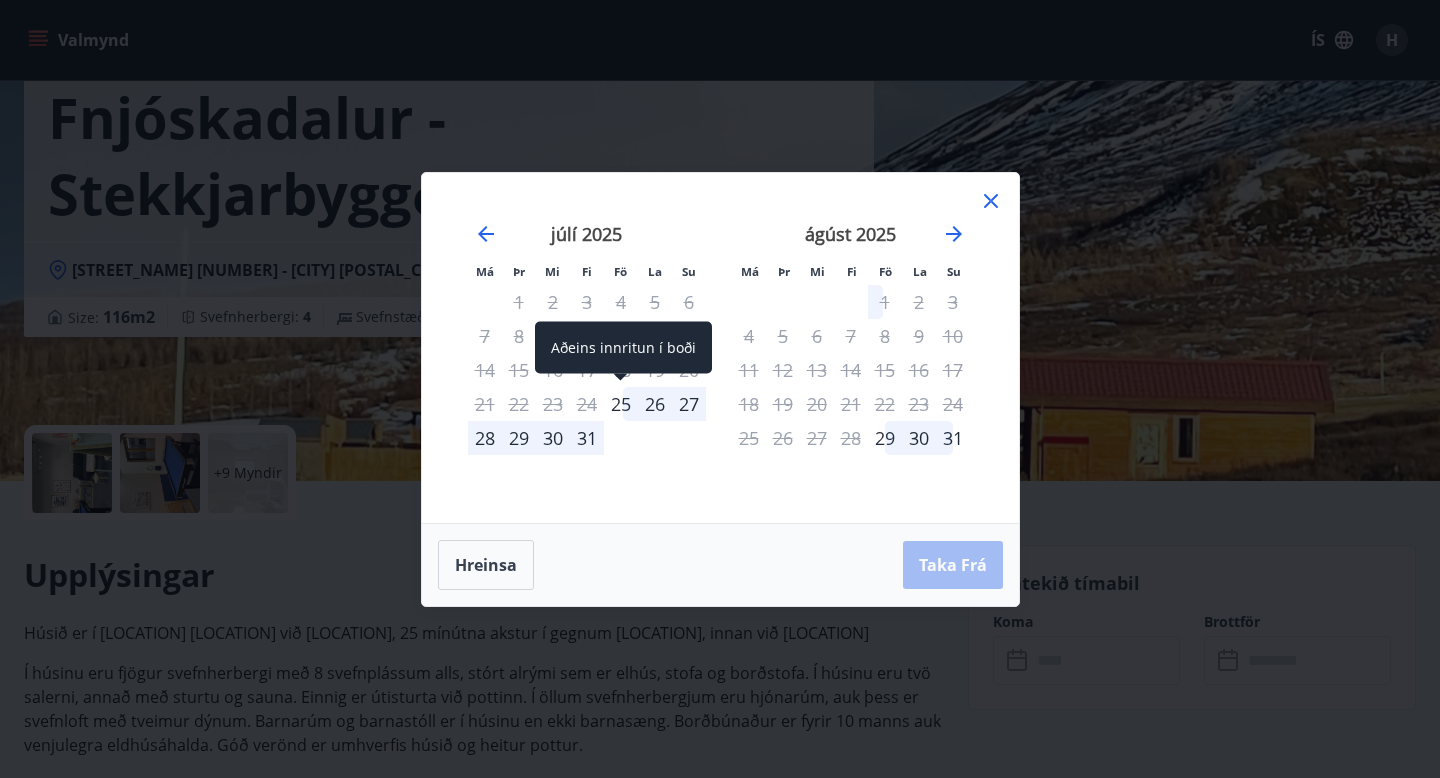click on "25" at bounding box center (621, 404) 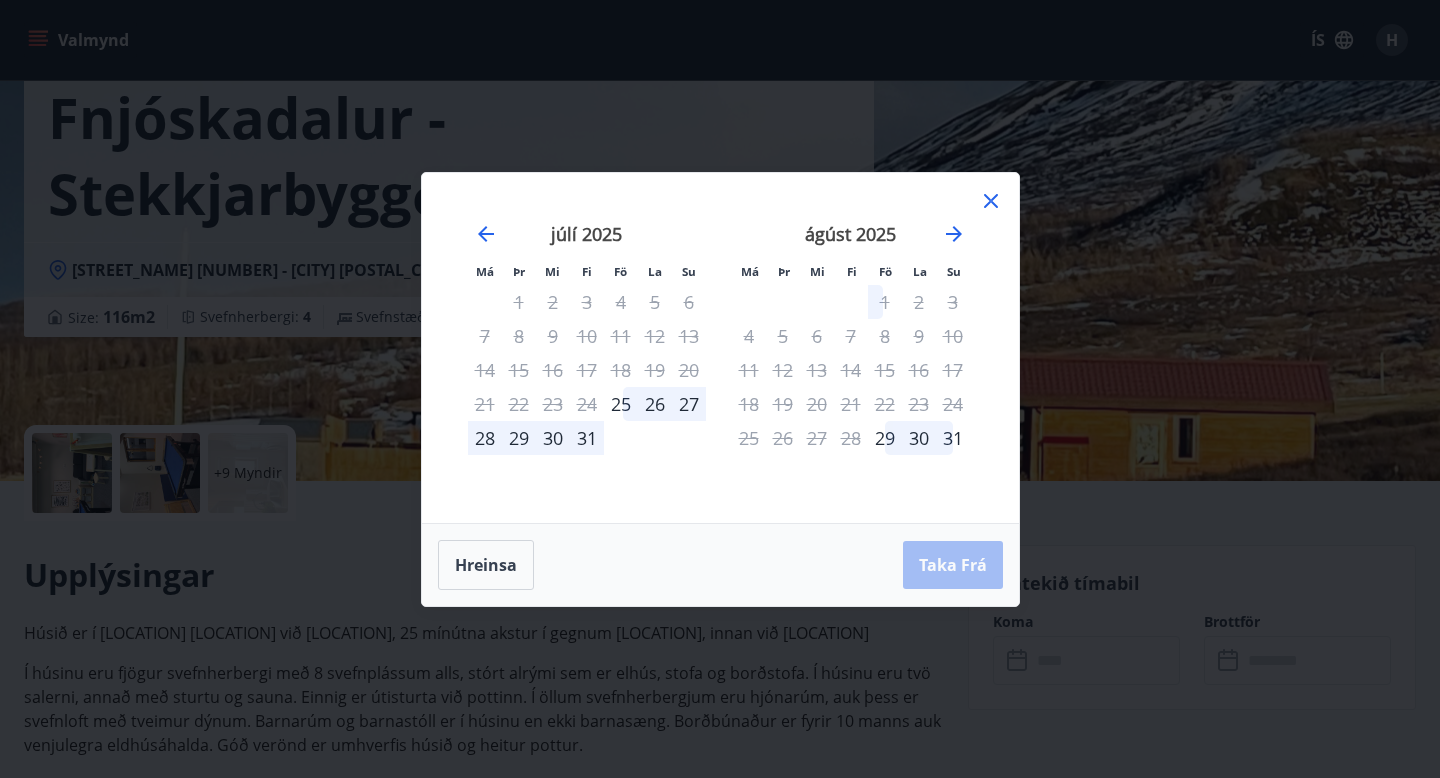 click on "31" at bounding box center [587, 438] 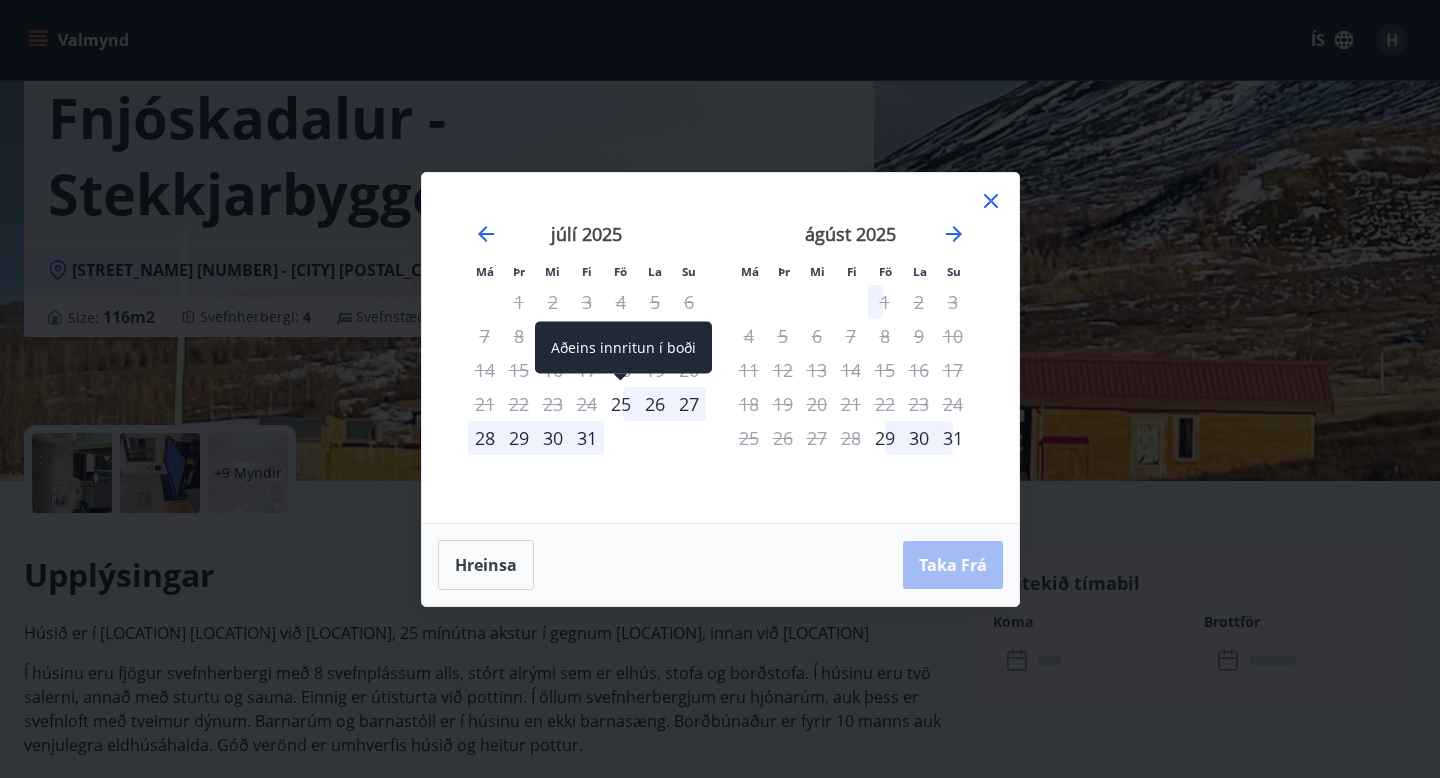 click on "25" at bounding box center [621, 404] 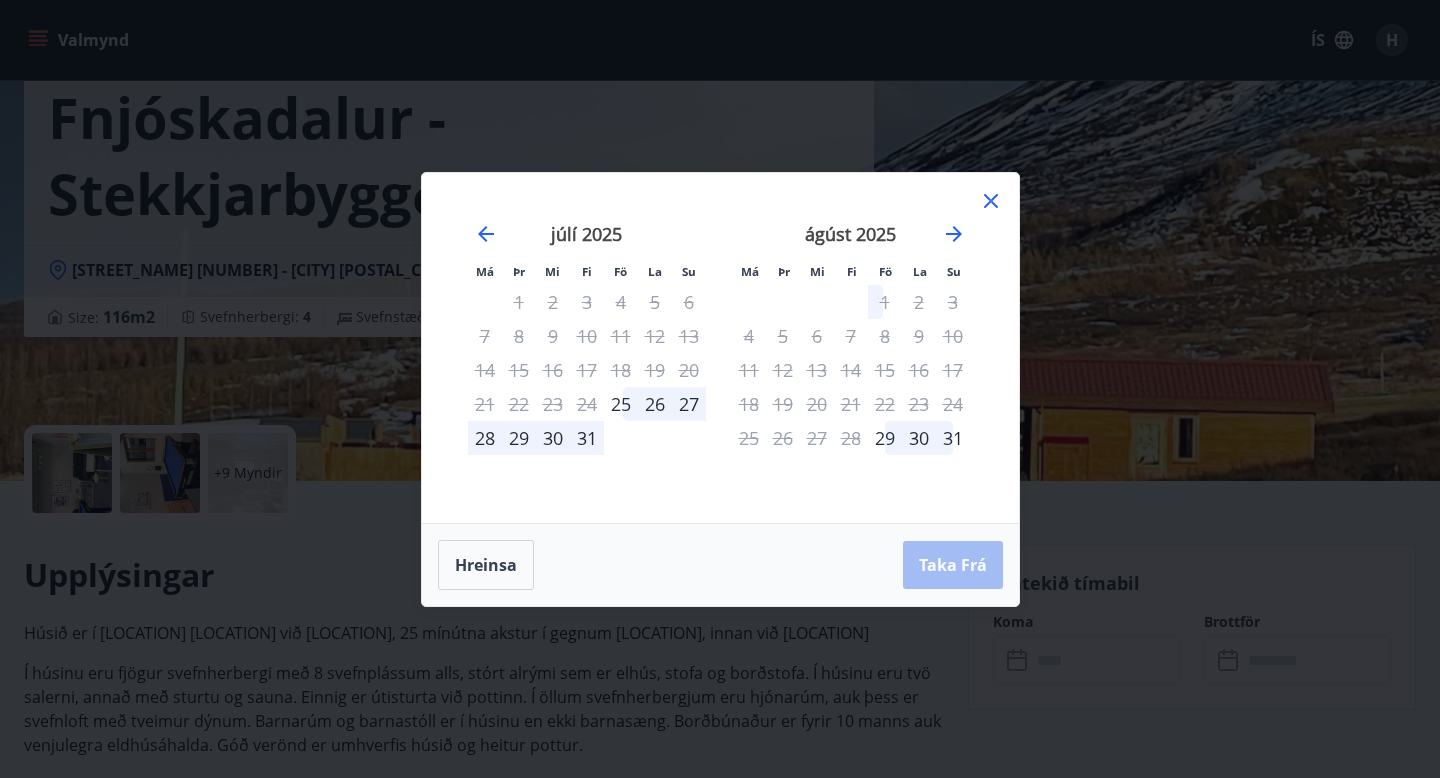 click on "31" at bounding box center [587, 438] 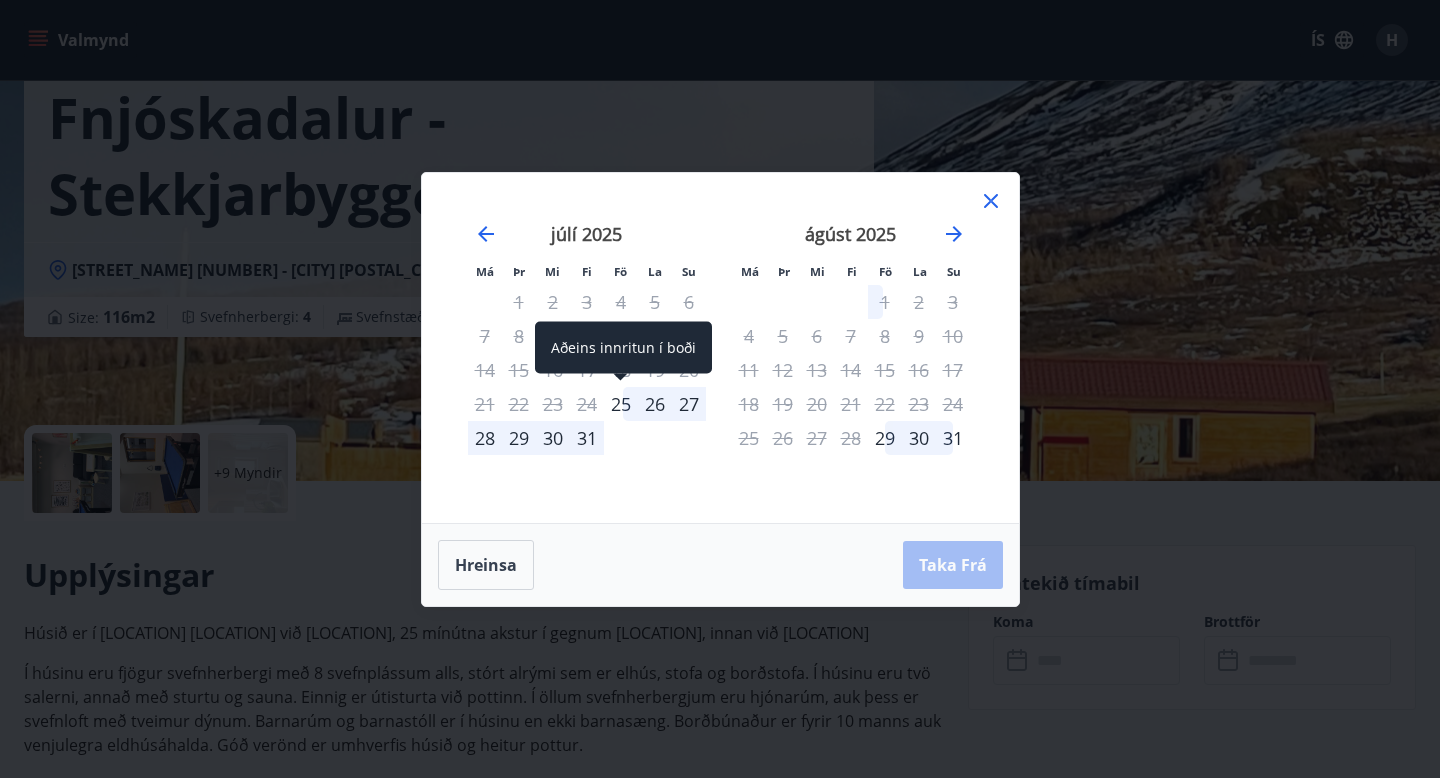 click on "25" at bounding box center [621, 404] 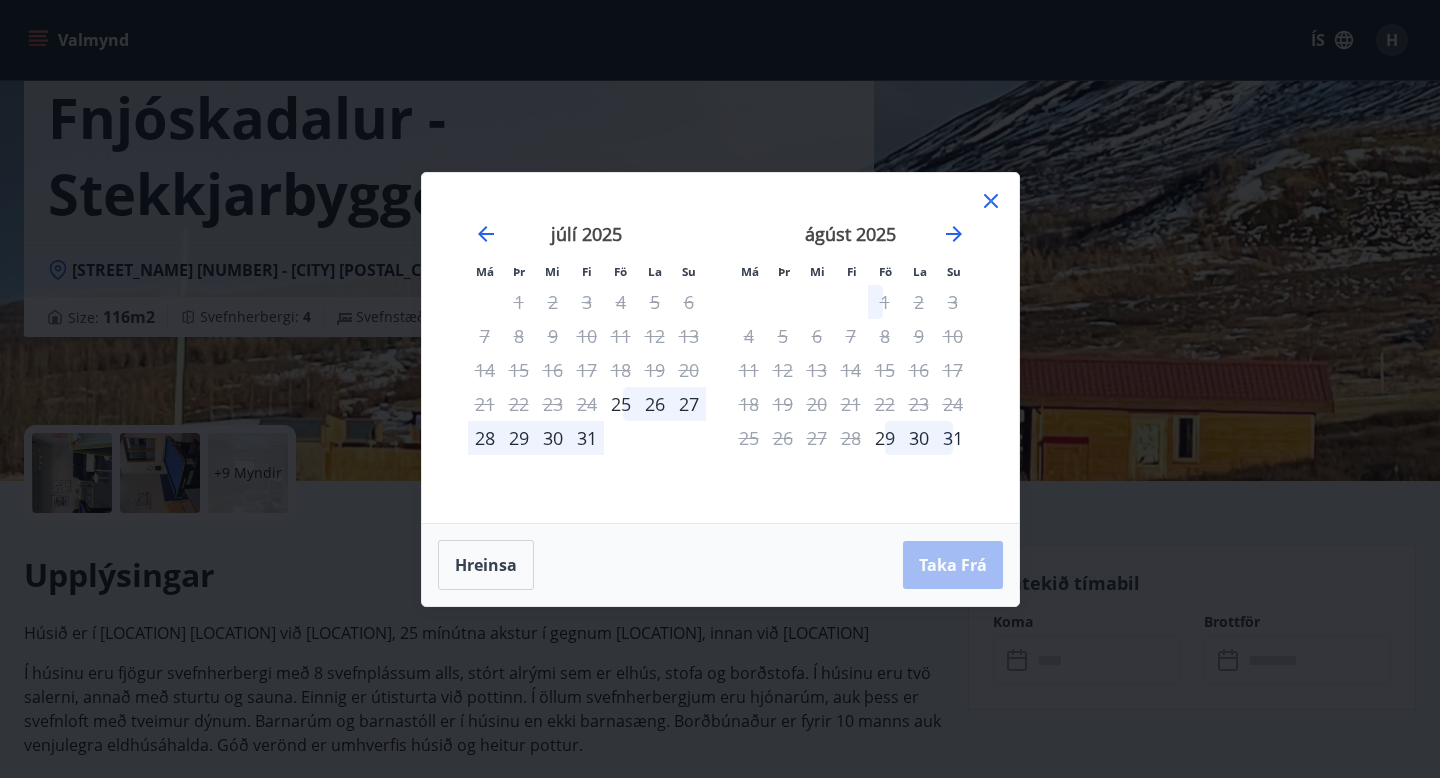 click 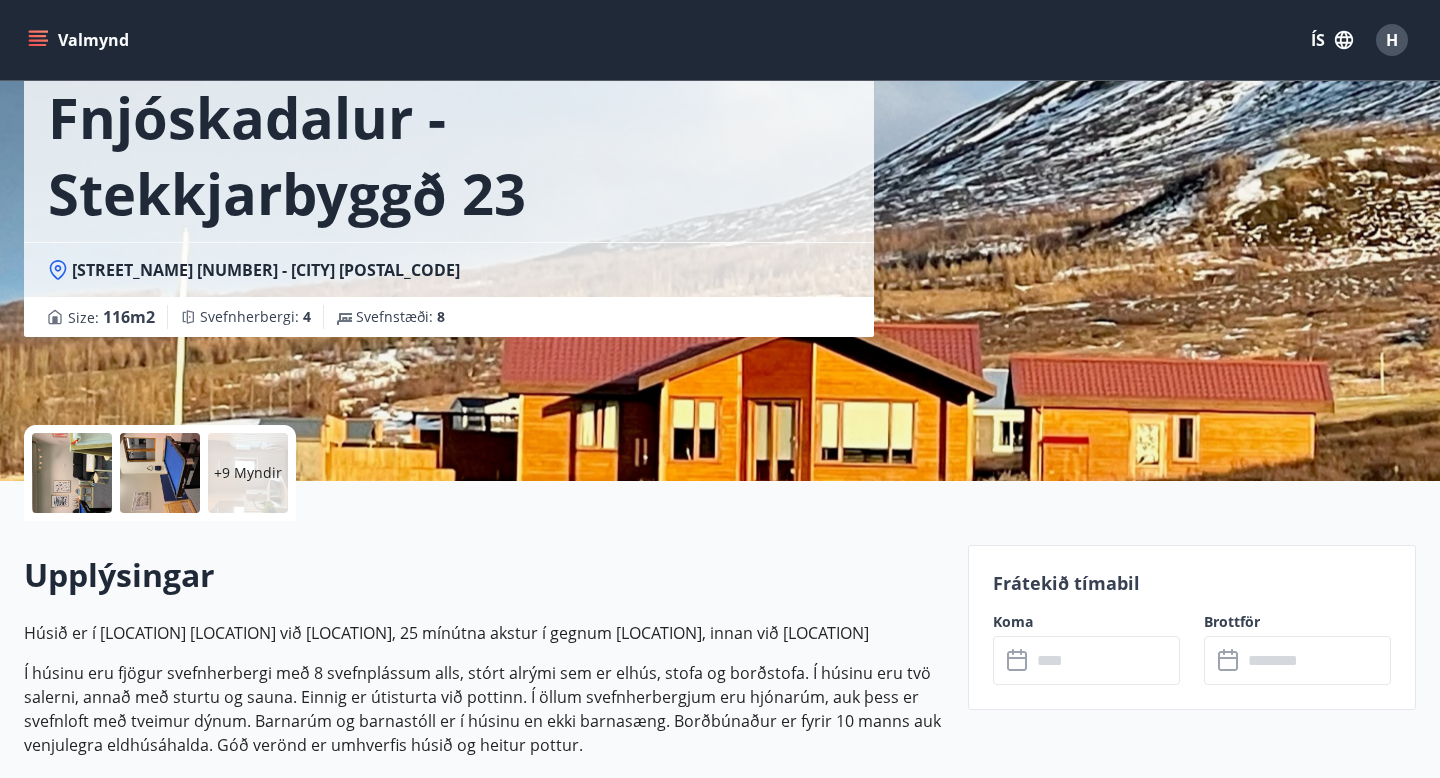 scroll, scrollTop: 0, scrollLeft: 0, axis: both 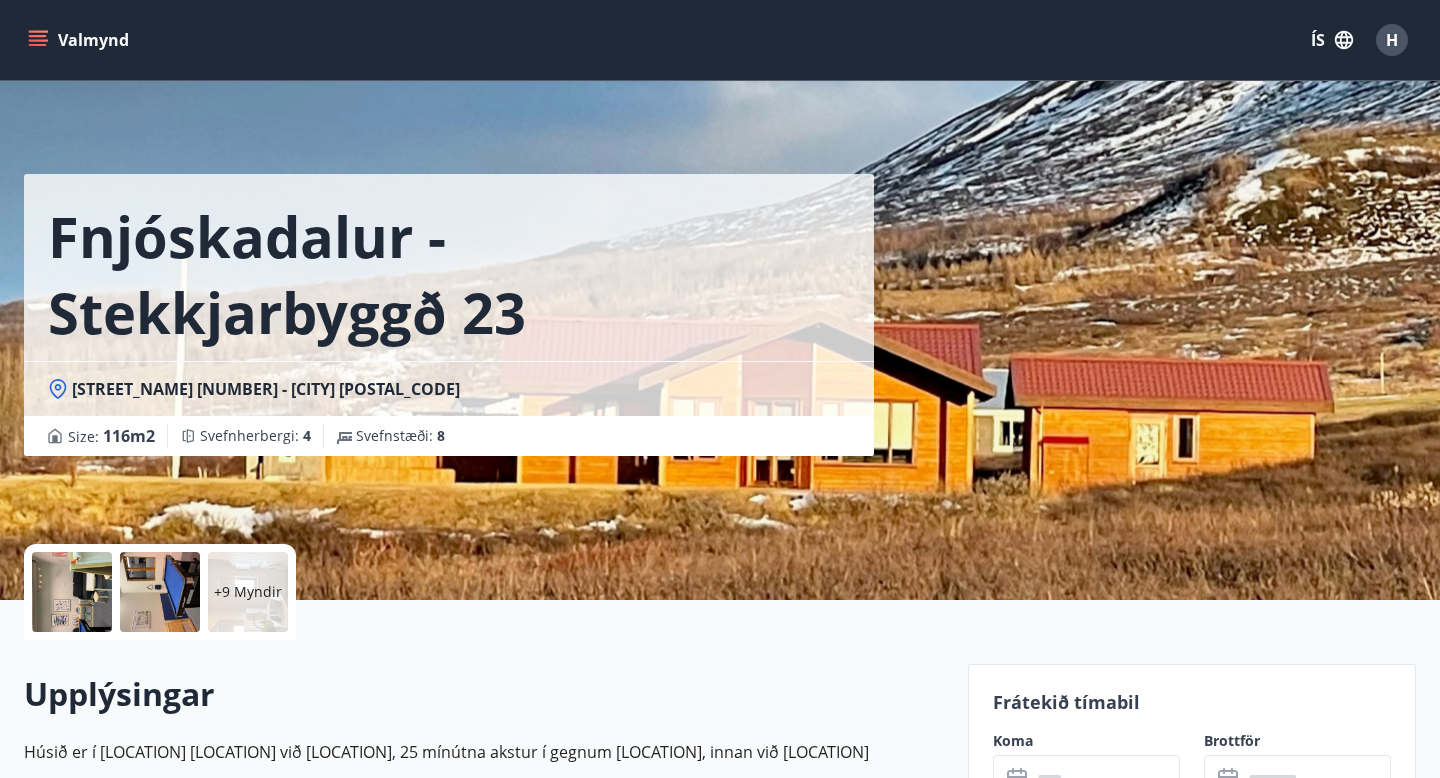 click 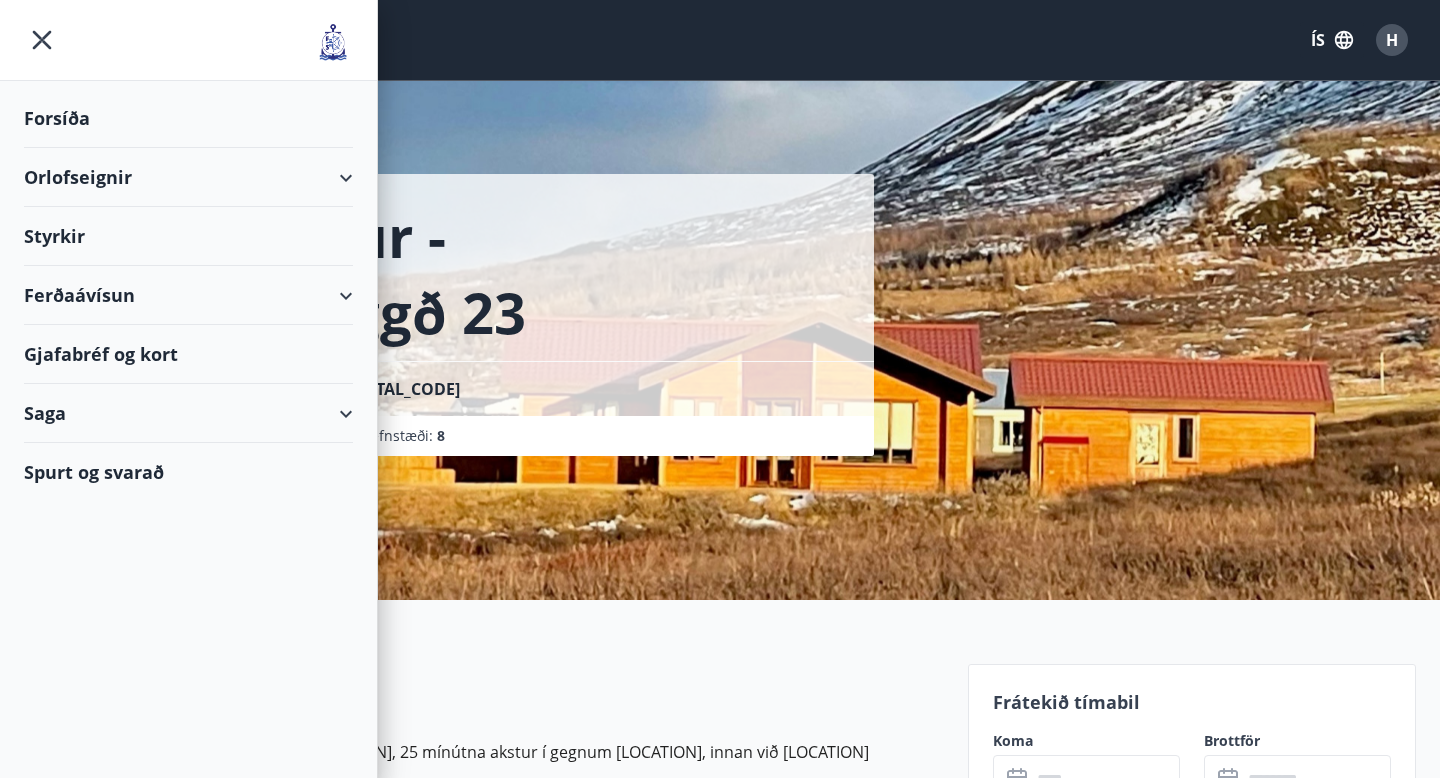 click on "Orlofseignir" at bounding box center (188, 177) 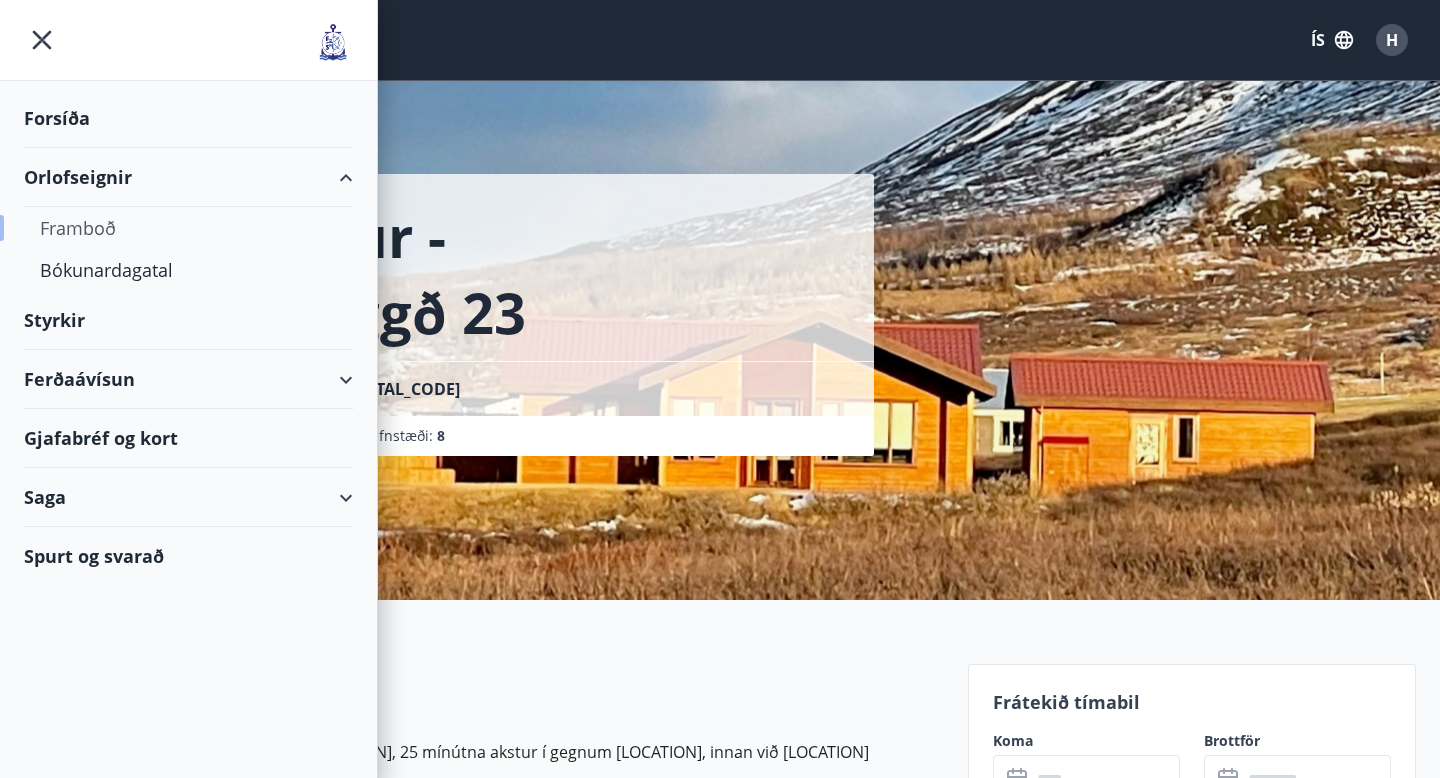 click on "Framboð" at bounding box center (188, 228) 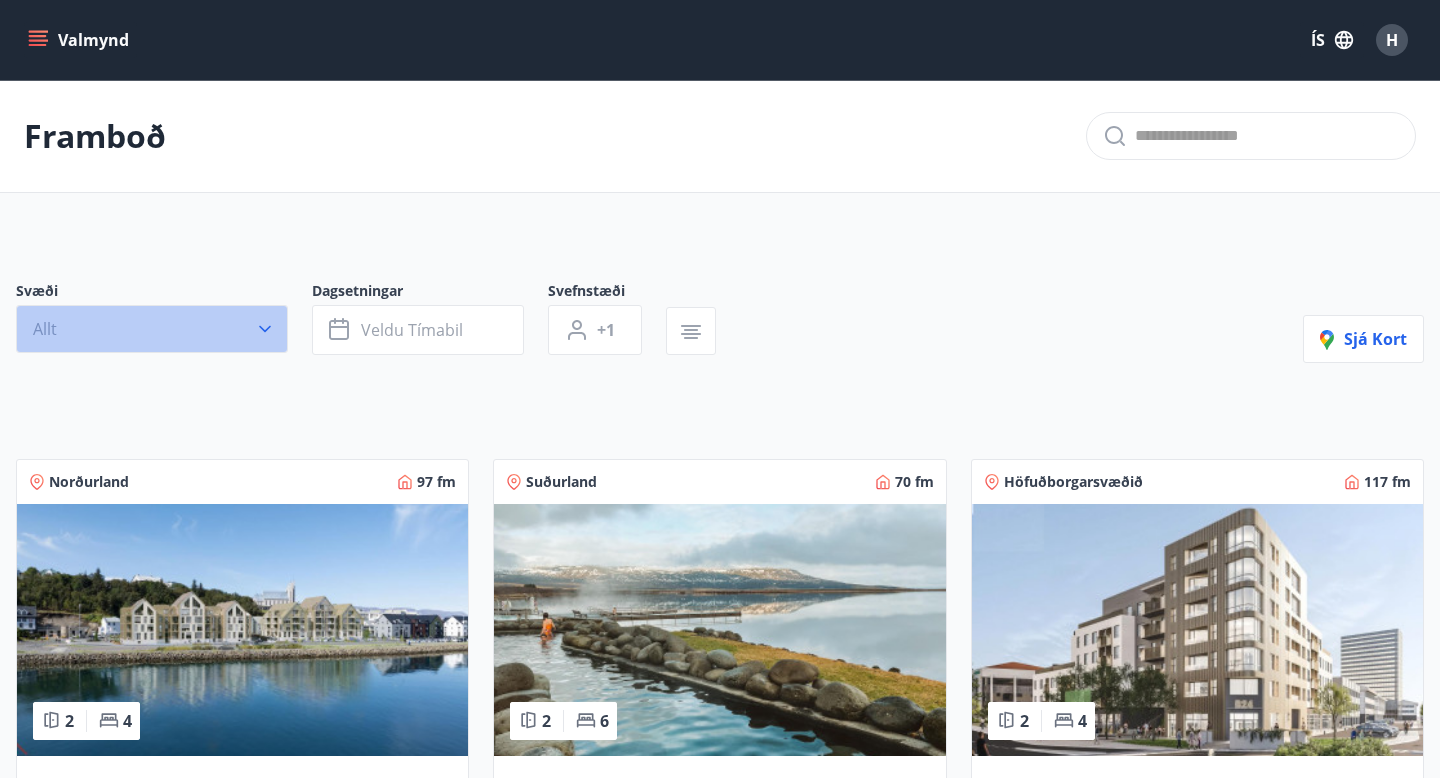 click 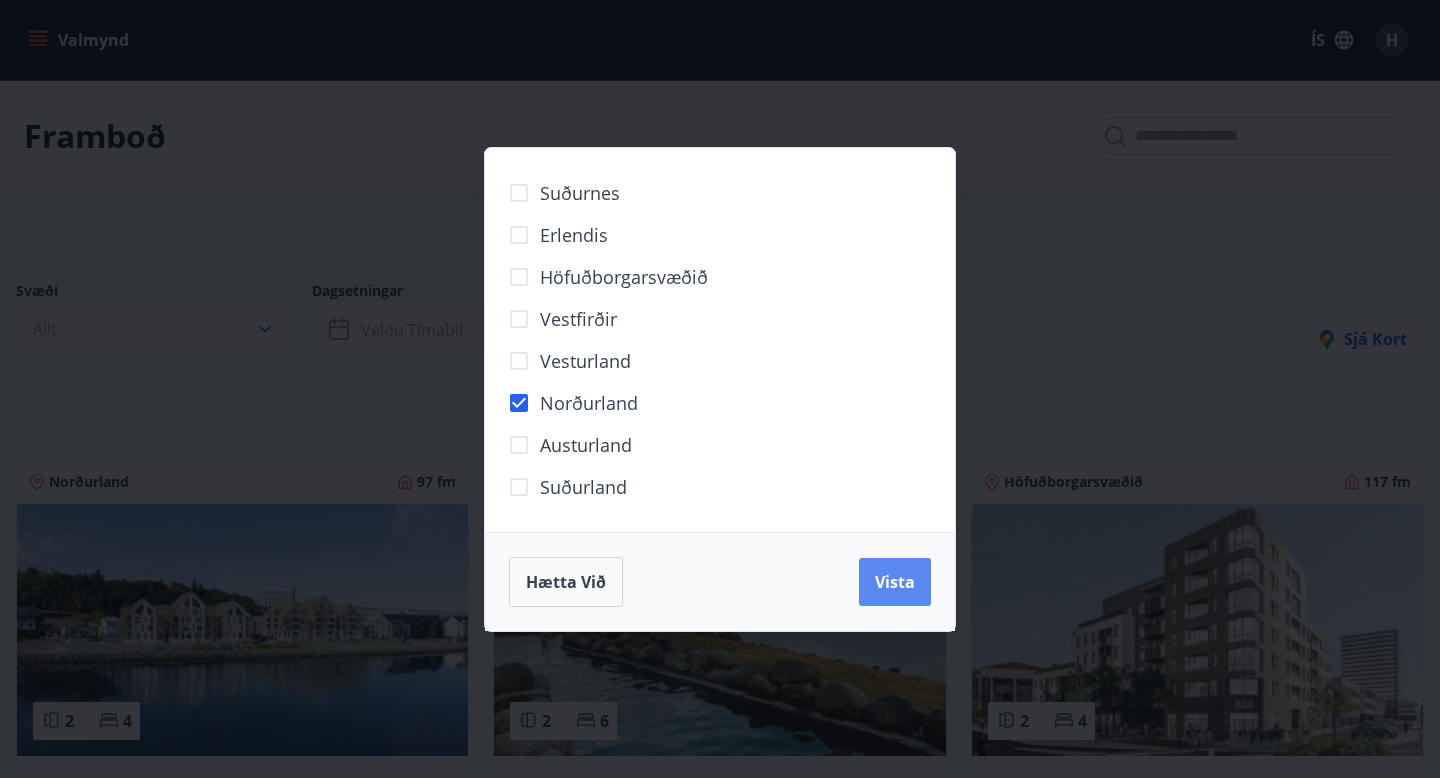 click on "Vista" at bounding box center [895, 582] 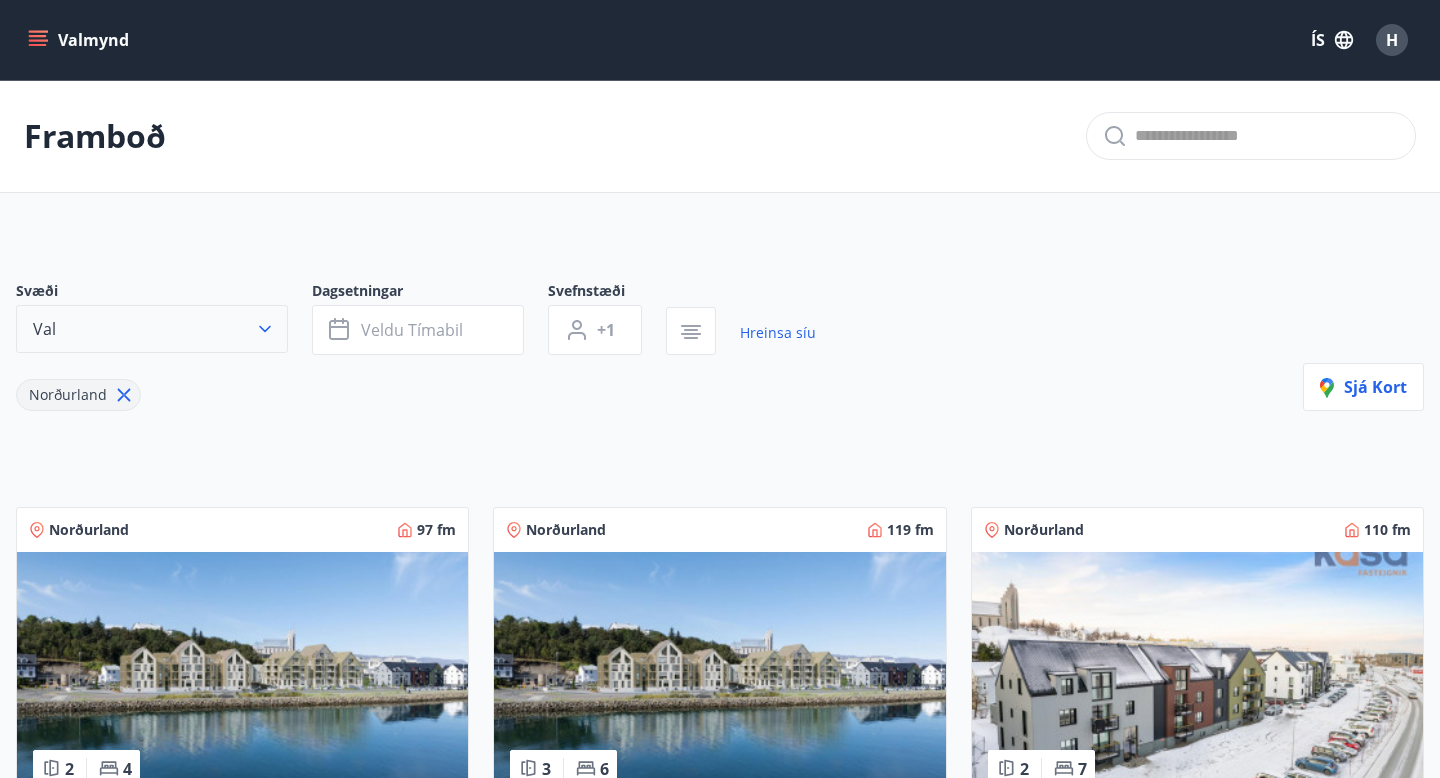 click 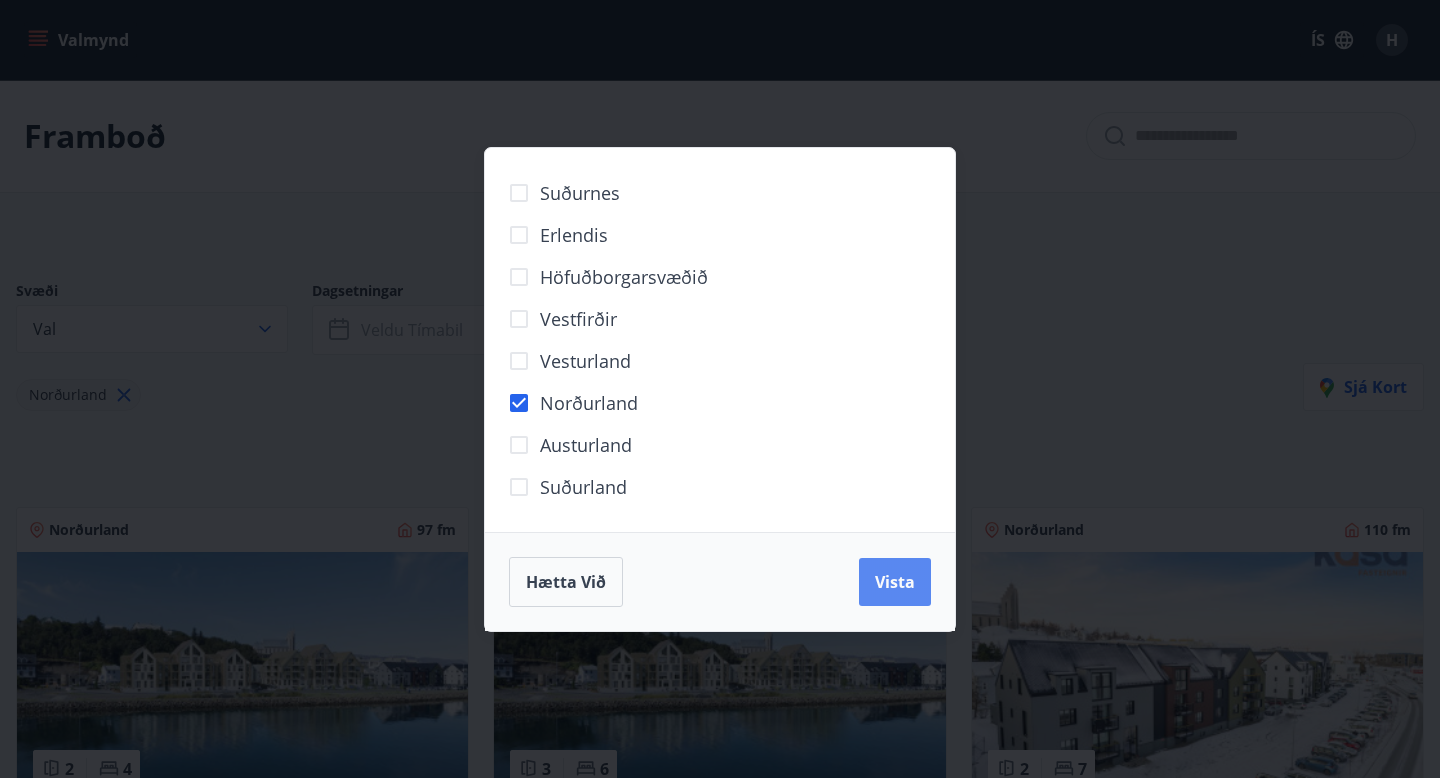 click on "Vista" at bounding box center (895, 582) 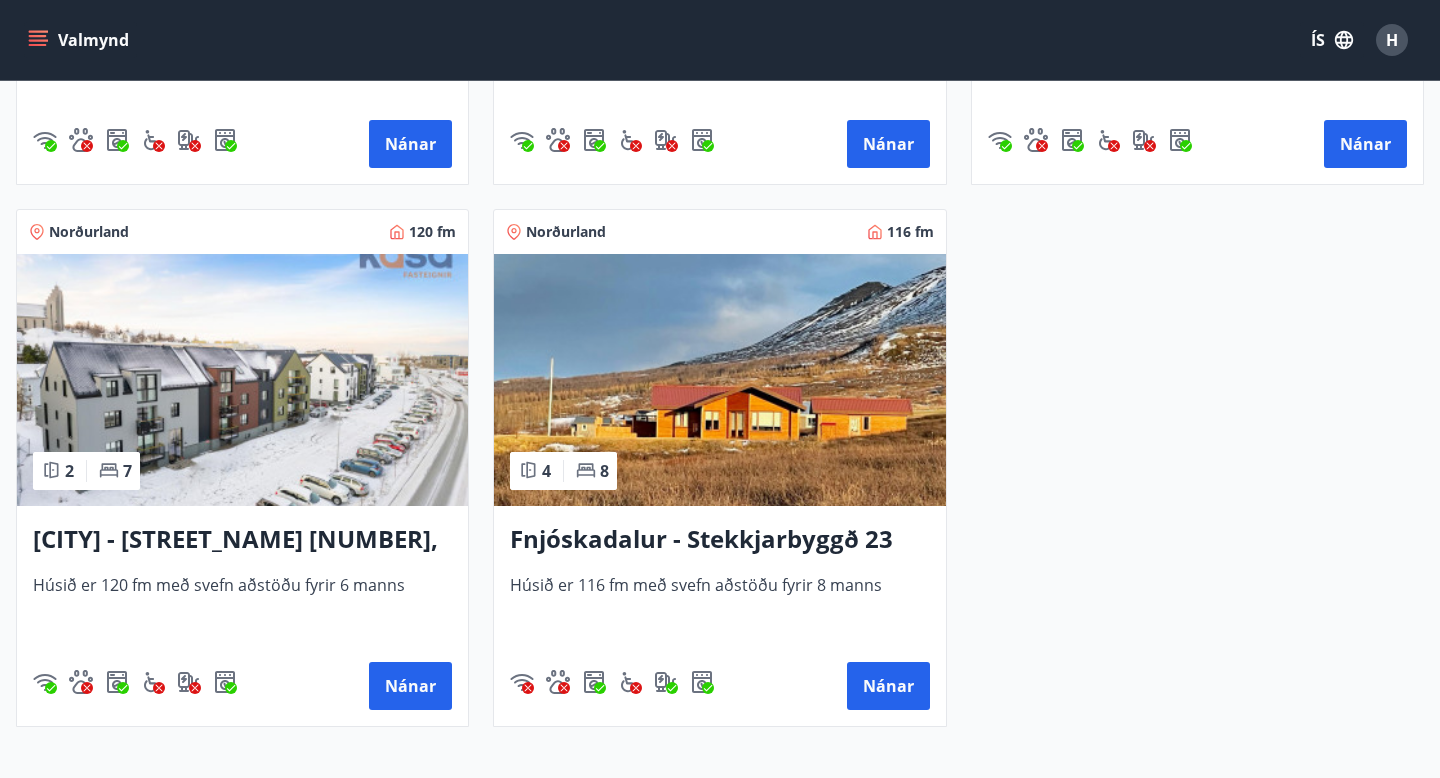 scroll, scrollTop: 842, scrollLeft: 0, axis: vertical 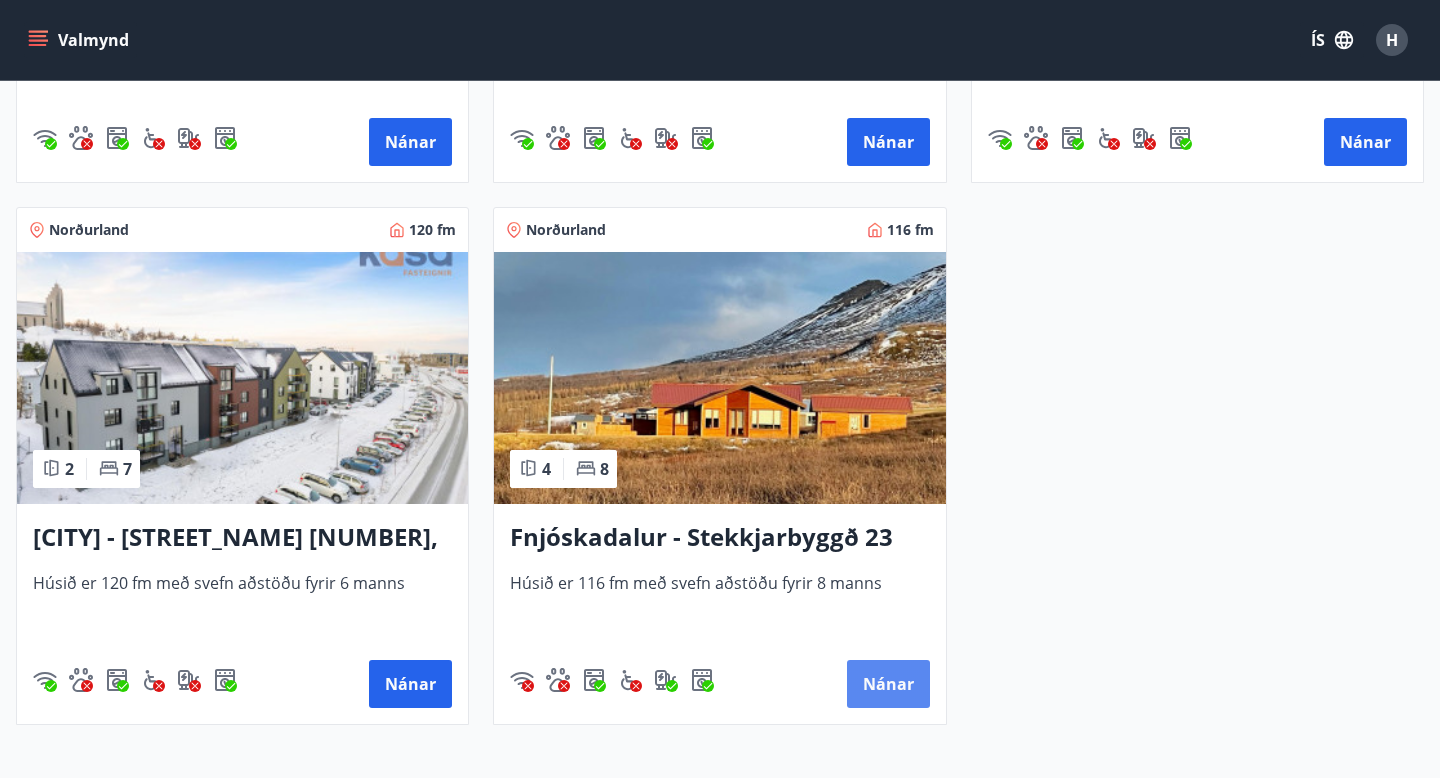 click on "Nánar" at bounding box center (888, 684) 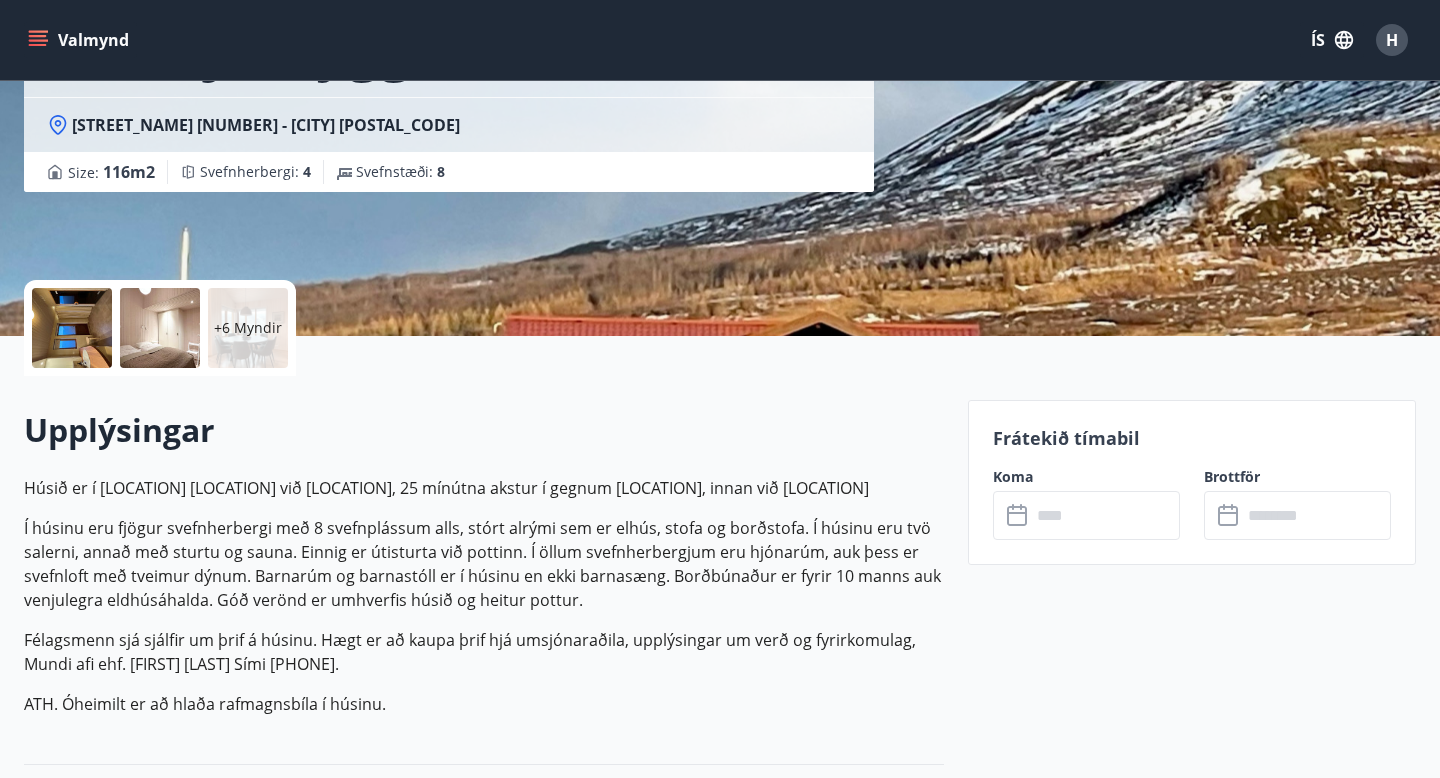 scroll, scrollTop: 266, scrollLeft: 0, axis: vertical 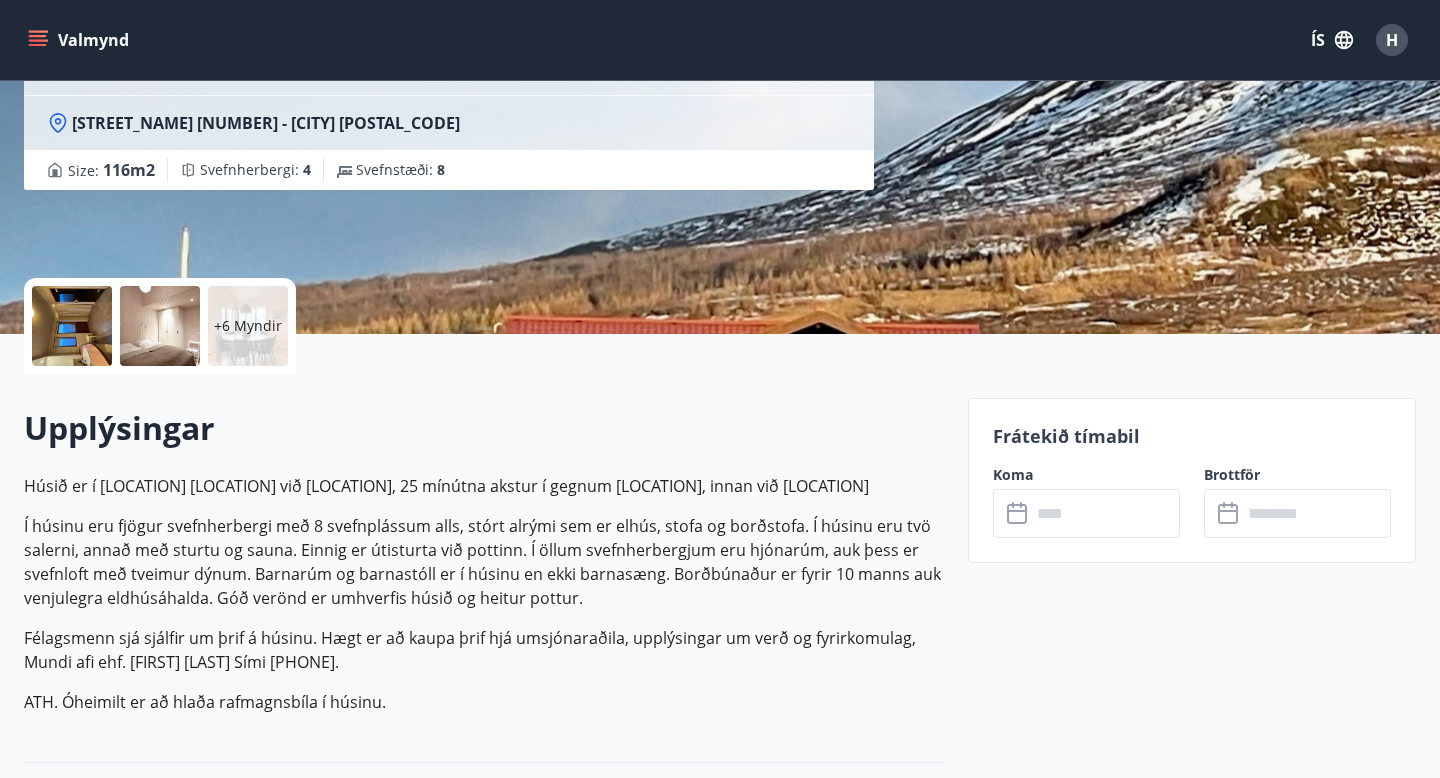 click at bounding box center (1105, 513) 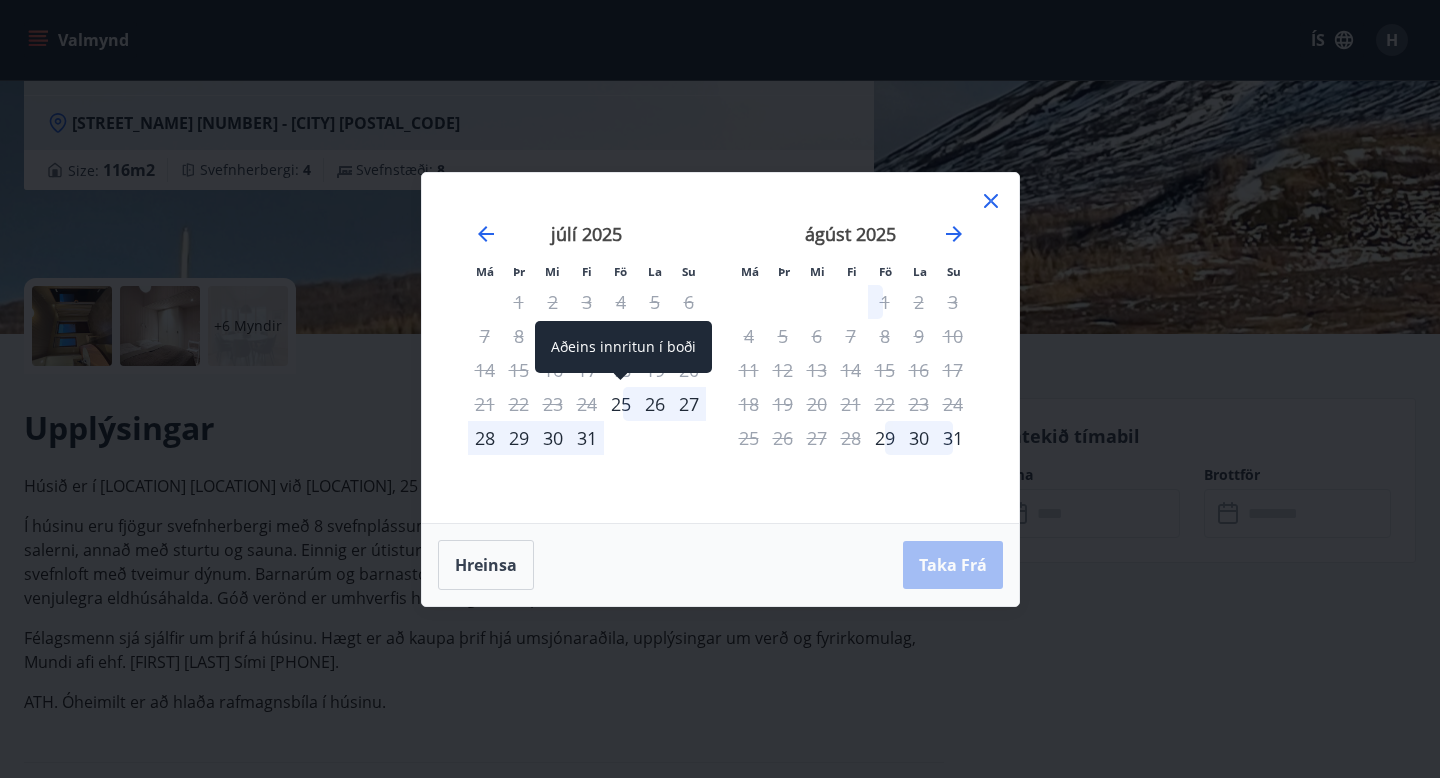 click on "25" at bounding box center [621, 404] 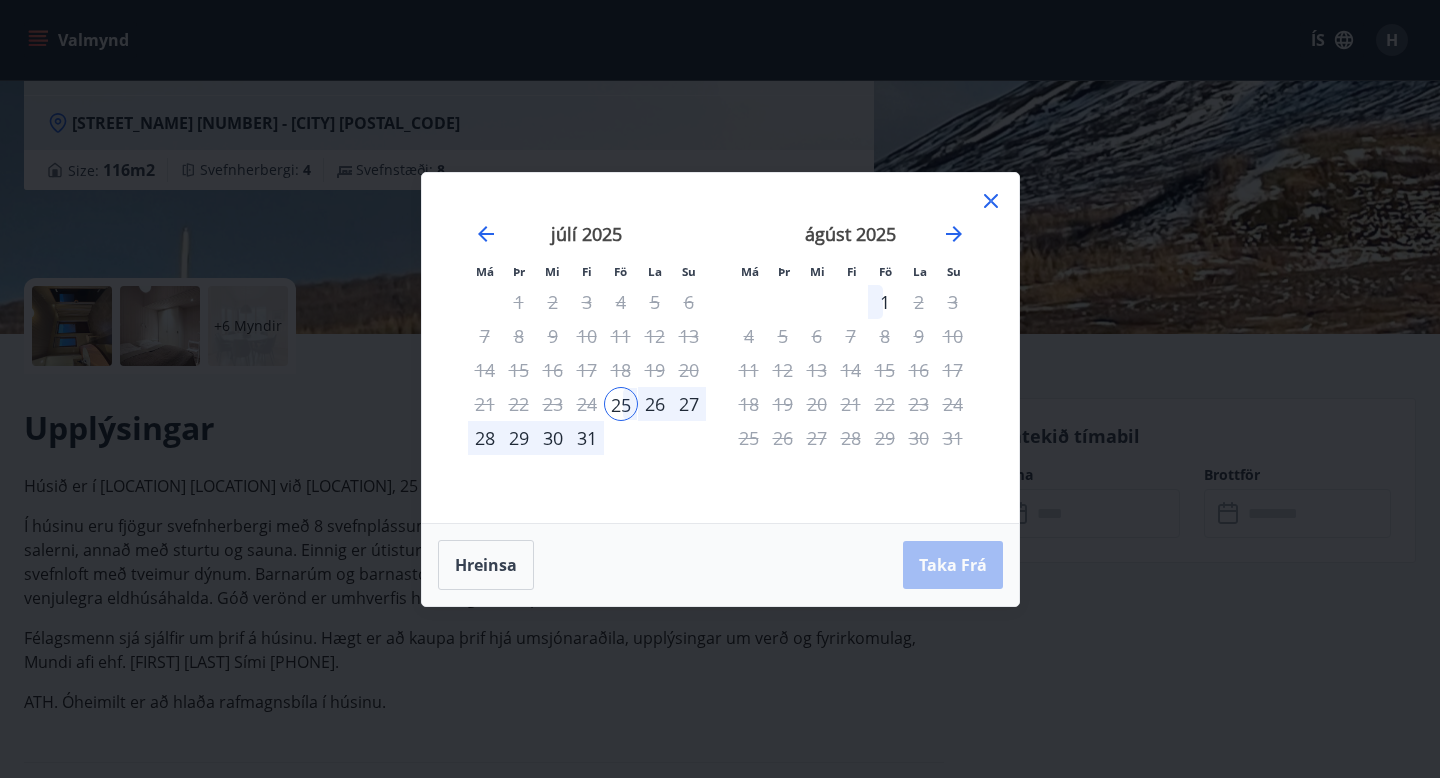 click on "31" at bounding box center [587, 438] 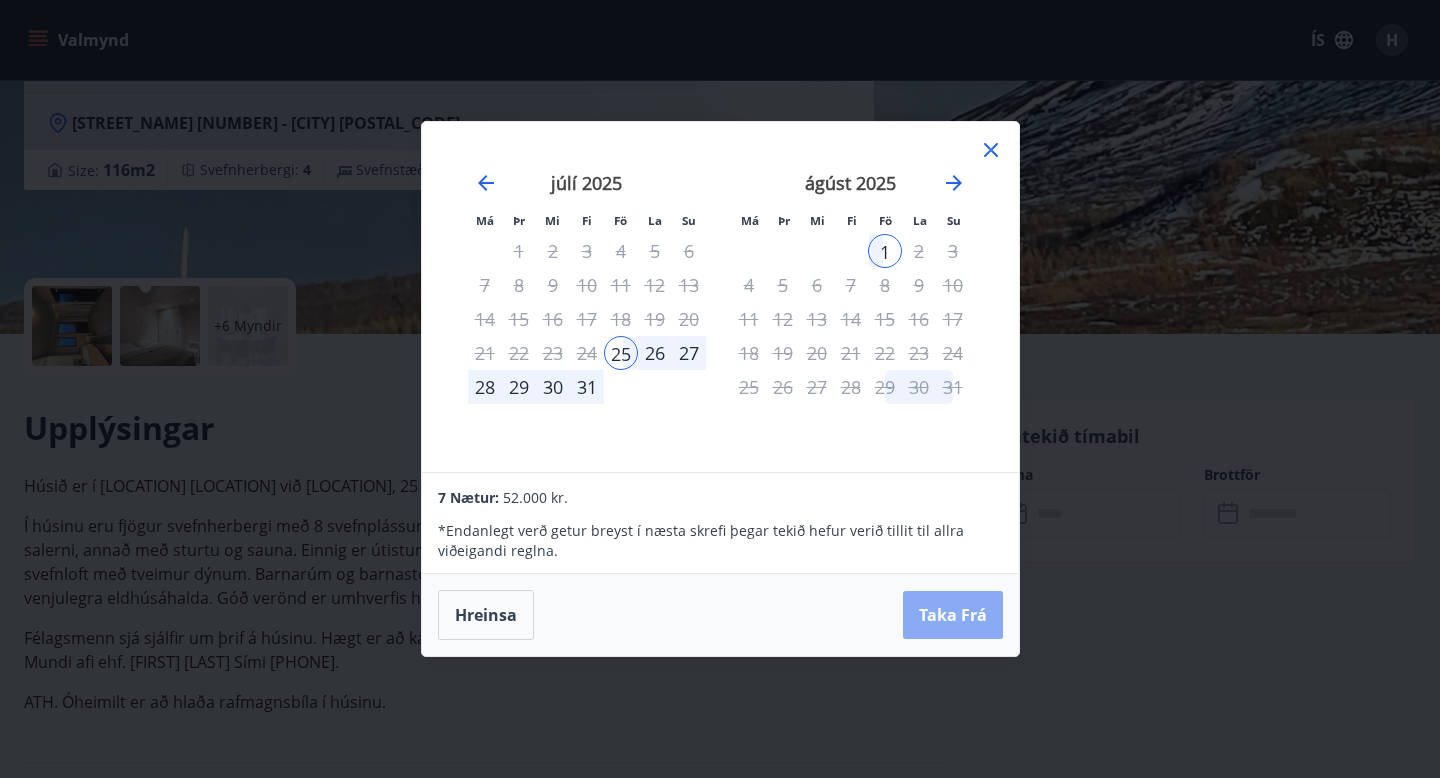 click on "Taka Frá" at bounding box center [953, 615] 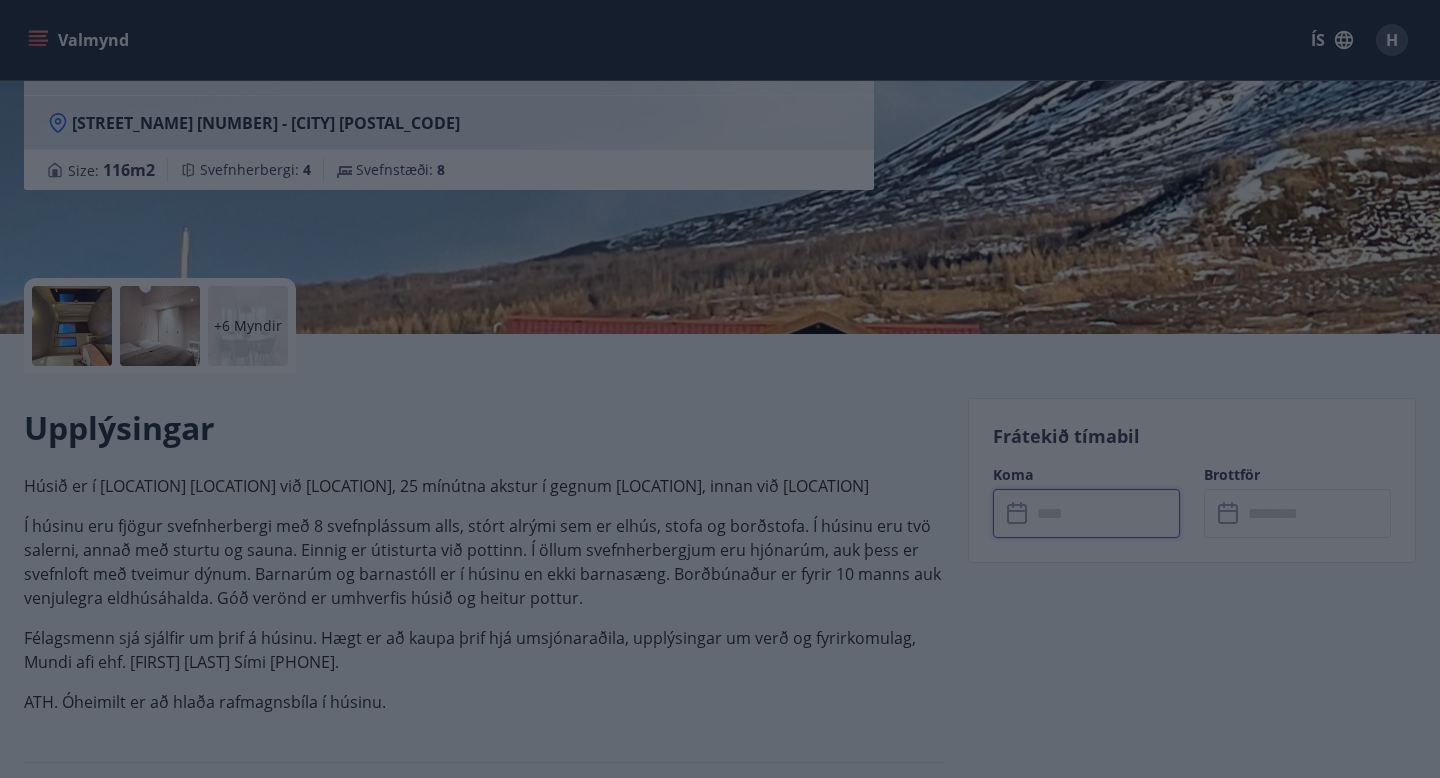type on "******" 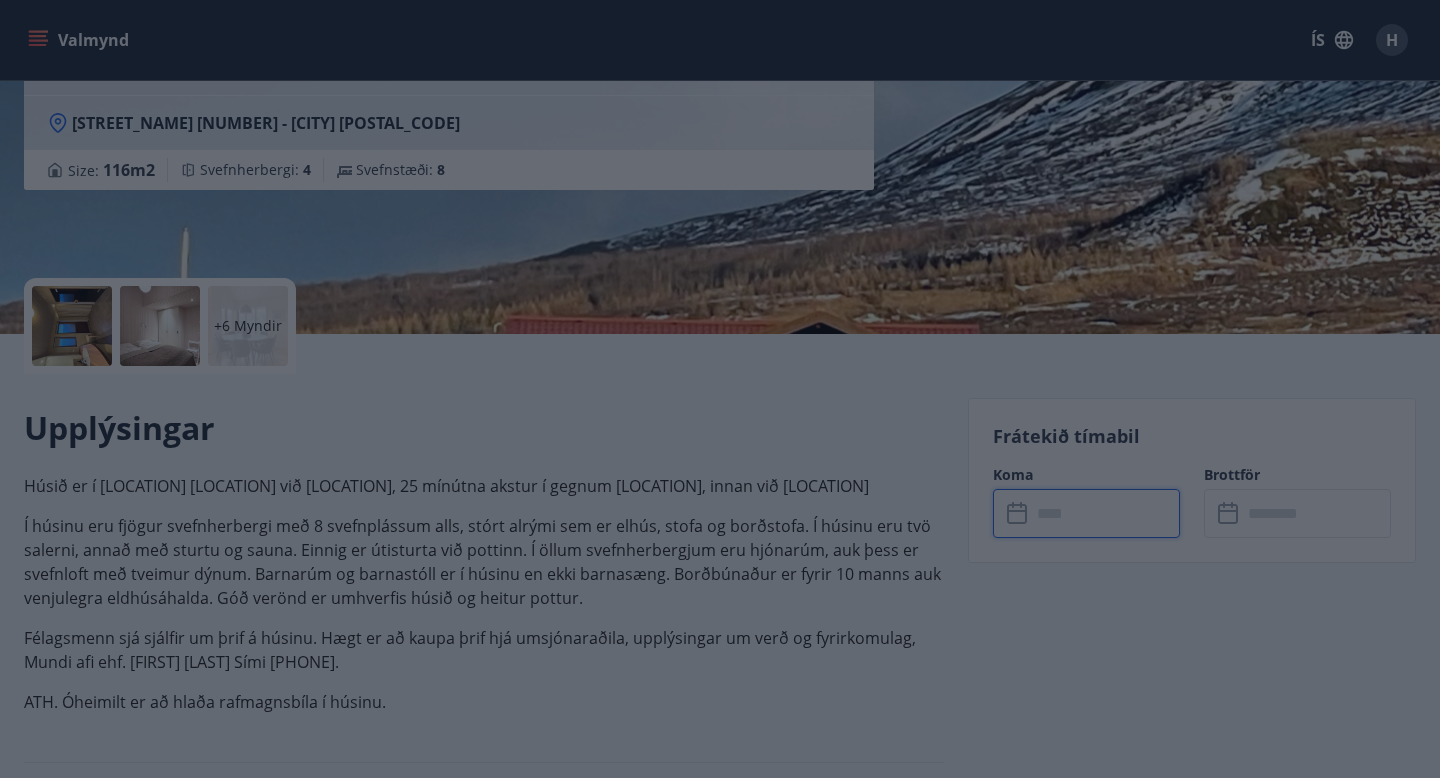 type on "******" 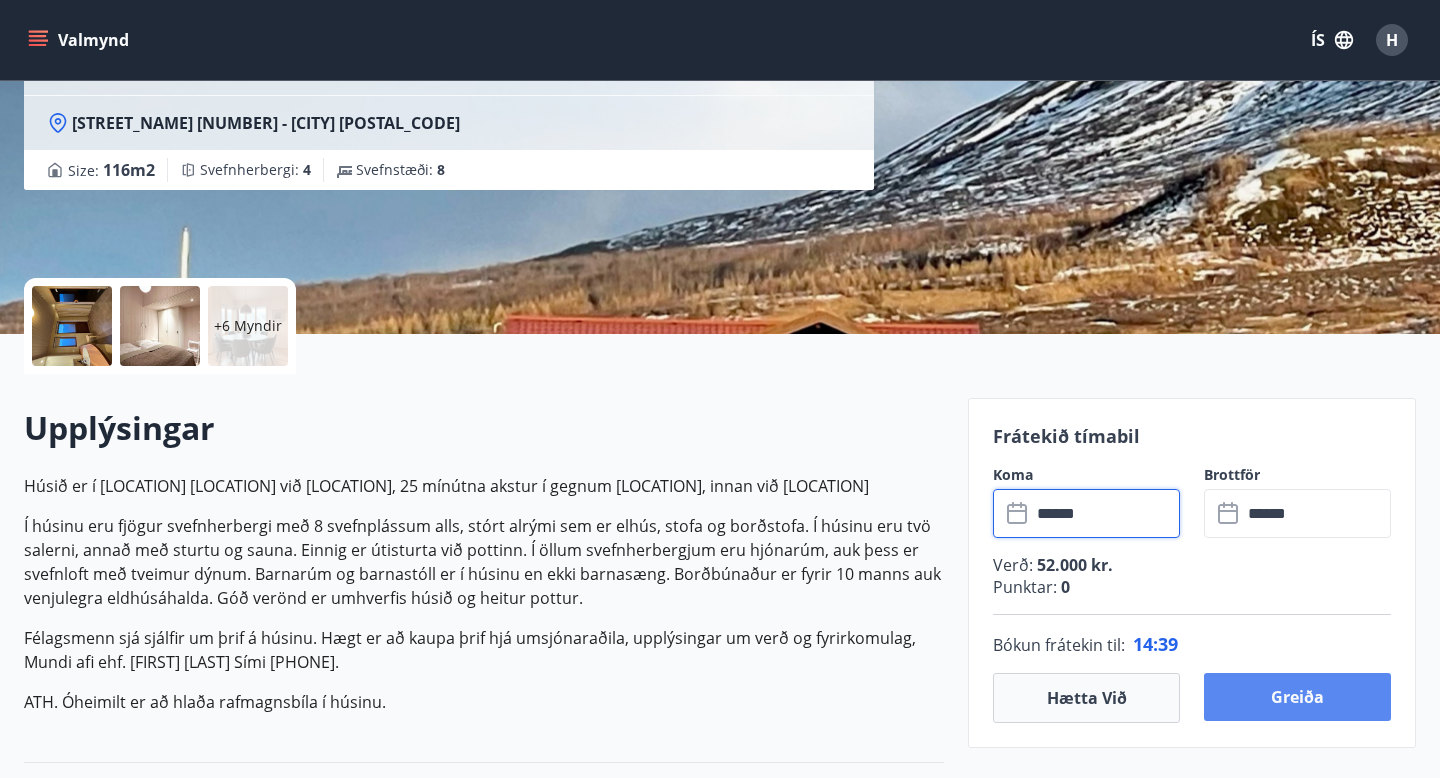 click on "Greiða" at bounding box center [1297, 697] 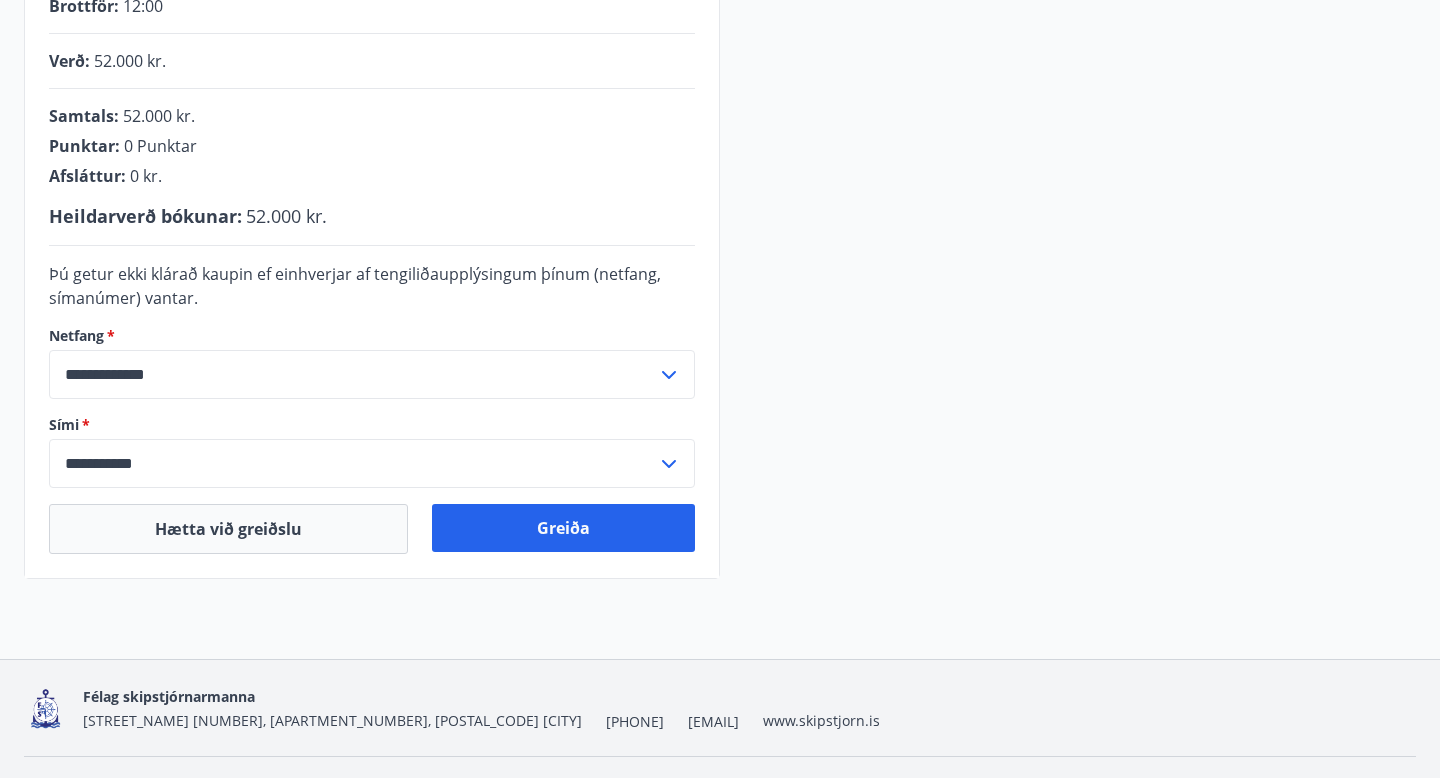 scroll, scrollTop: 497, scrollLeft: 0, axis: vertical 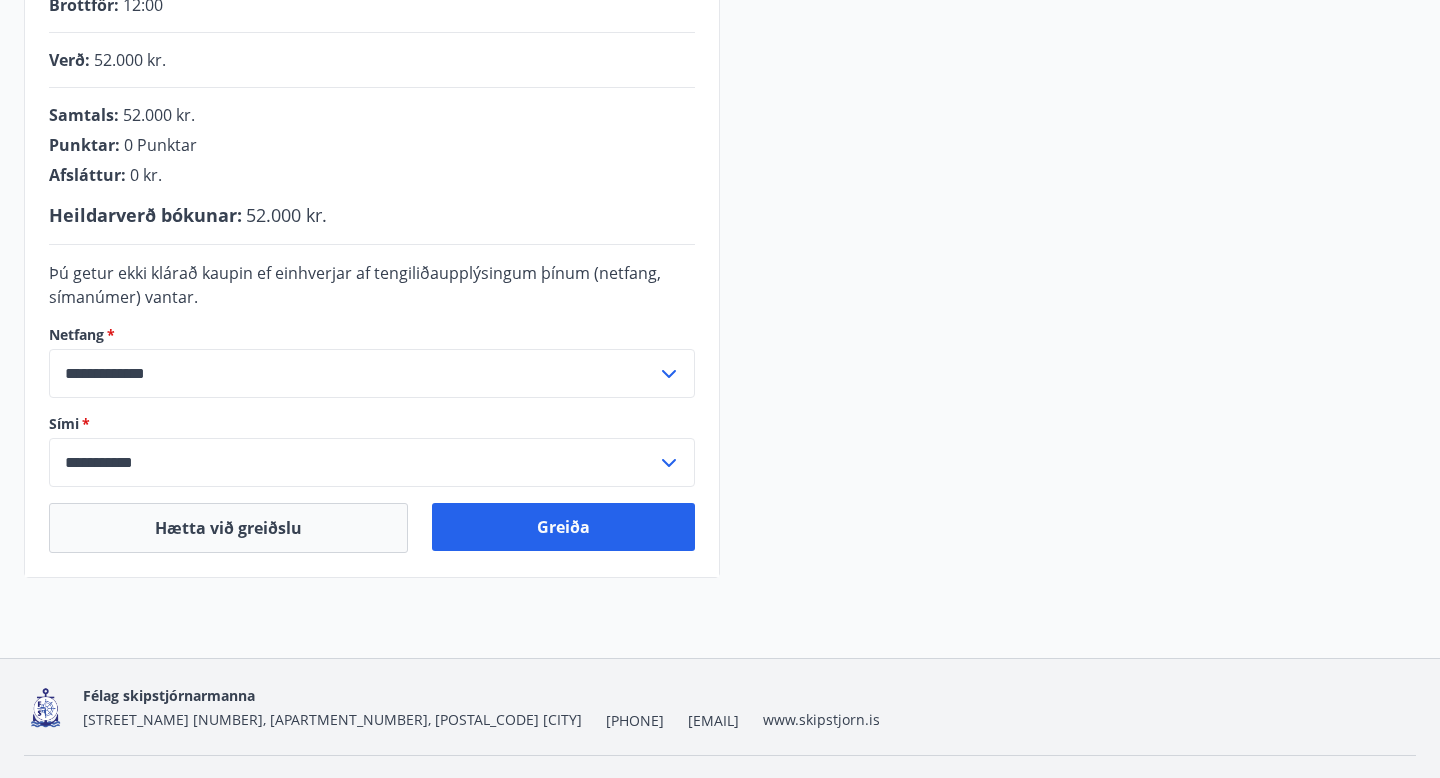 click 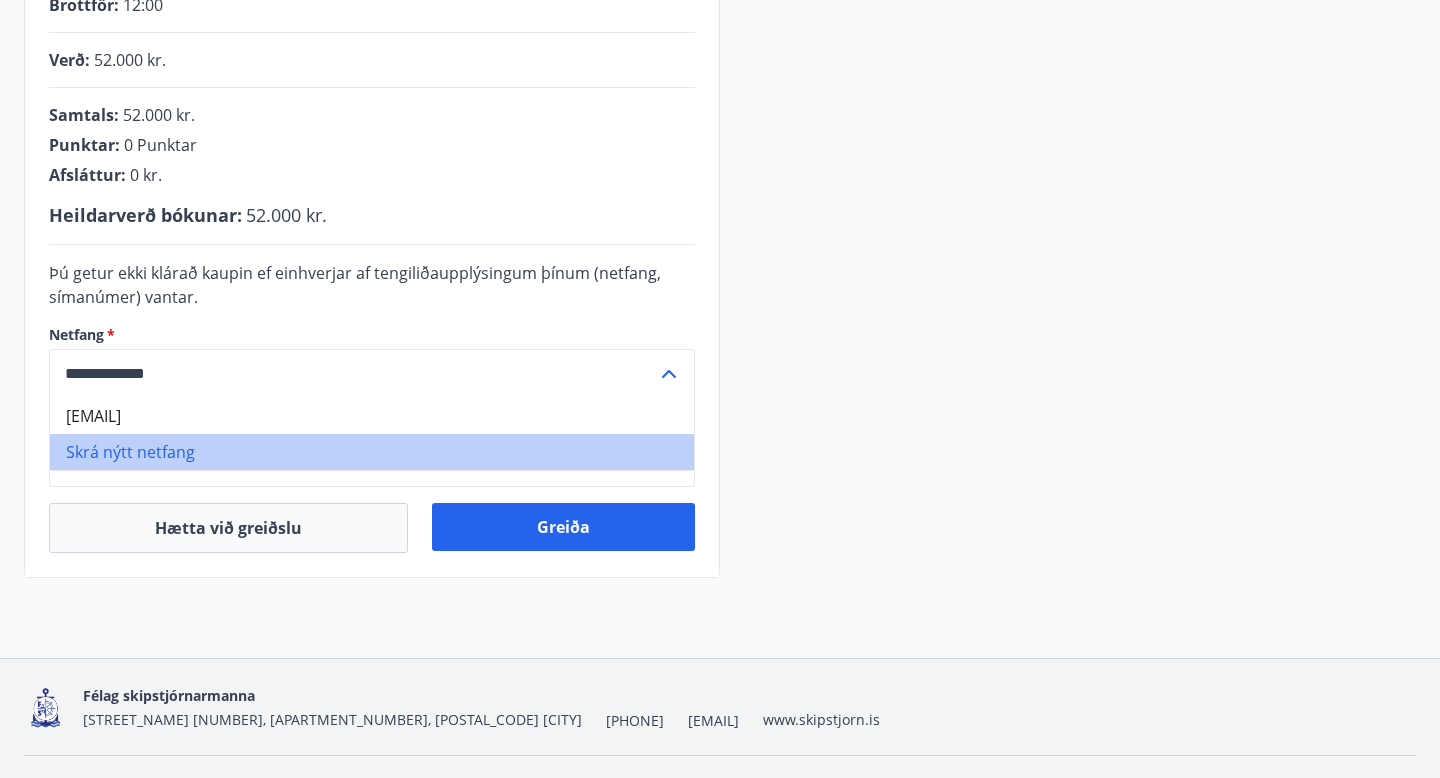 click on "Skrá nýtt netfang" at bounding box center [372, 452] 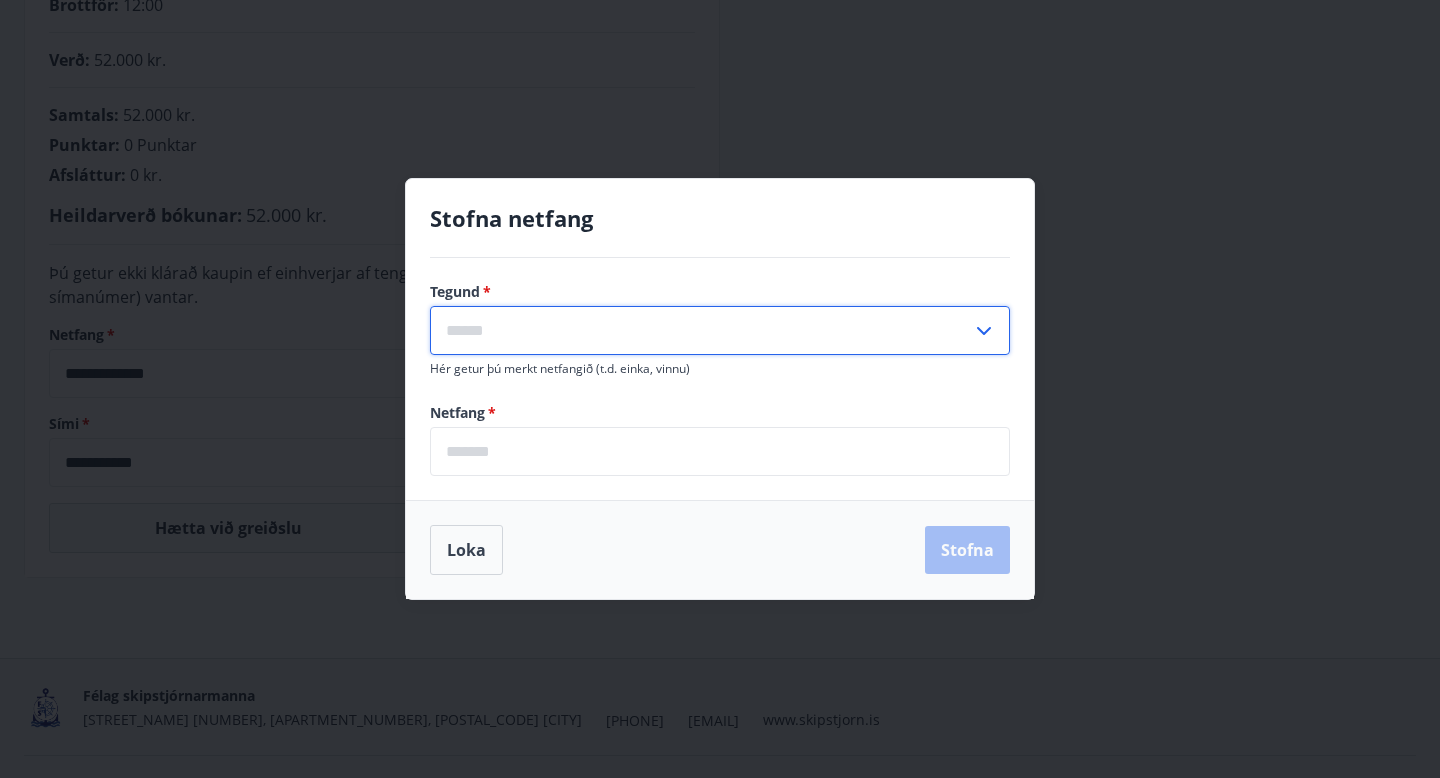 click at bounding box center (701, 330) 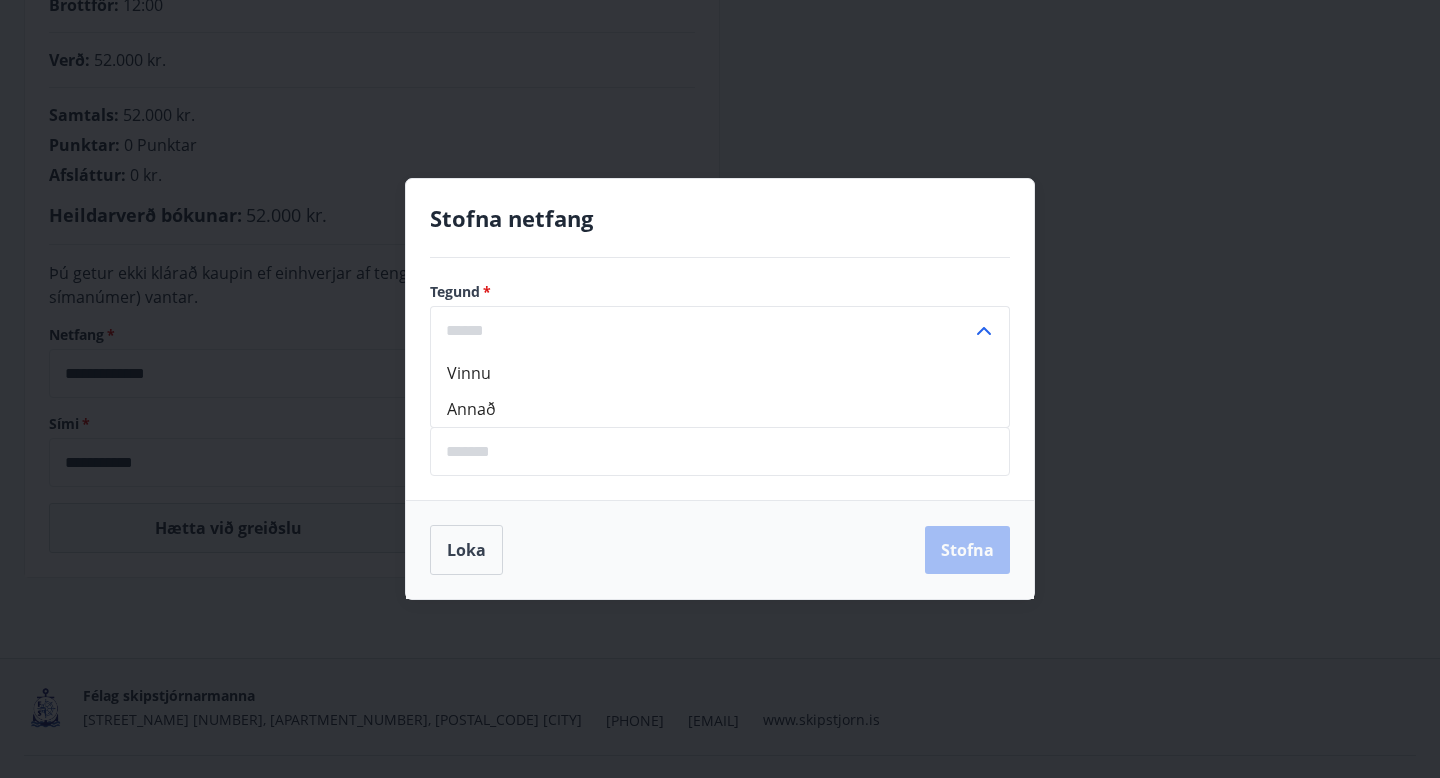 click on "Annað" at bounding box center (720, 409) 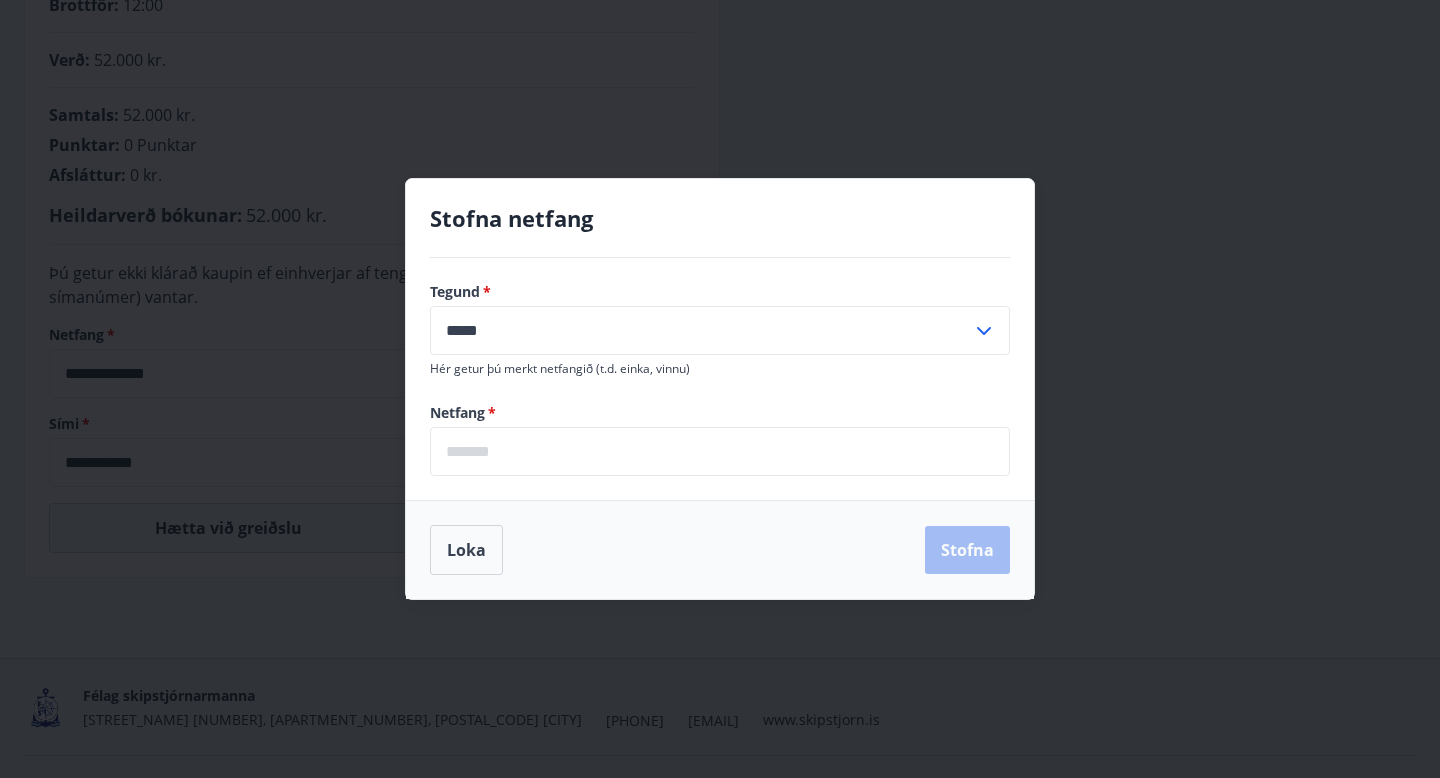click at bounding box center [720, 451] 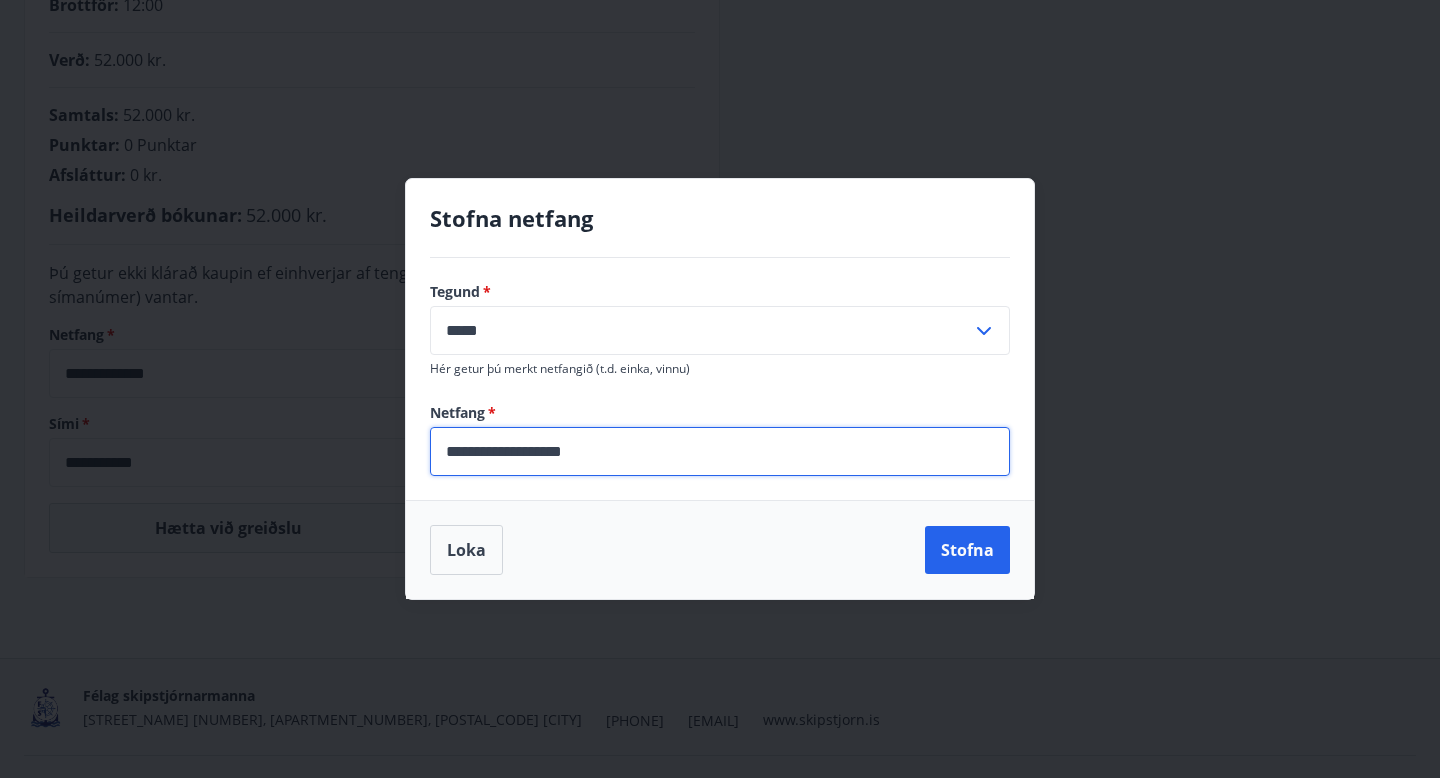 type on "**********" 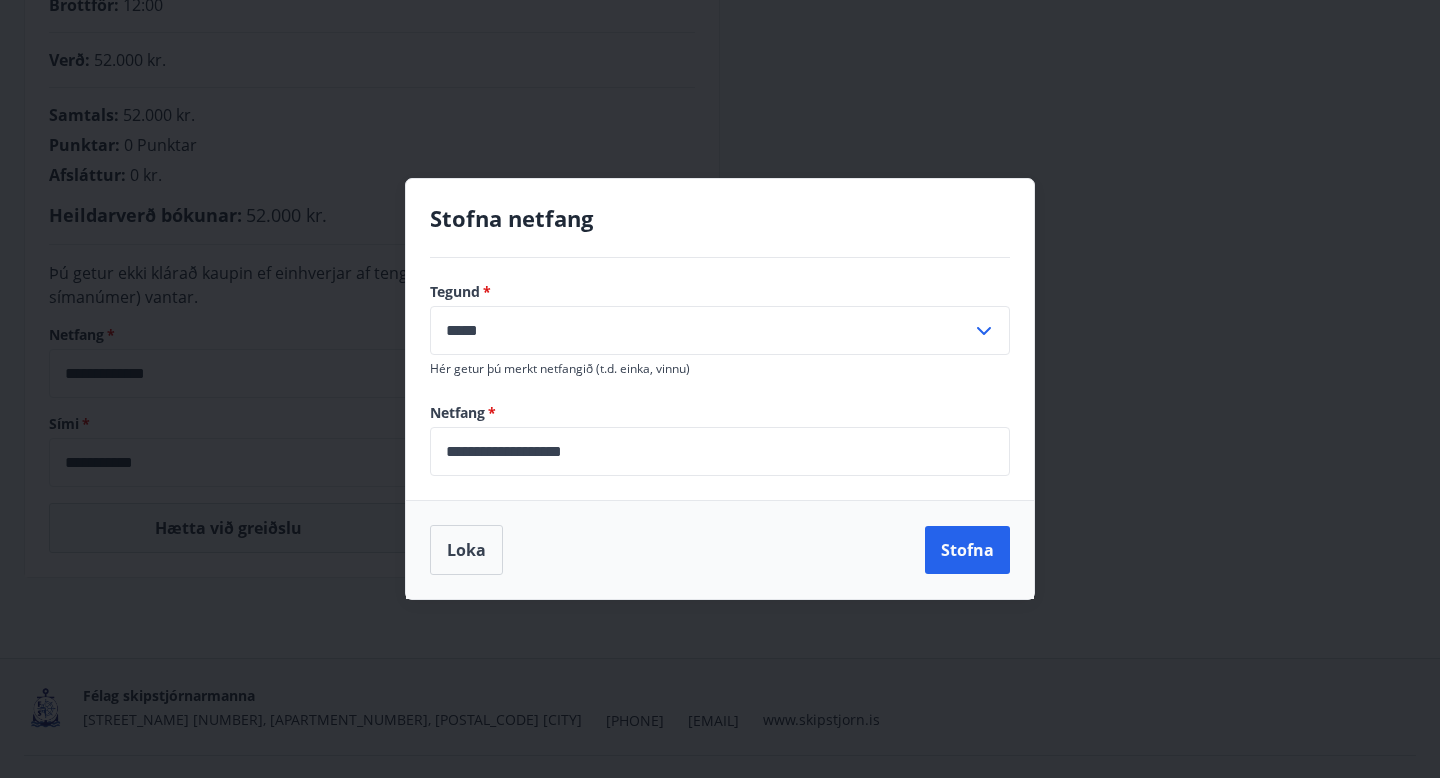 click 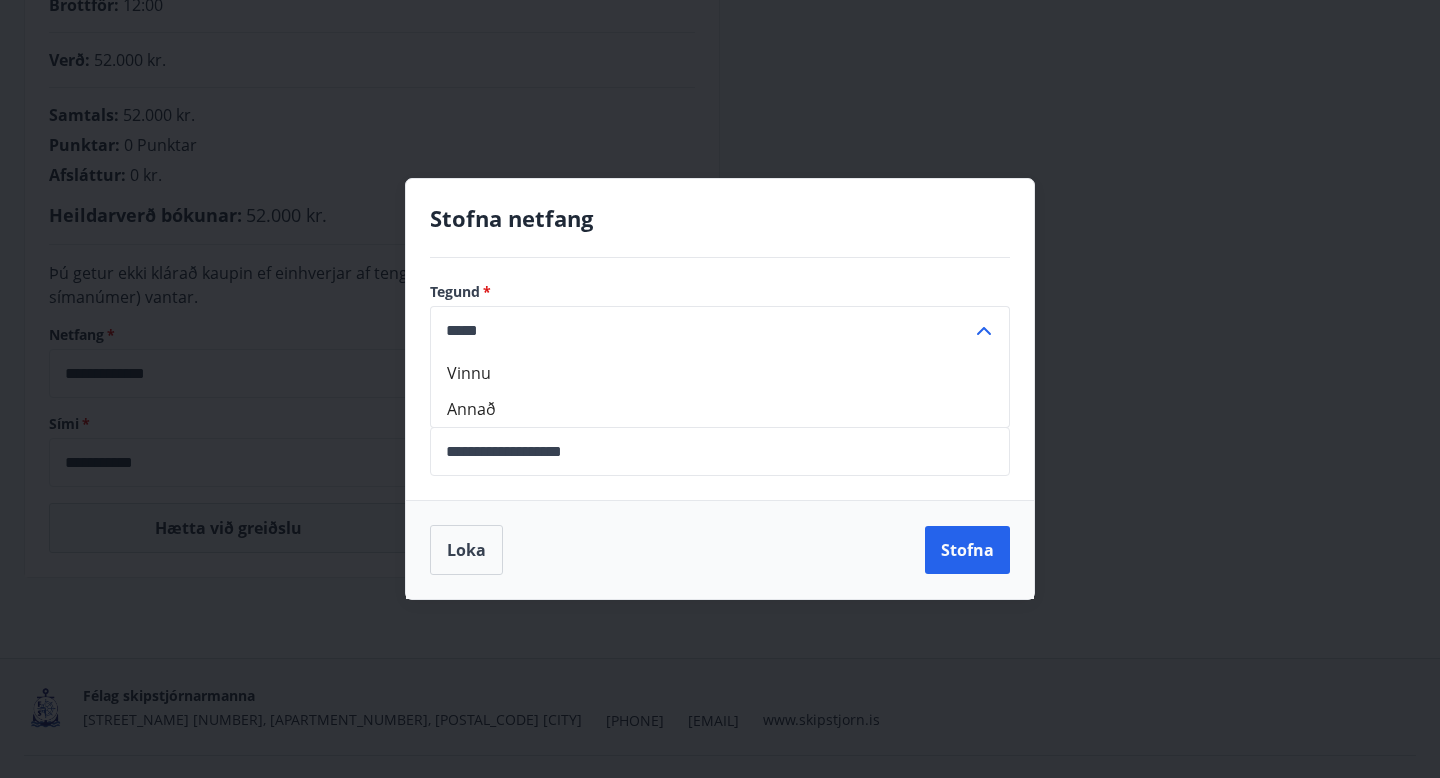 click on "Vinnu" at bounding box center [720, 373] 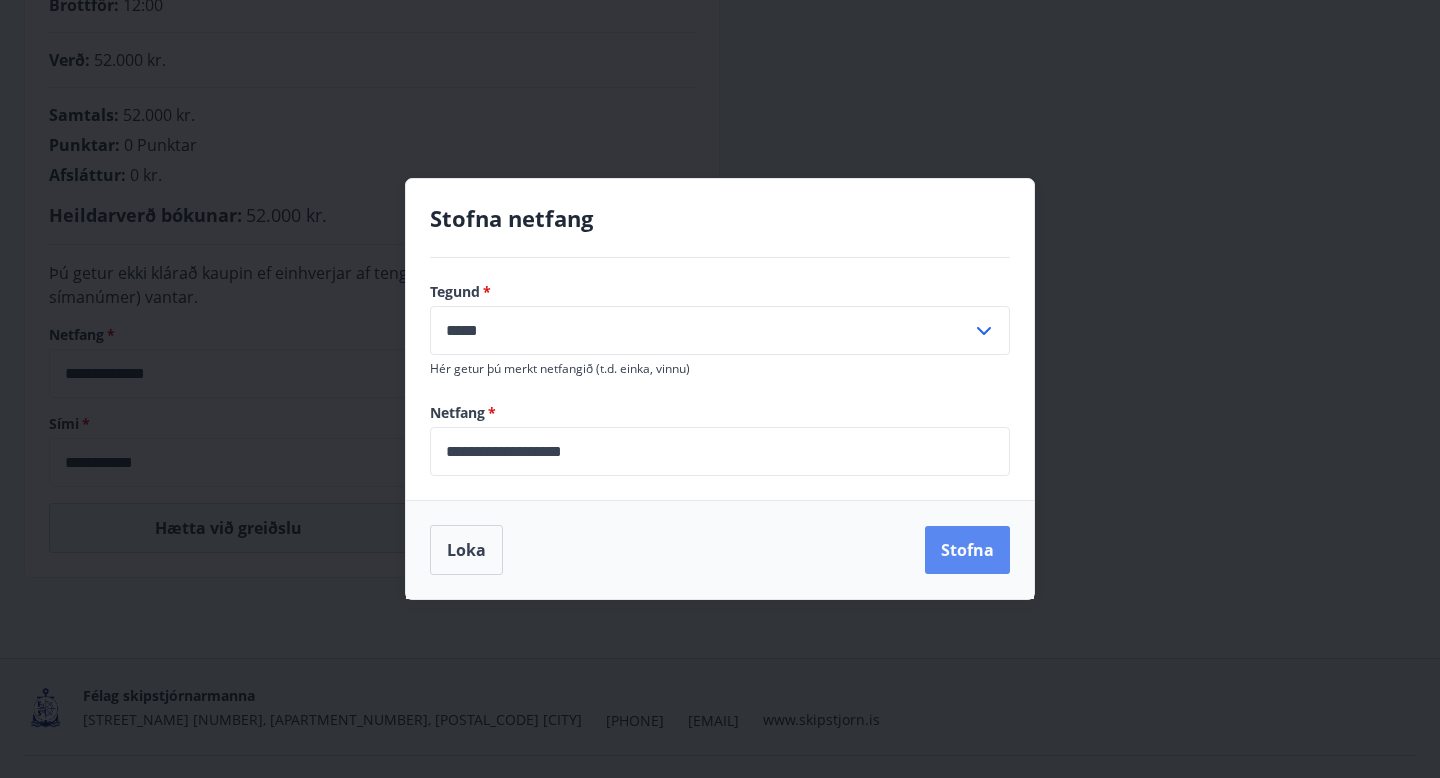 click on "Stofna" at bounding box center (967, 550) 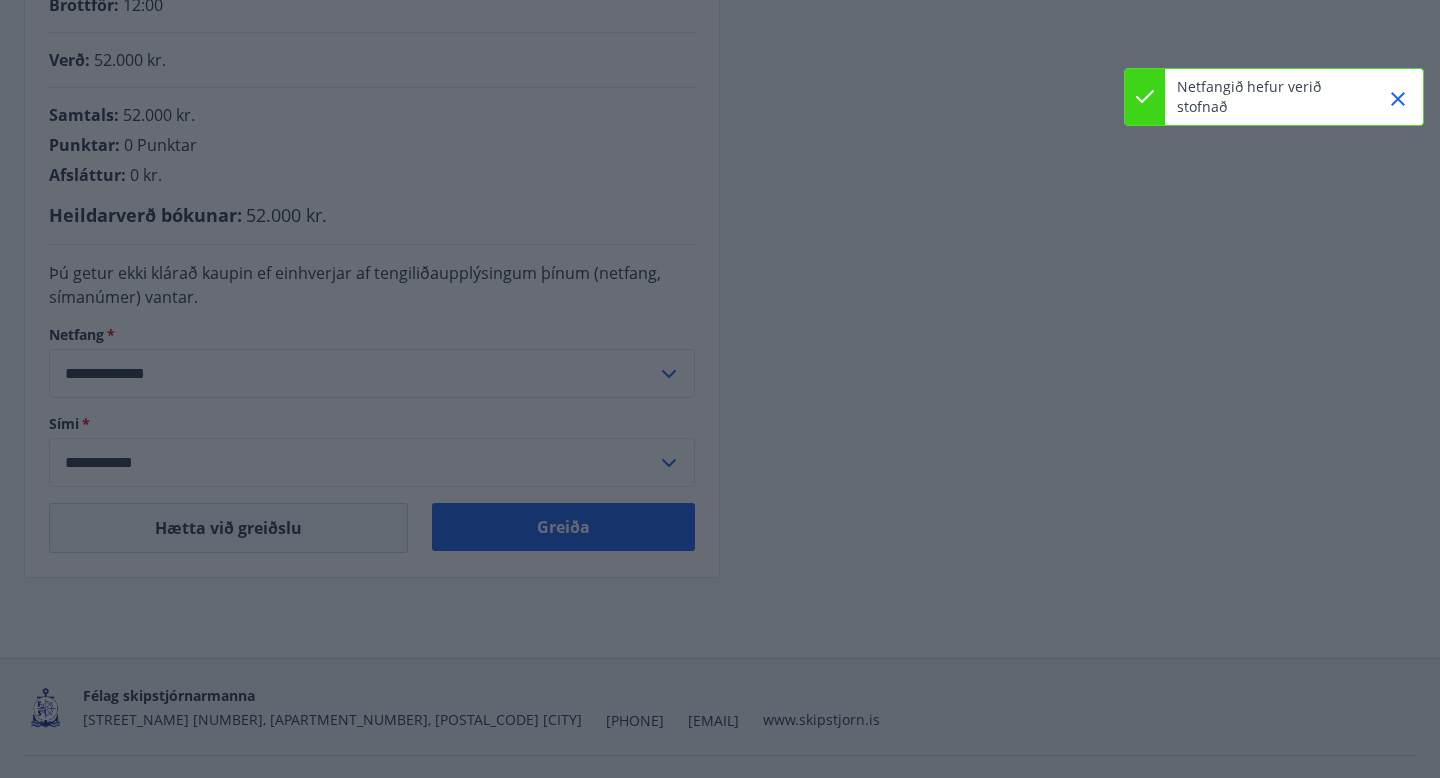 type on "**********" 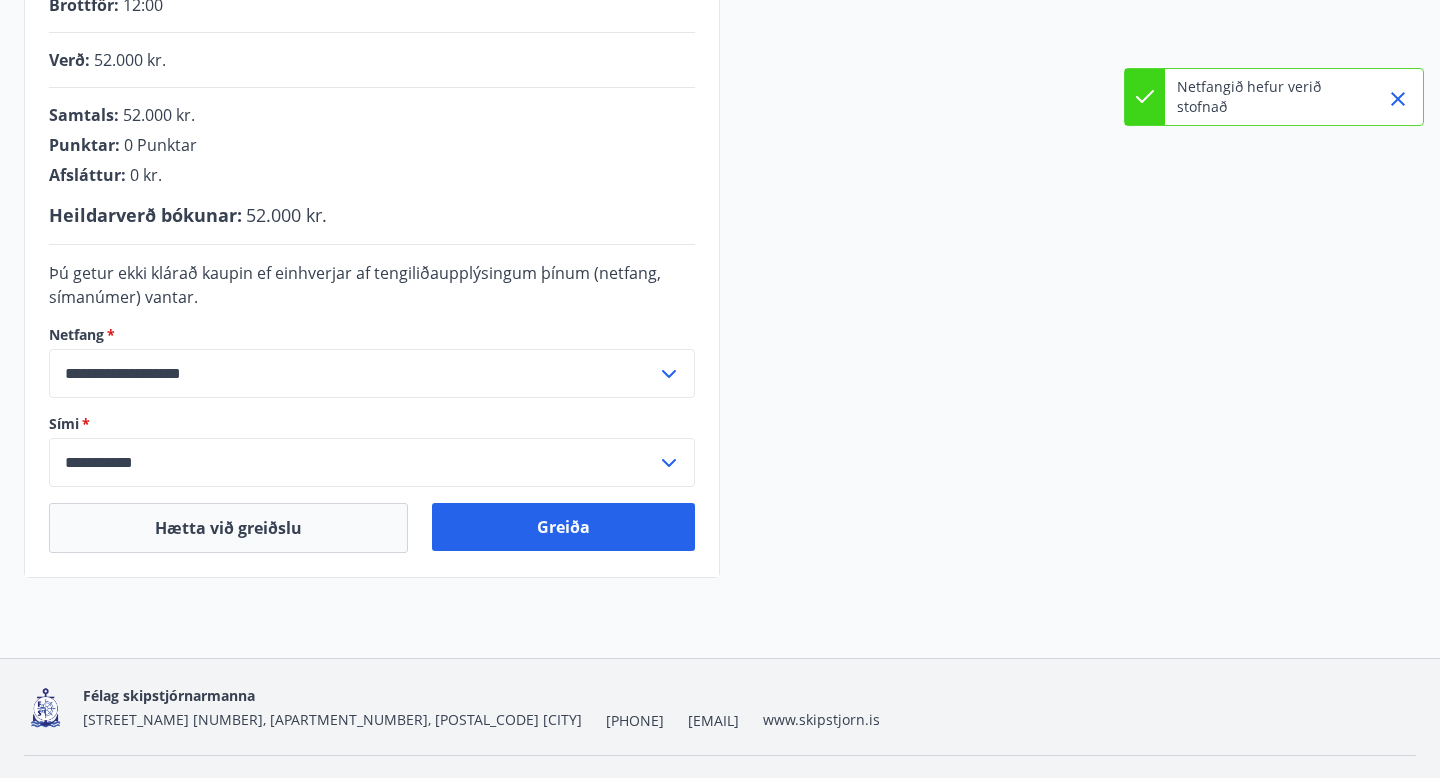 click 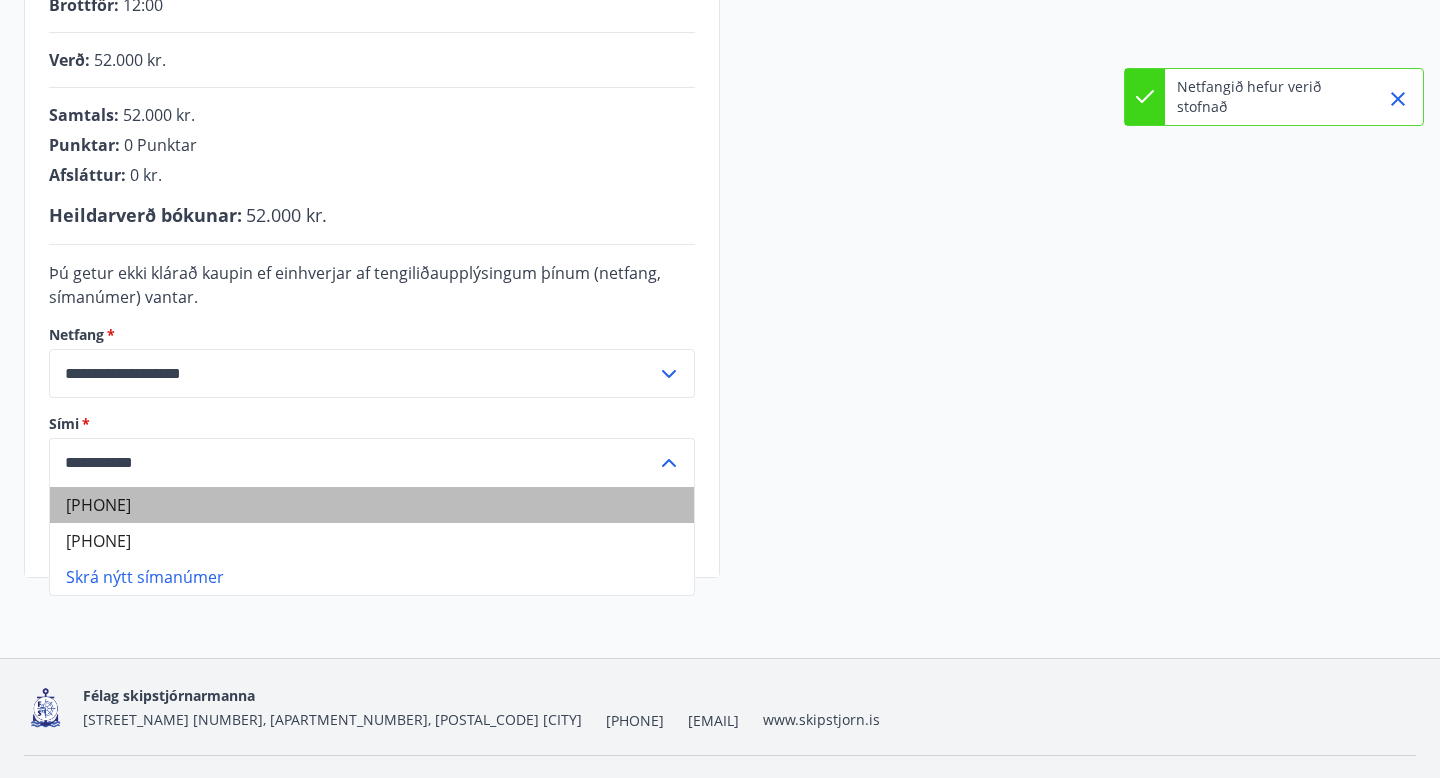 click on "[PHONE]" at bounding box center [372, 505] 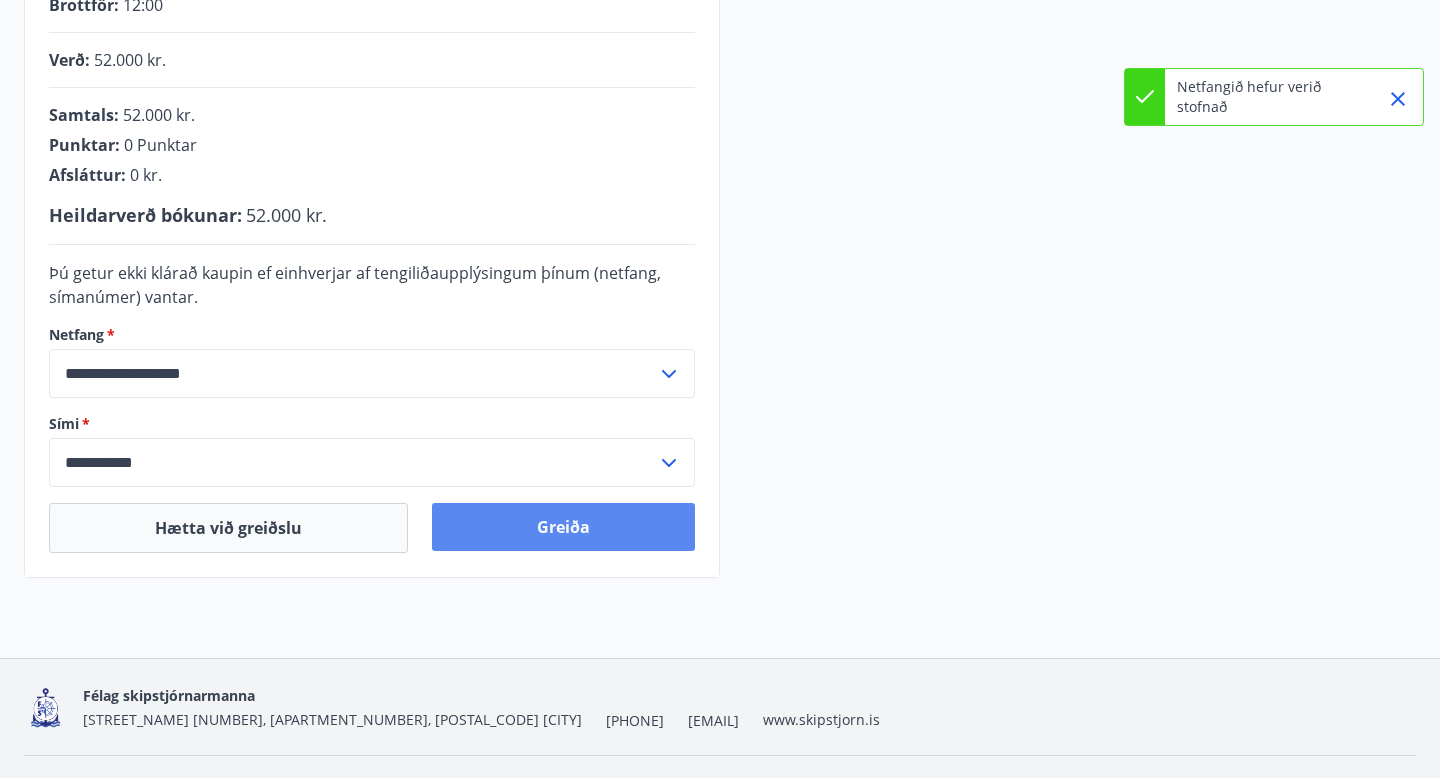 click on "Greiða" at bounding box center [563, 527] 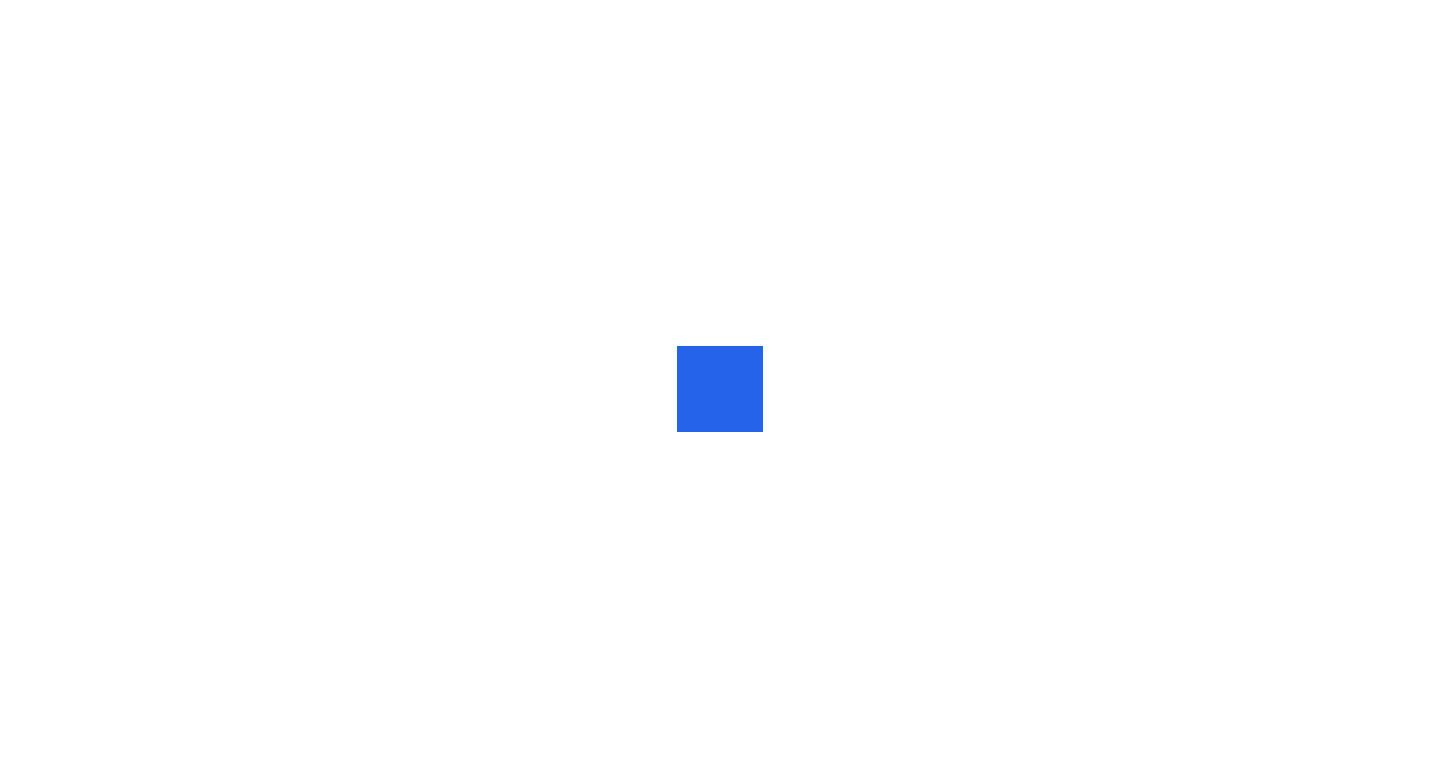 scroll, scrollTop: 0, scrollLeft: 0, axis: both 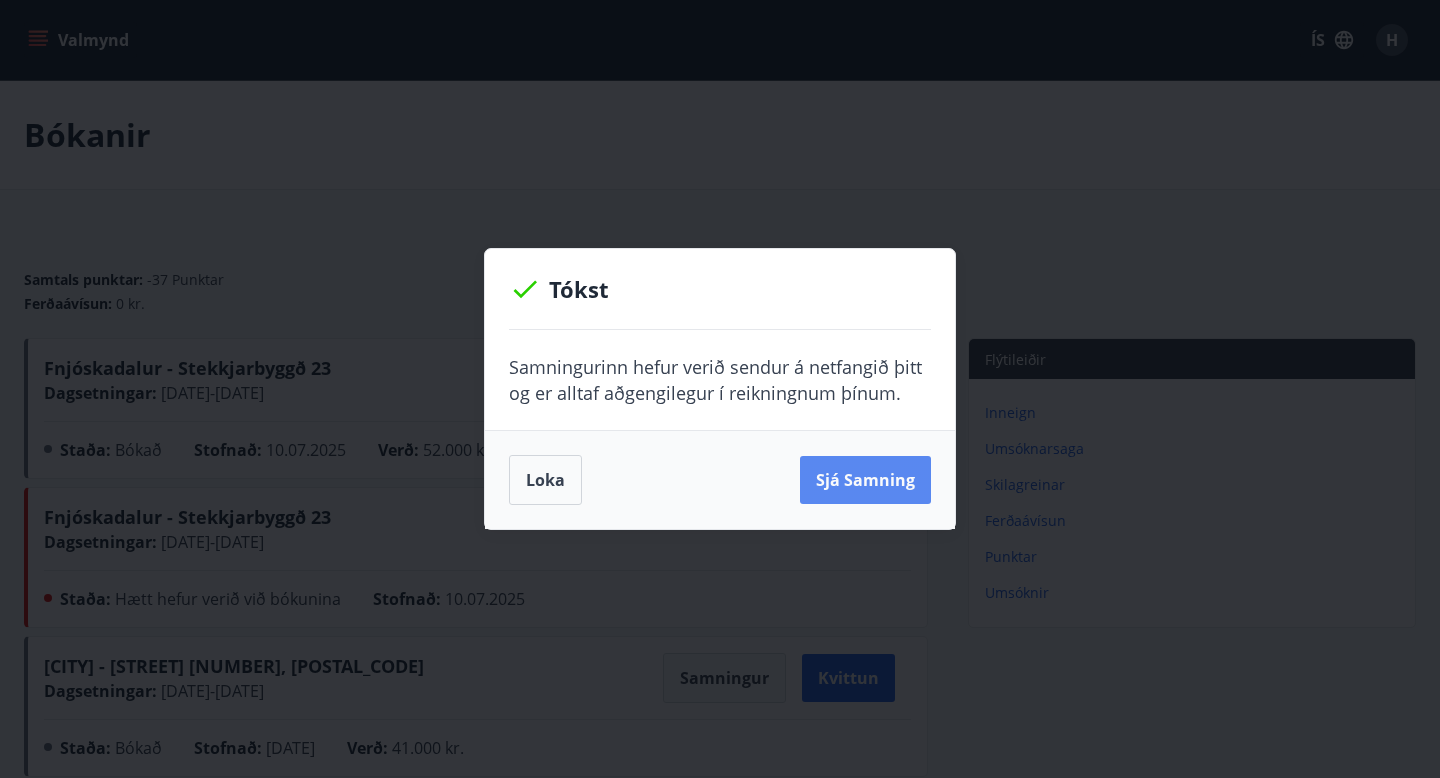 click on "Sjá samning" at bounding box center [865, 480] 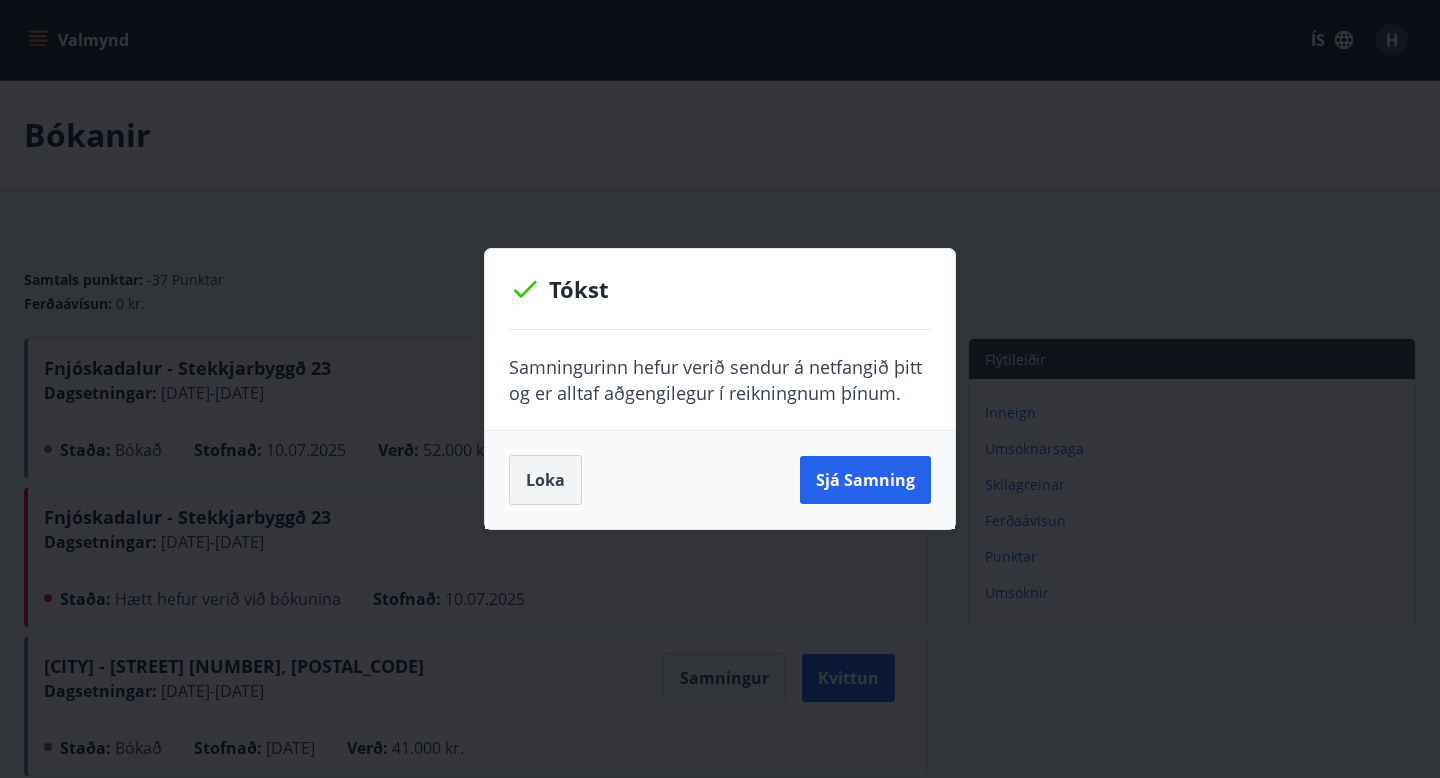 click on "Loka" at bounding box center [545, 480] 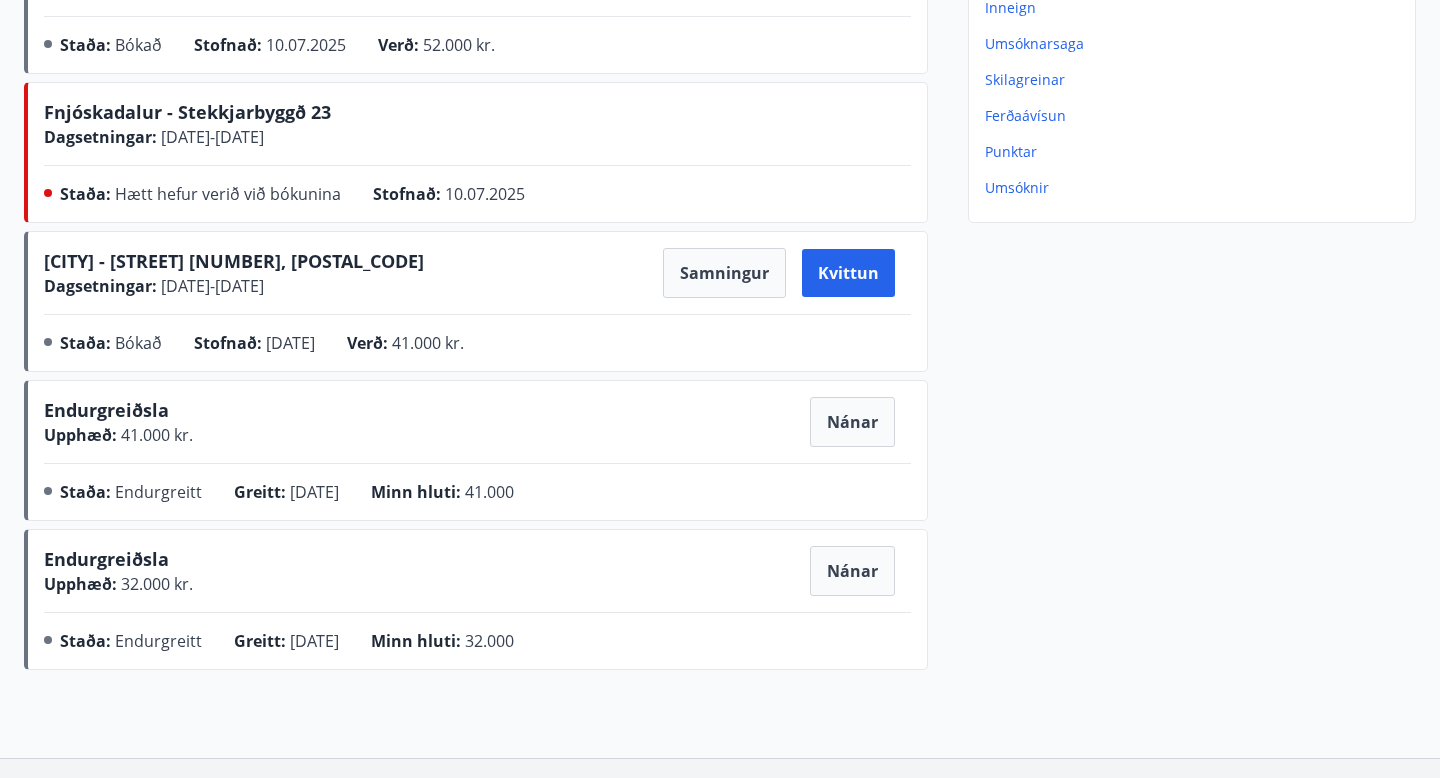 scroll, scrollTop: 402, scrollLeft: 0, axis: vertical 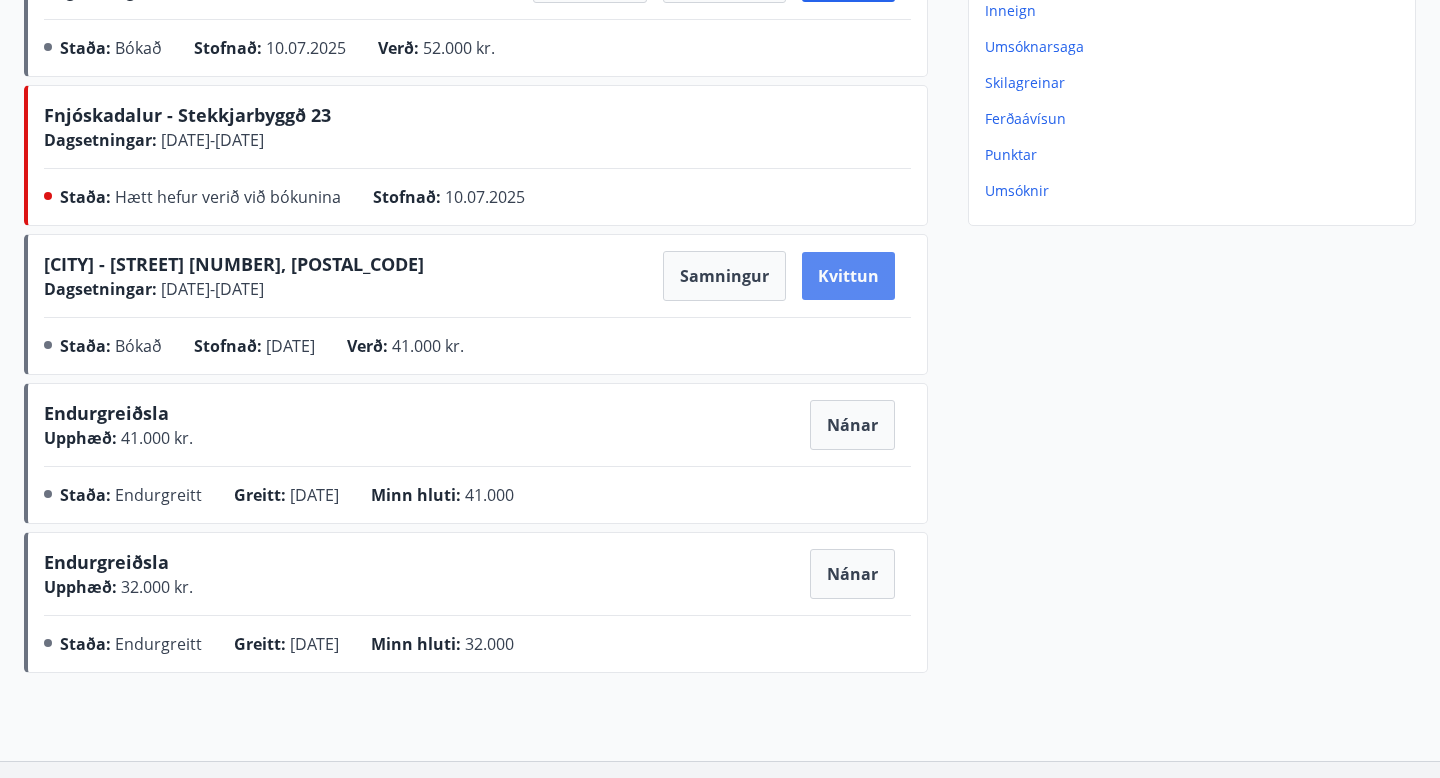 click on "Kvittun" at bounding box center (848, 276) 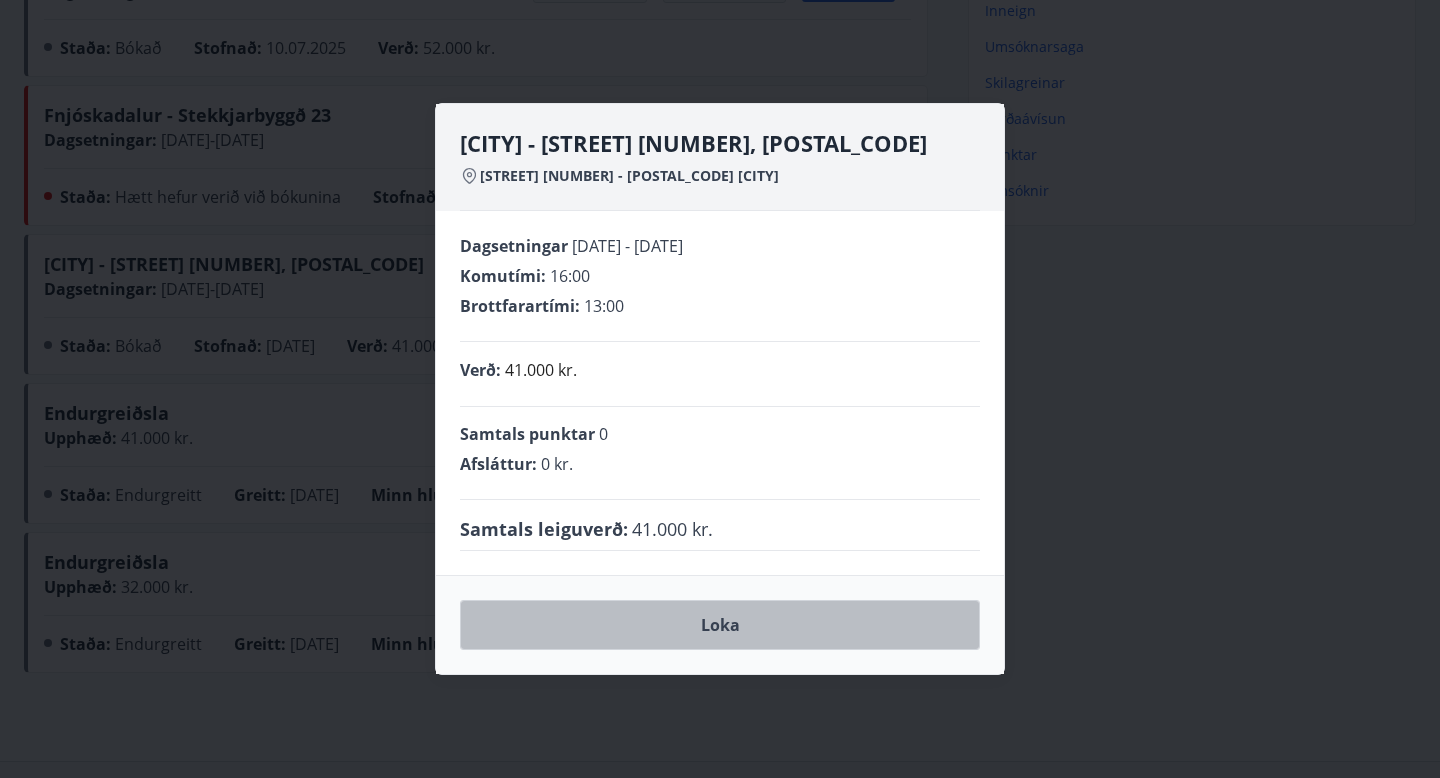 click on "Loka" at bounding box center (720, 625) 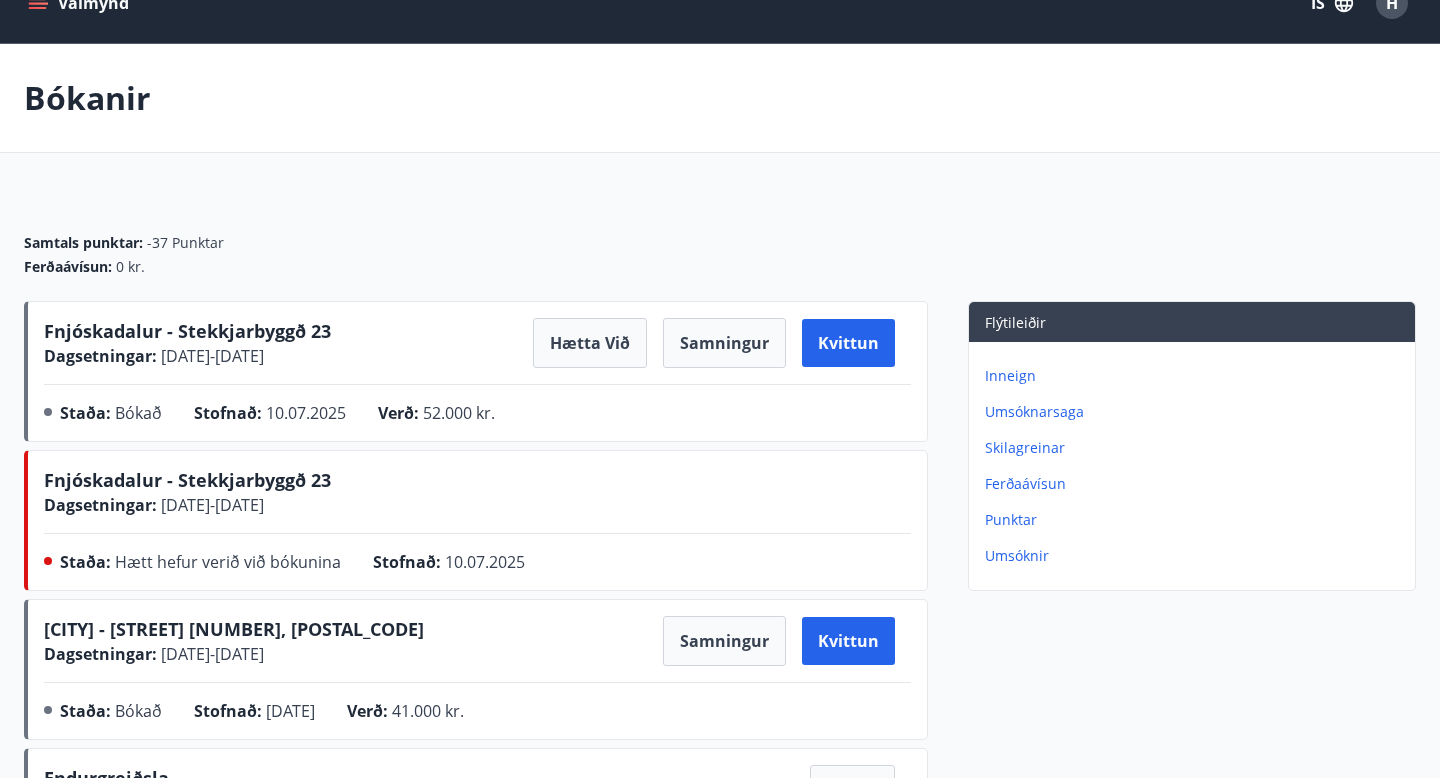 scroll, scrollTop: 0, scrollLeft: 0, axis: both 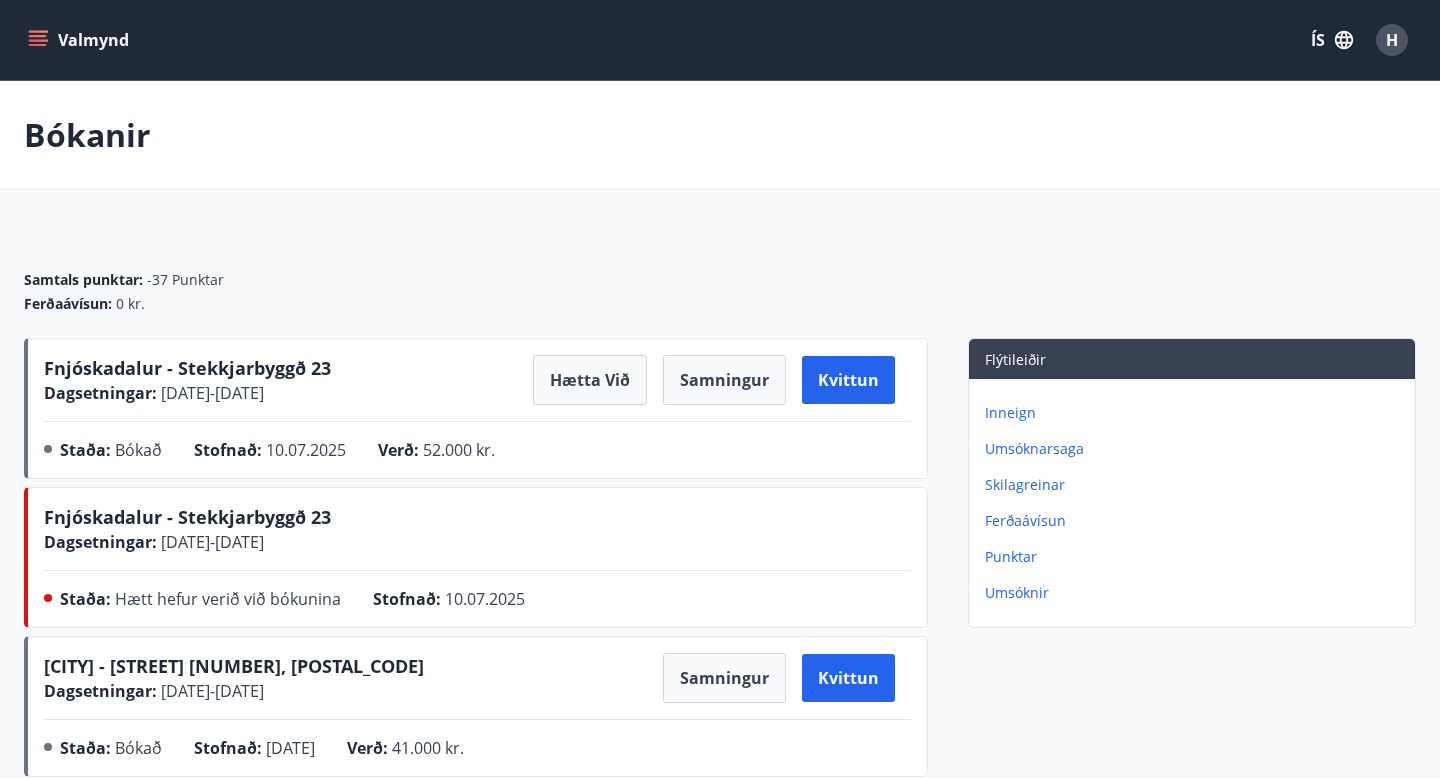 click on "Inneign" at bounding box center [1196, 413] 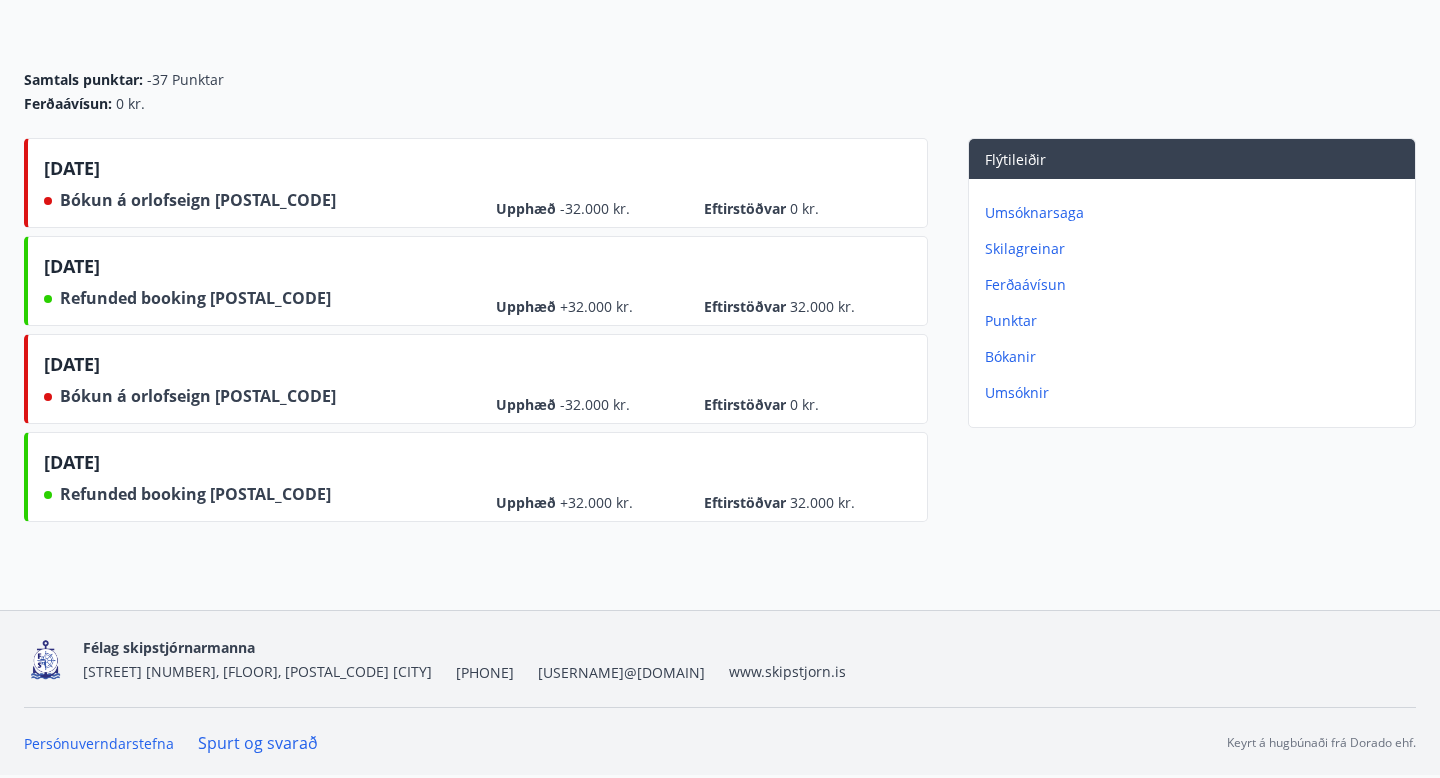 scroll, scrollTop: 0, scrollLeft: 0, axis: both 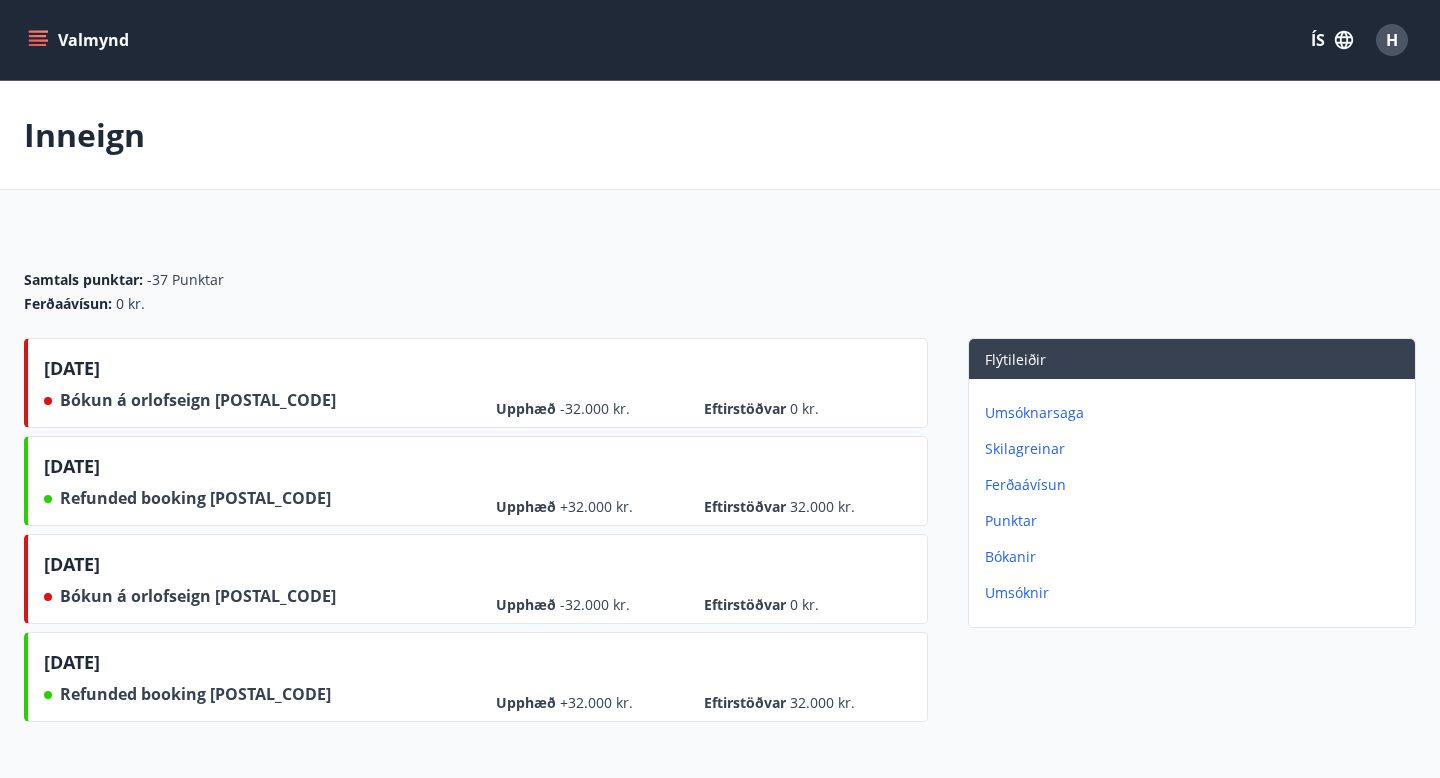 click on "Valmynd" at bounding box center (80, 40) 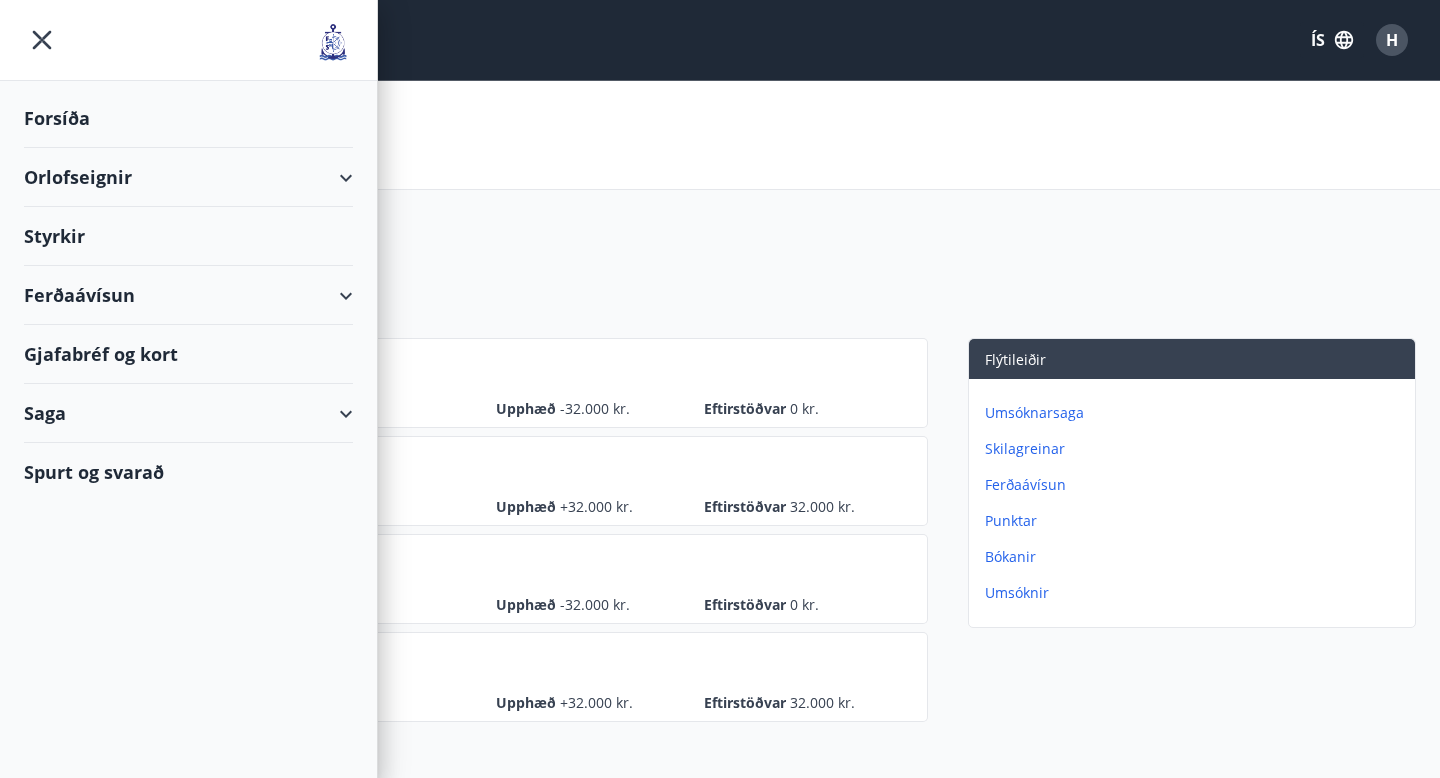 click on "Orlofseignir" at bounding box center [188, 177] 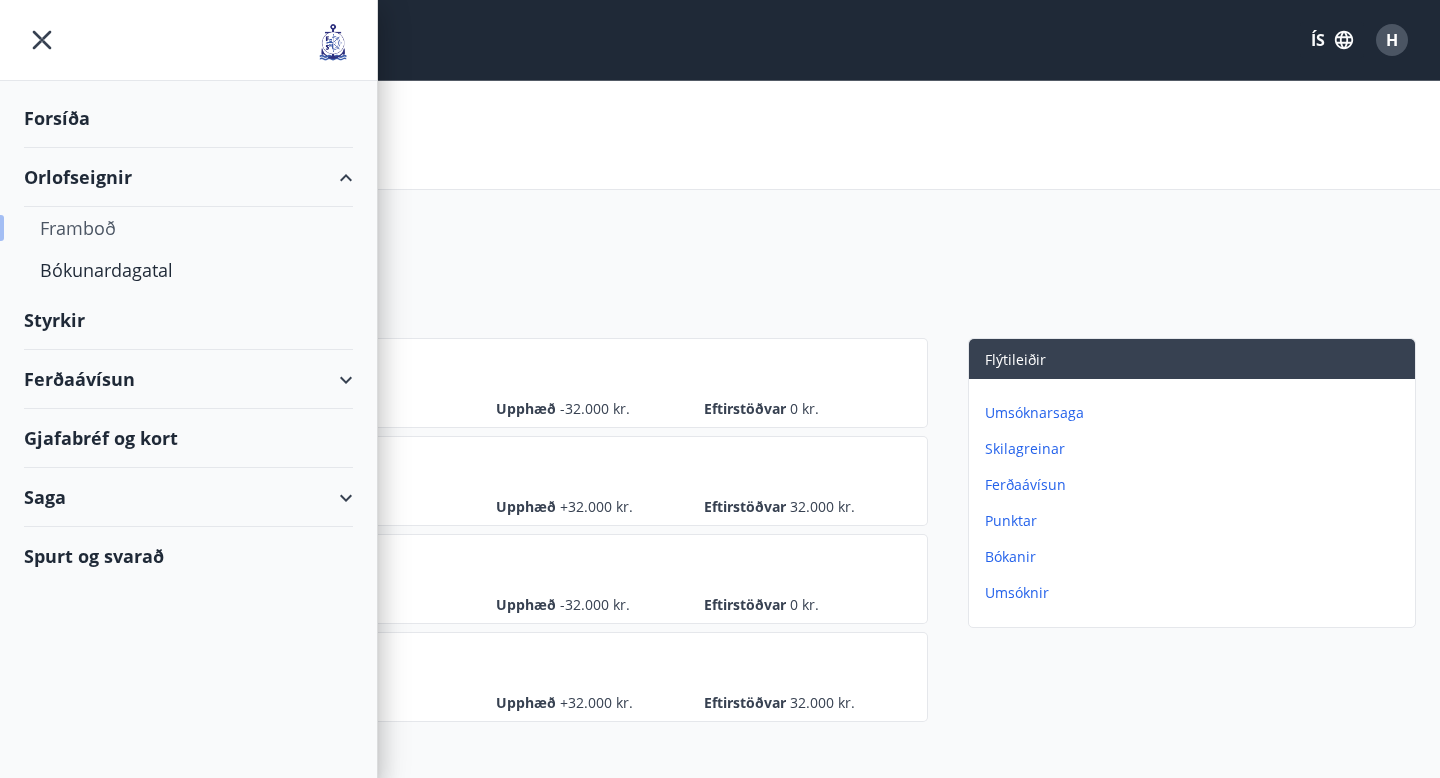 click on "Framboð" at bounding box center (188, 228) 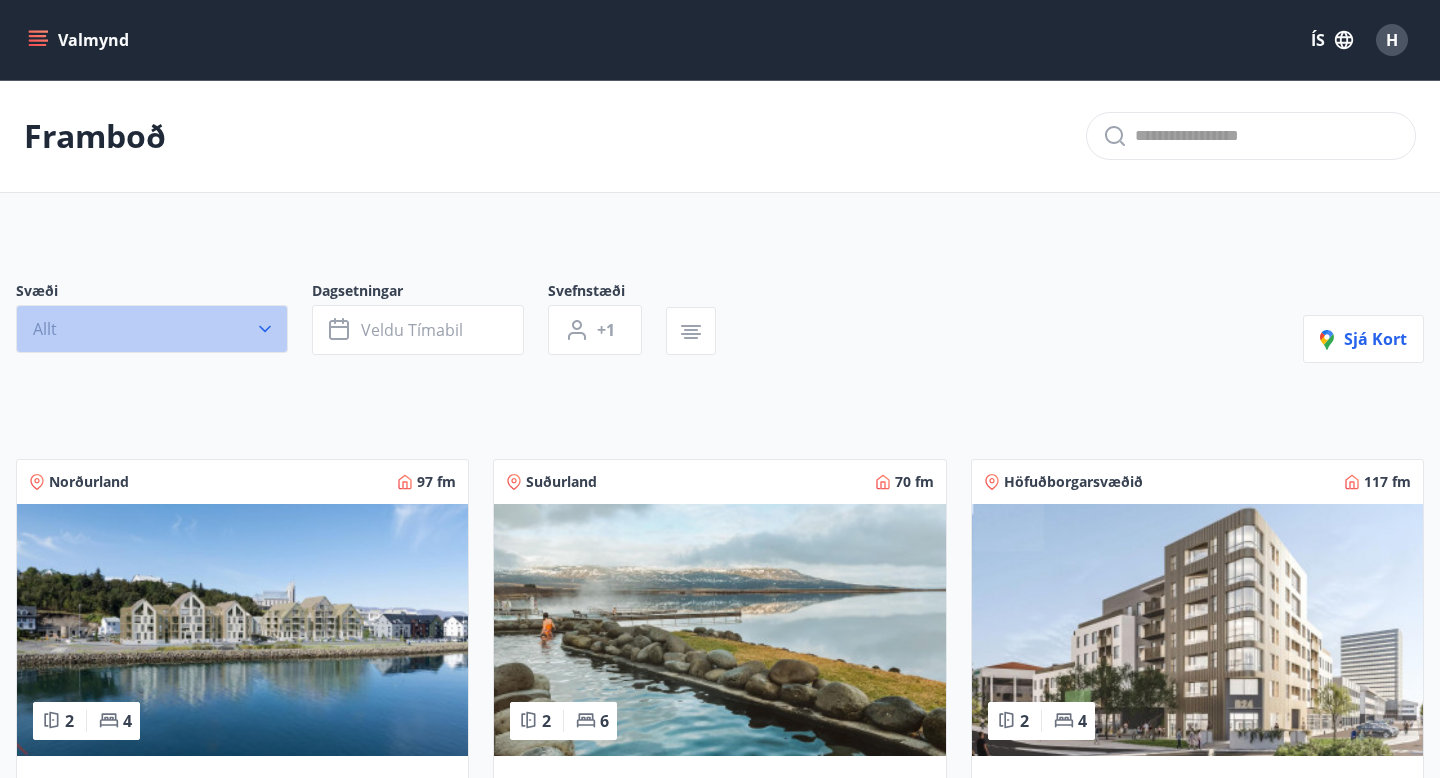 click 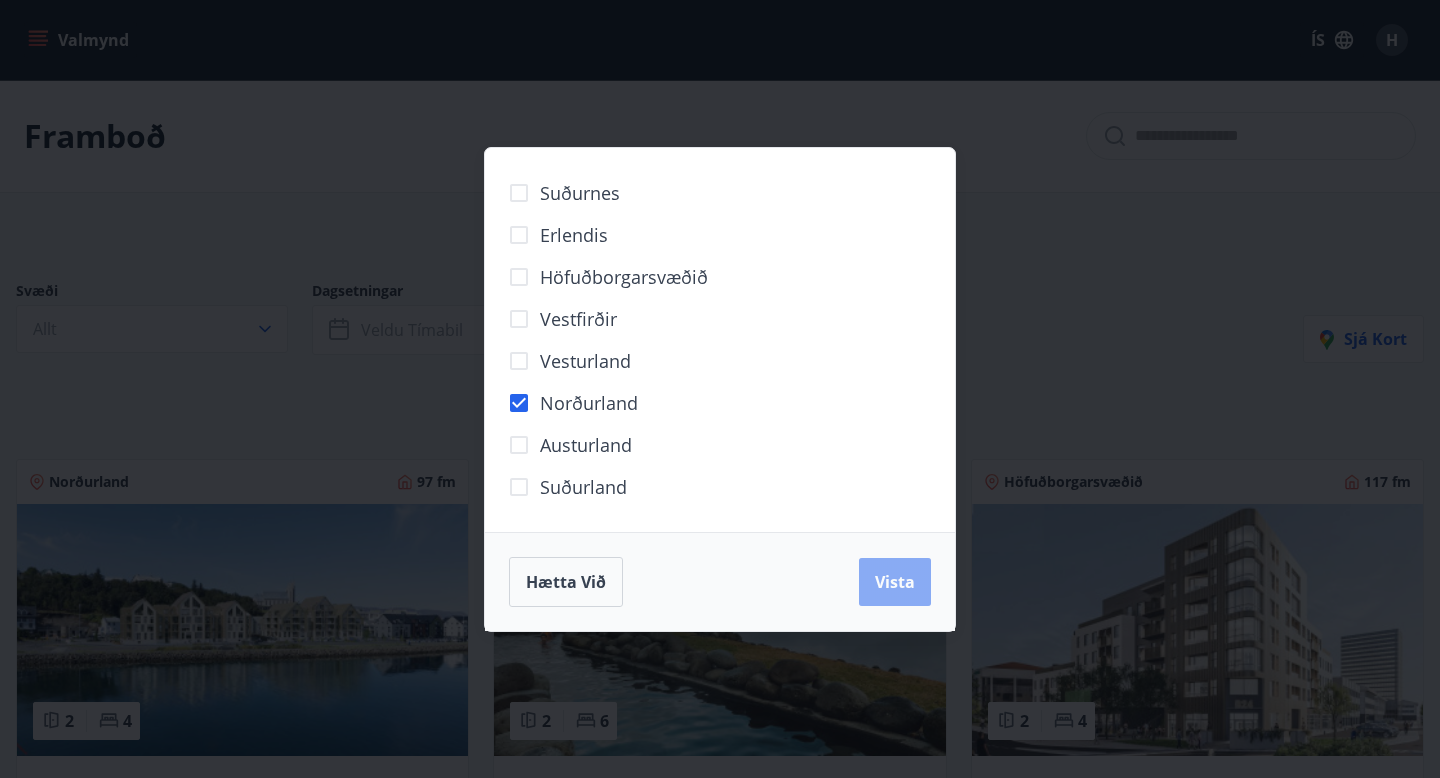 click on "Vista" at bounding box center [895, 582] 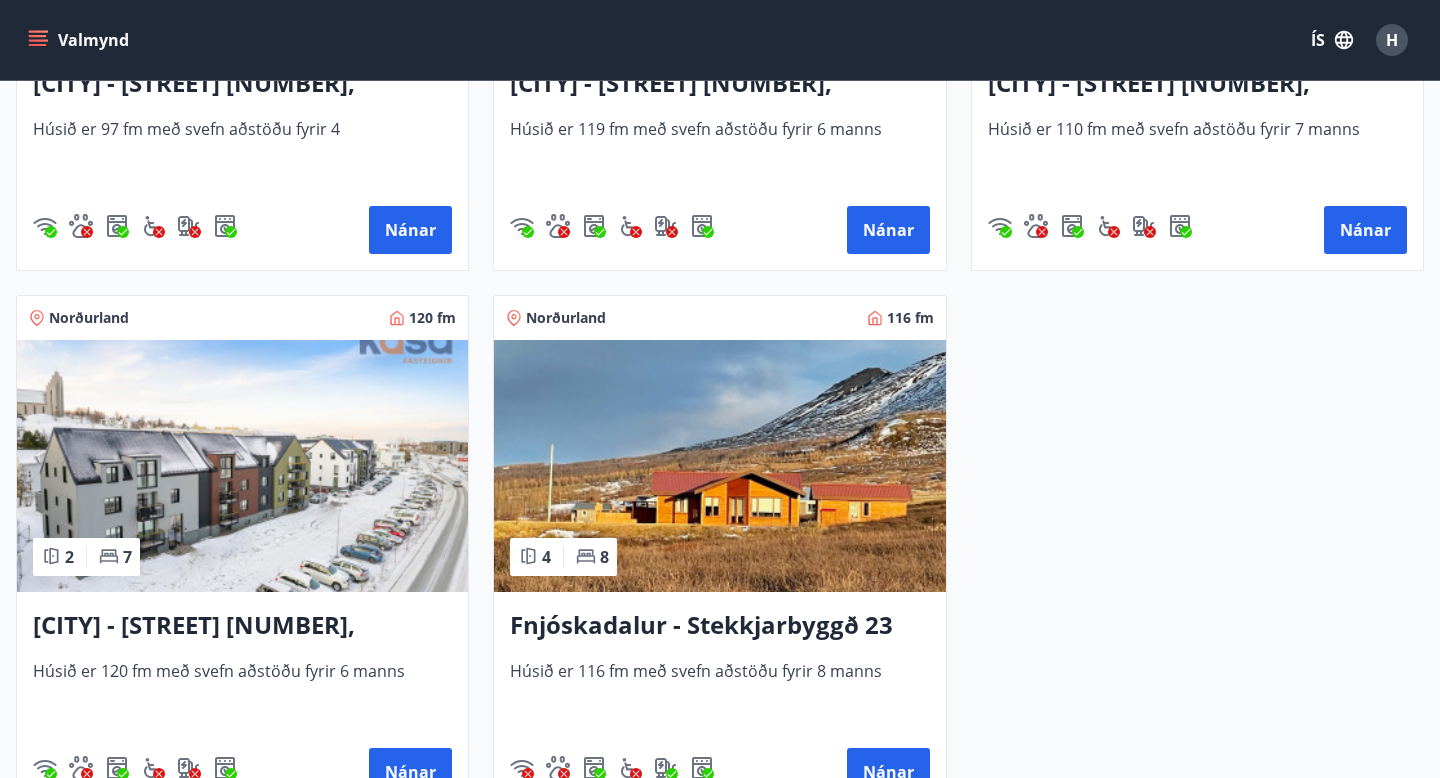 scroll, scrollTop: 821, scrollLeft: 0, axis: vertical 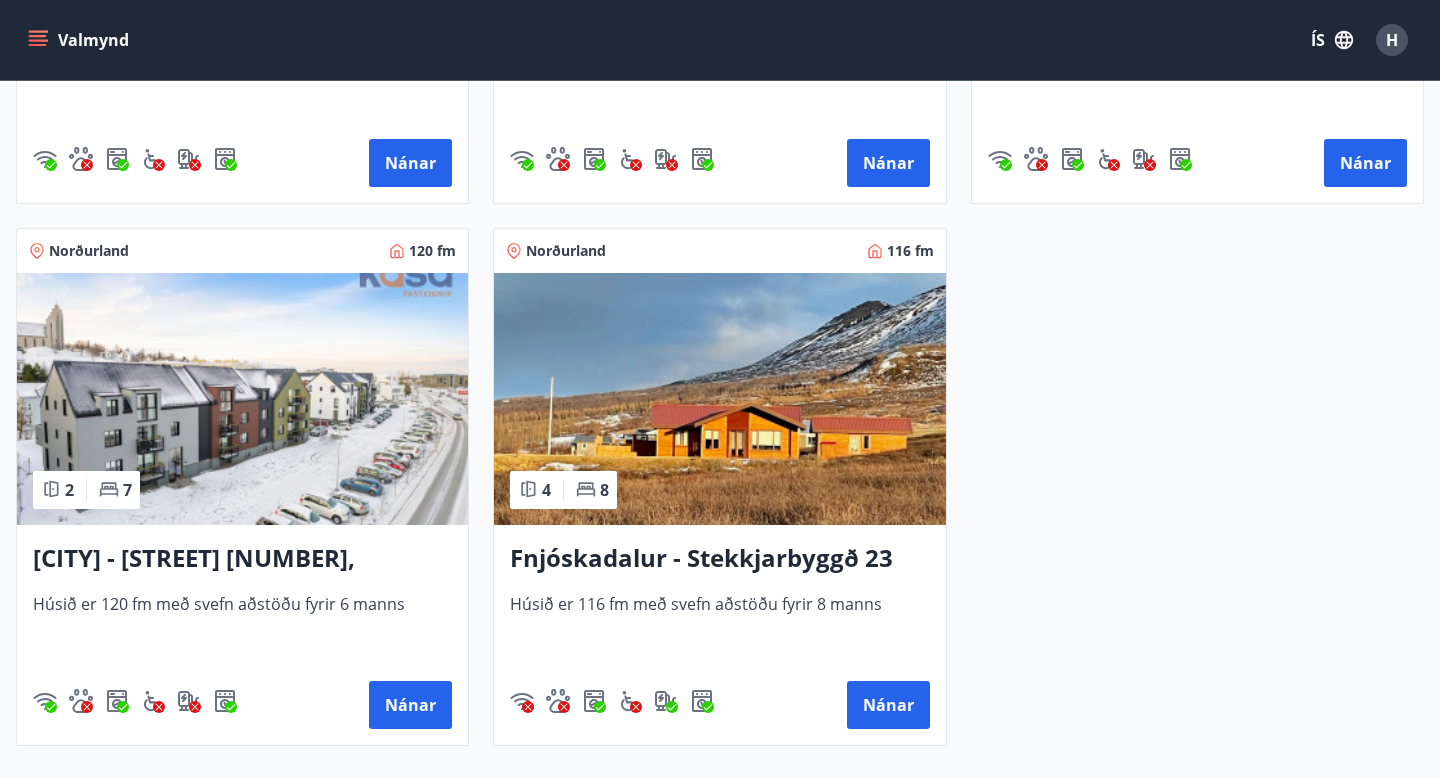 click at bounding box center [719, 399] 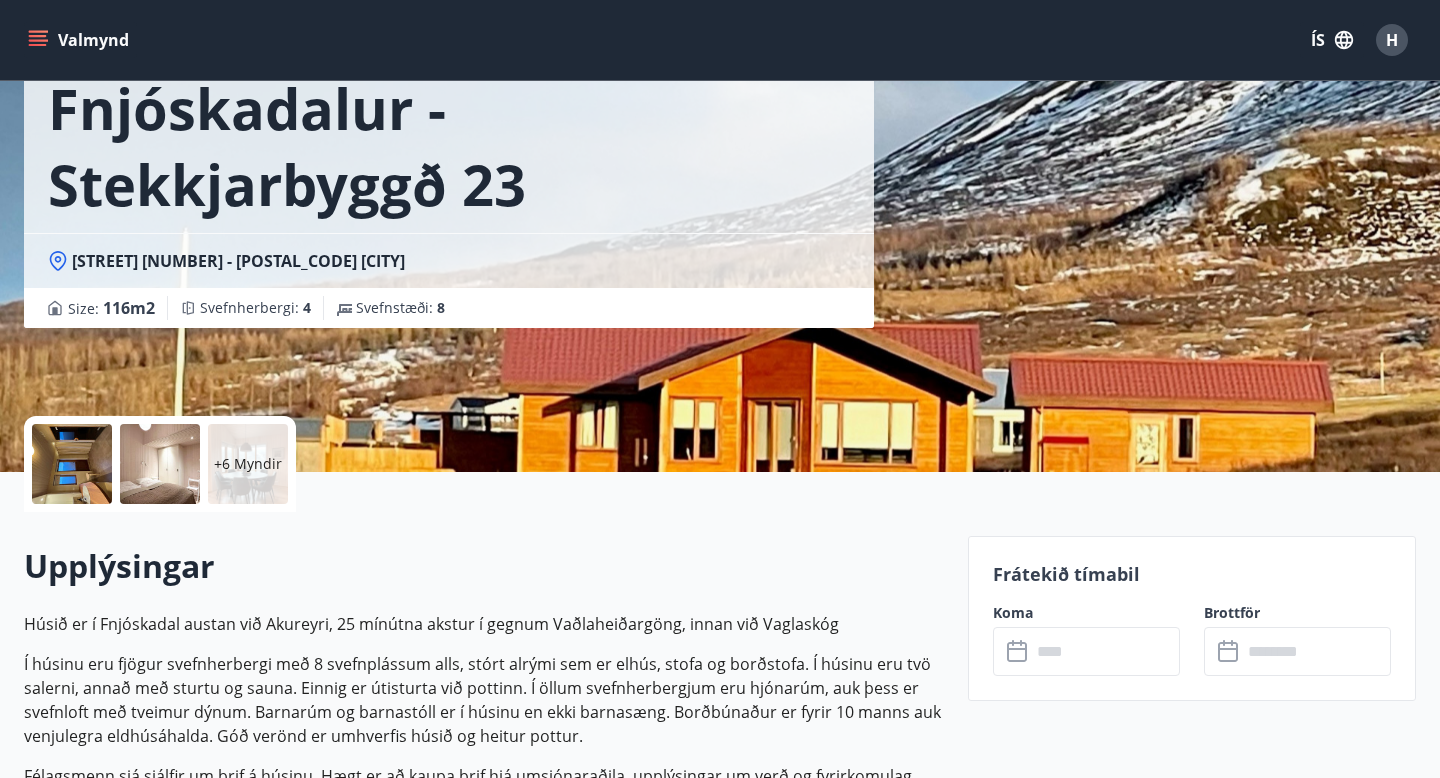 scroll, scrollTop: 202, scrollLeft: 0, axis: vertical 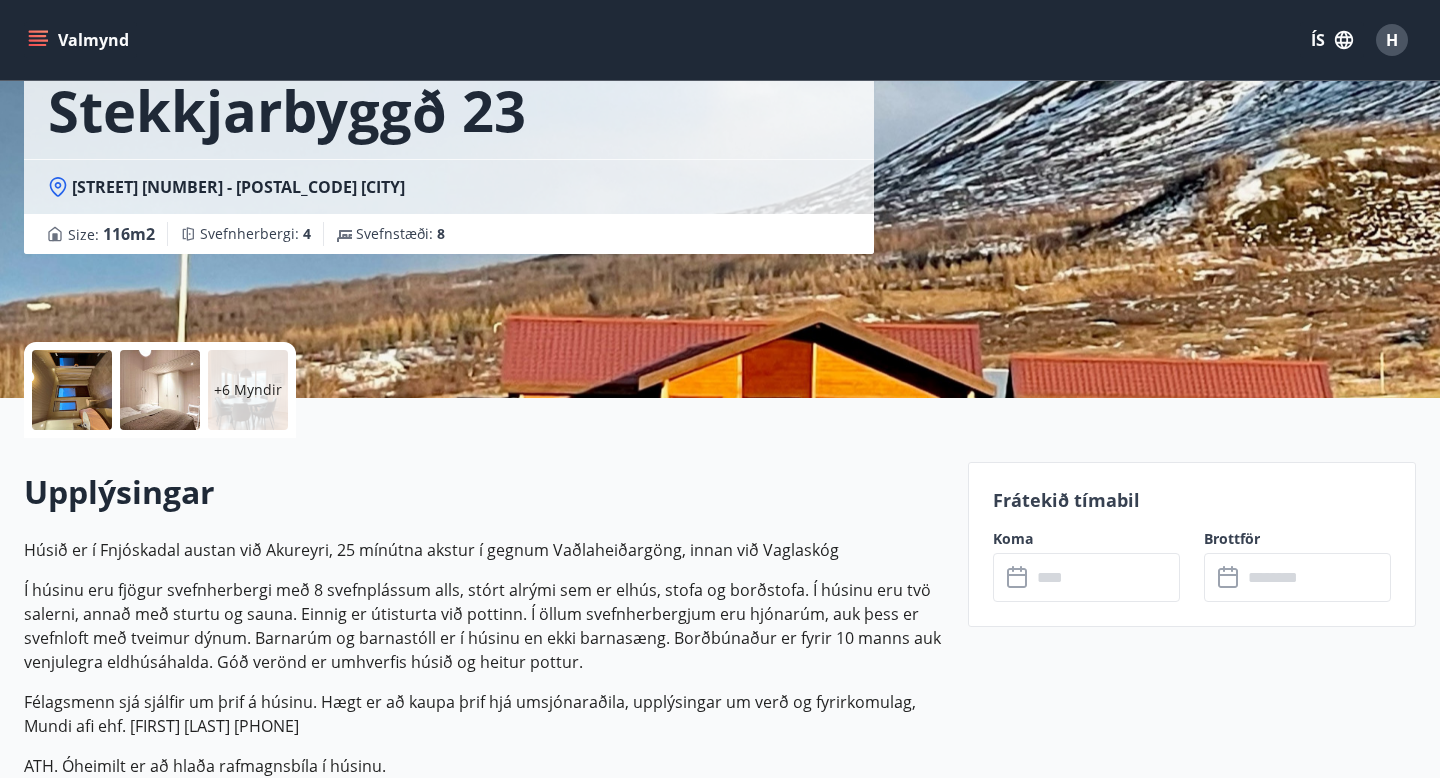 click at bounding box center [72, 390] 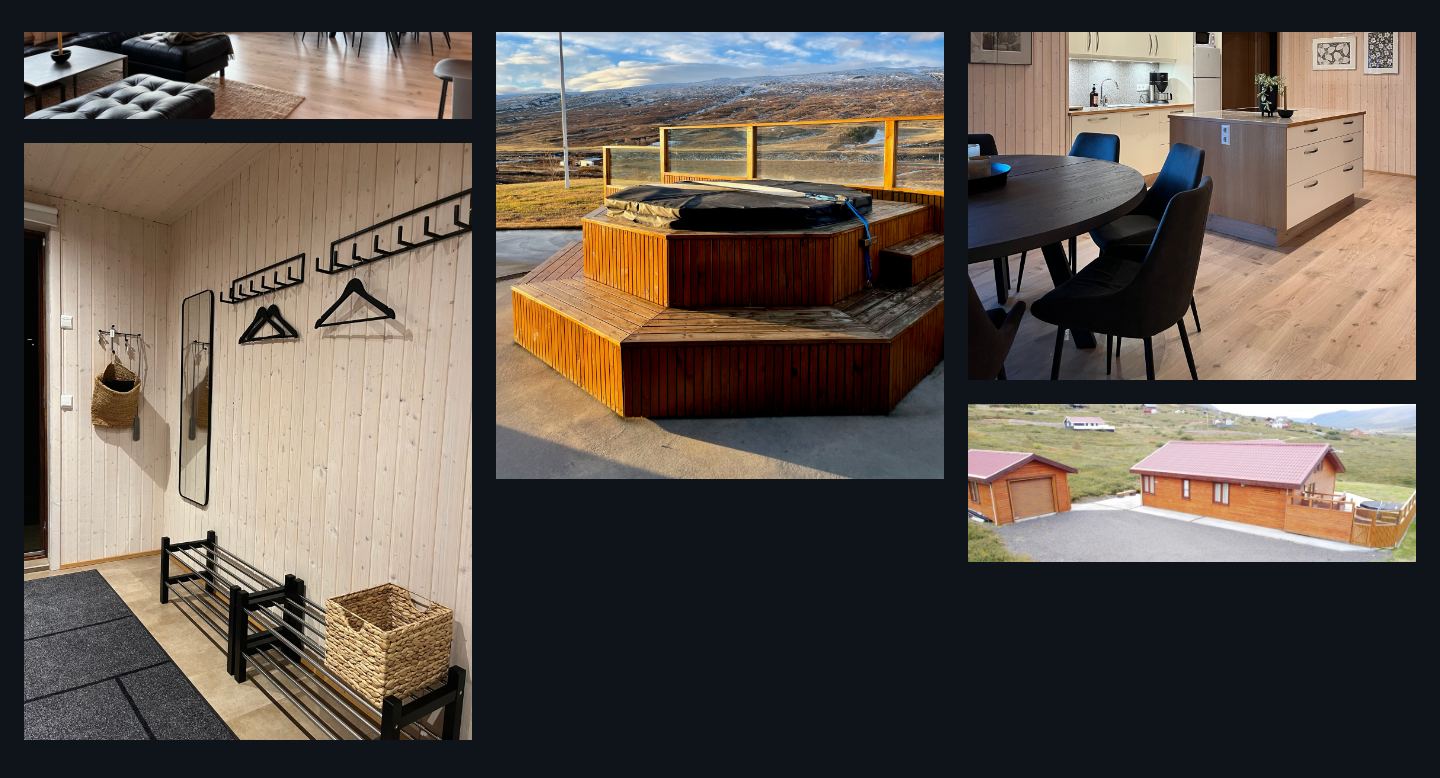 scroll, scrollTop: 1506, scrollLeft: 0, axis: vertical 